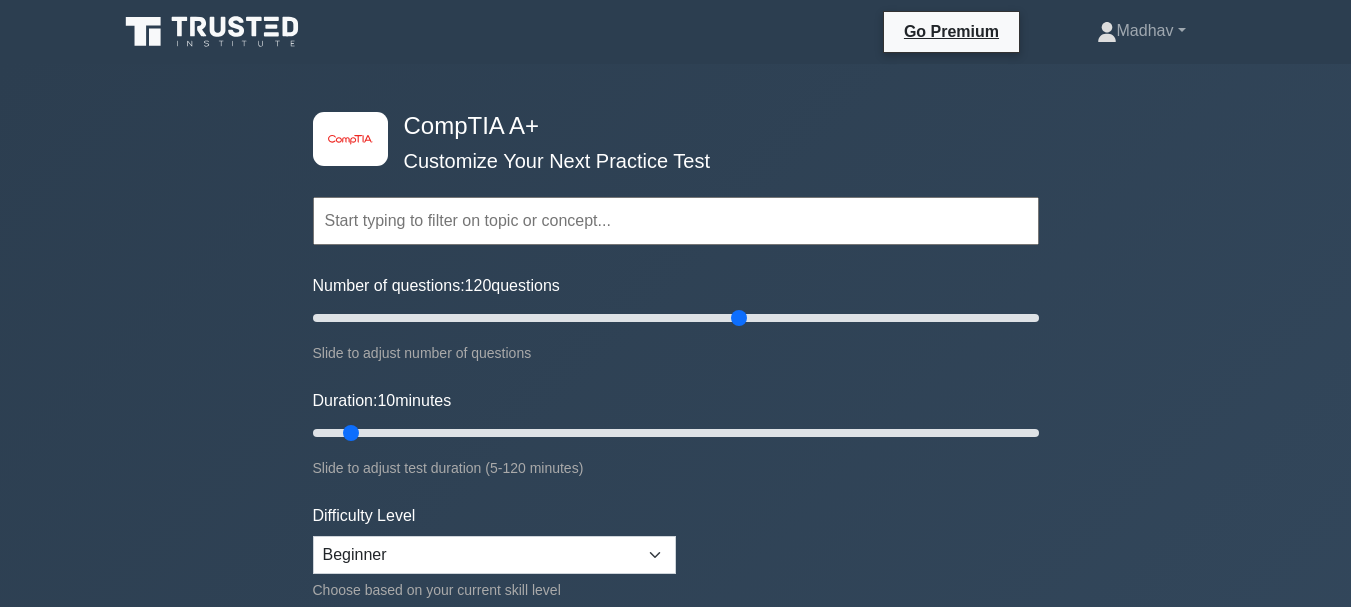scroll, scrollTop: 0, scrollLeft: 0, axis: both 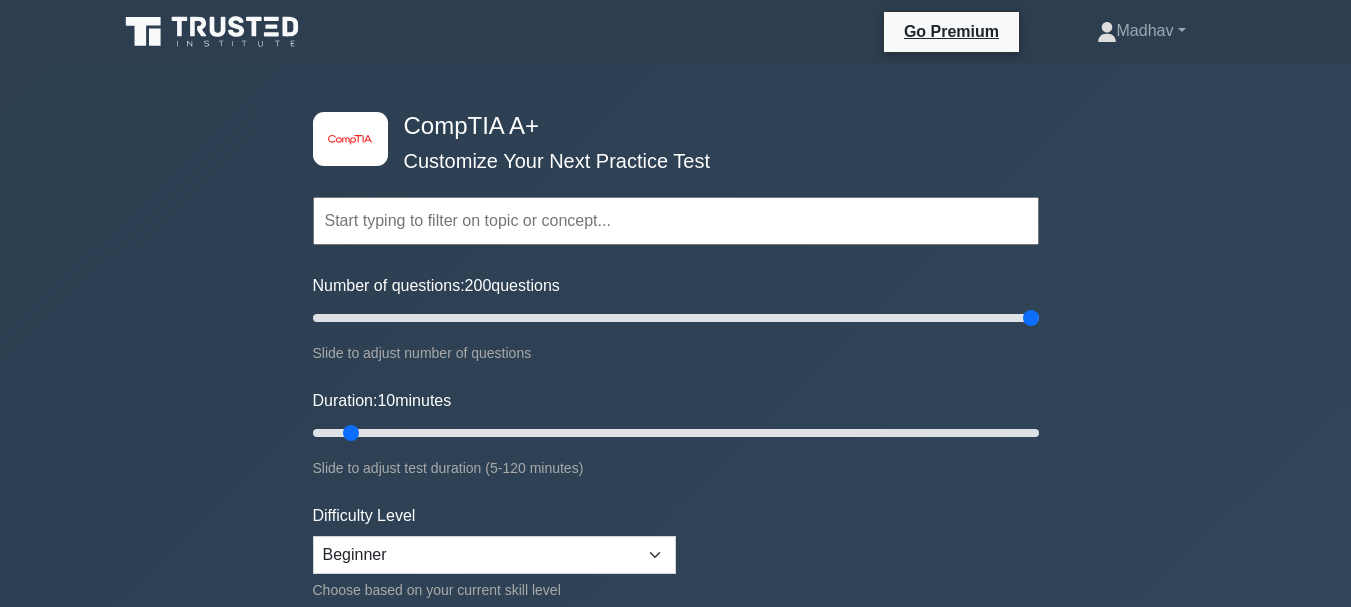 type on "200" 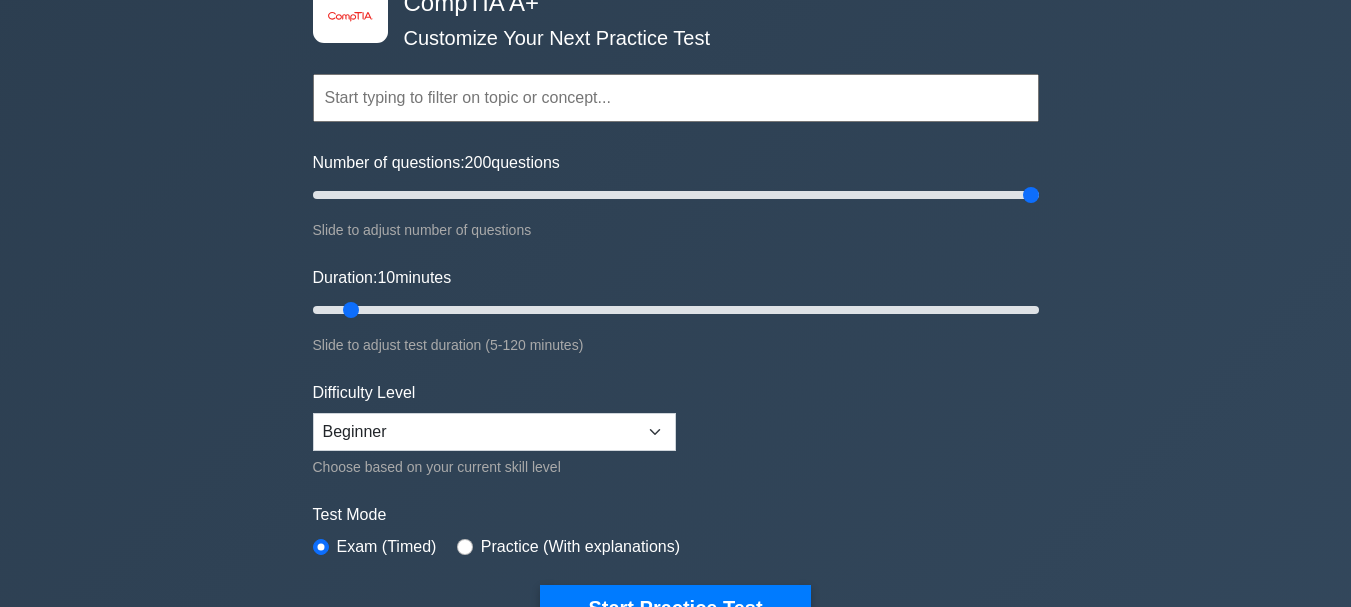 scroll, scrollTop: 173, scrollLeft: 0, axis: vertical 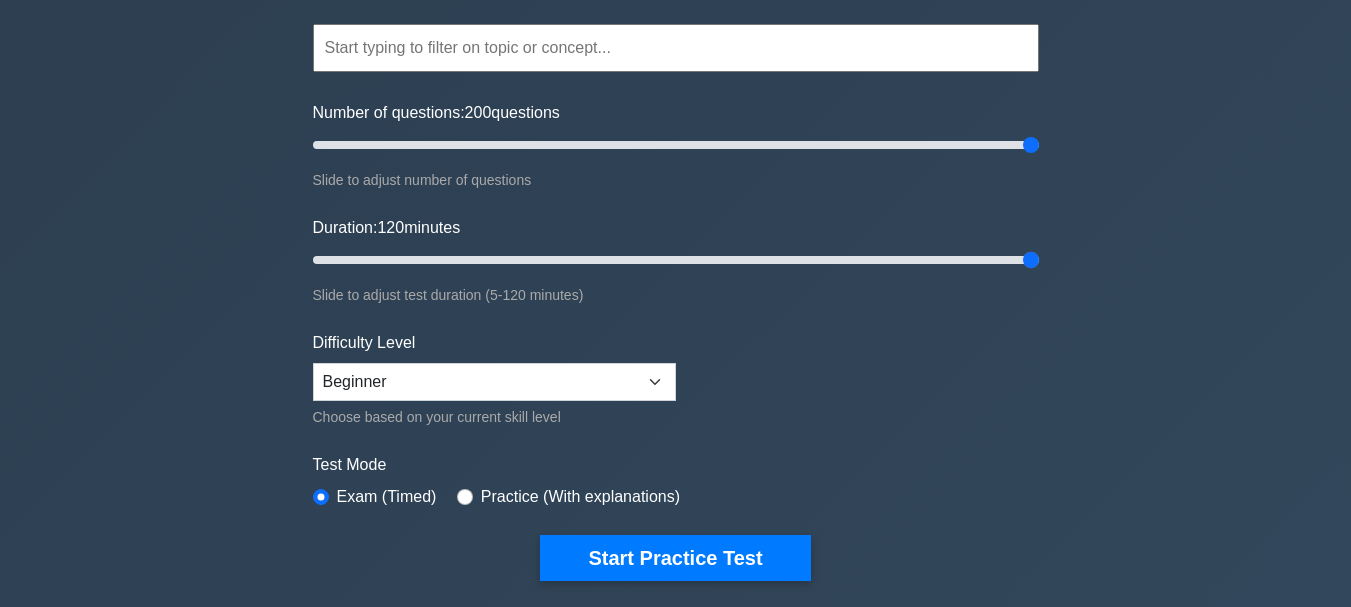 drag, startPoint x: 519, startPoint y: 256, endPoint x: 1210, endPoint y: 191, distance: 694.0504 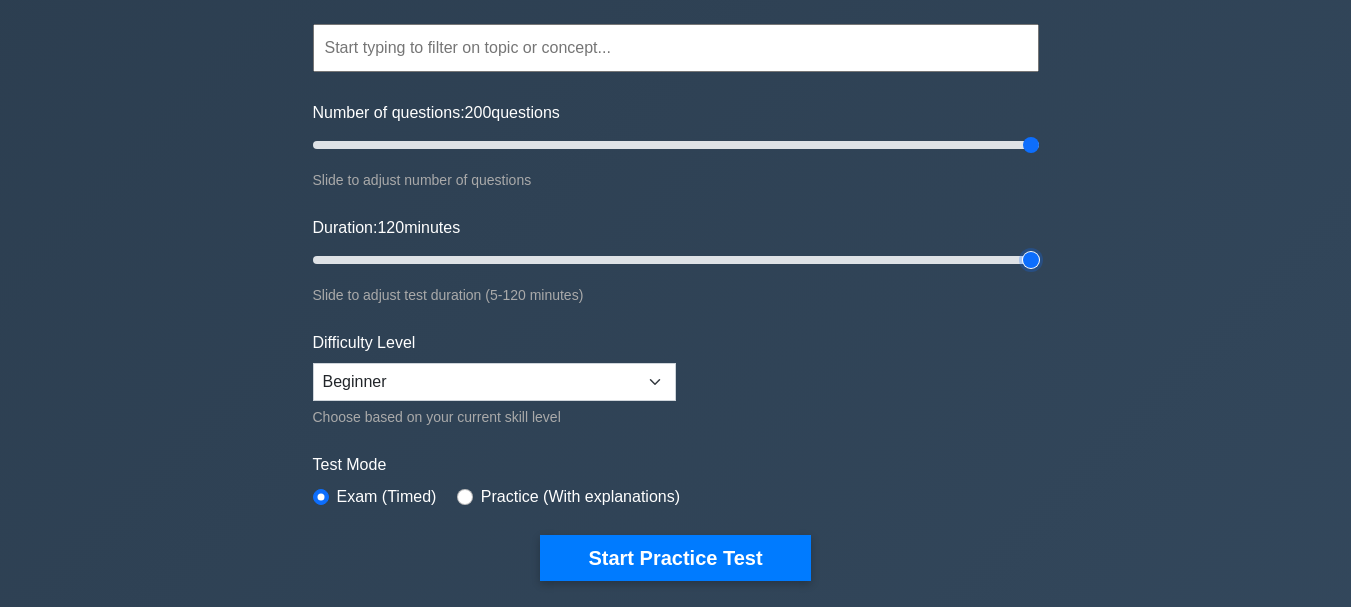 type on "120" 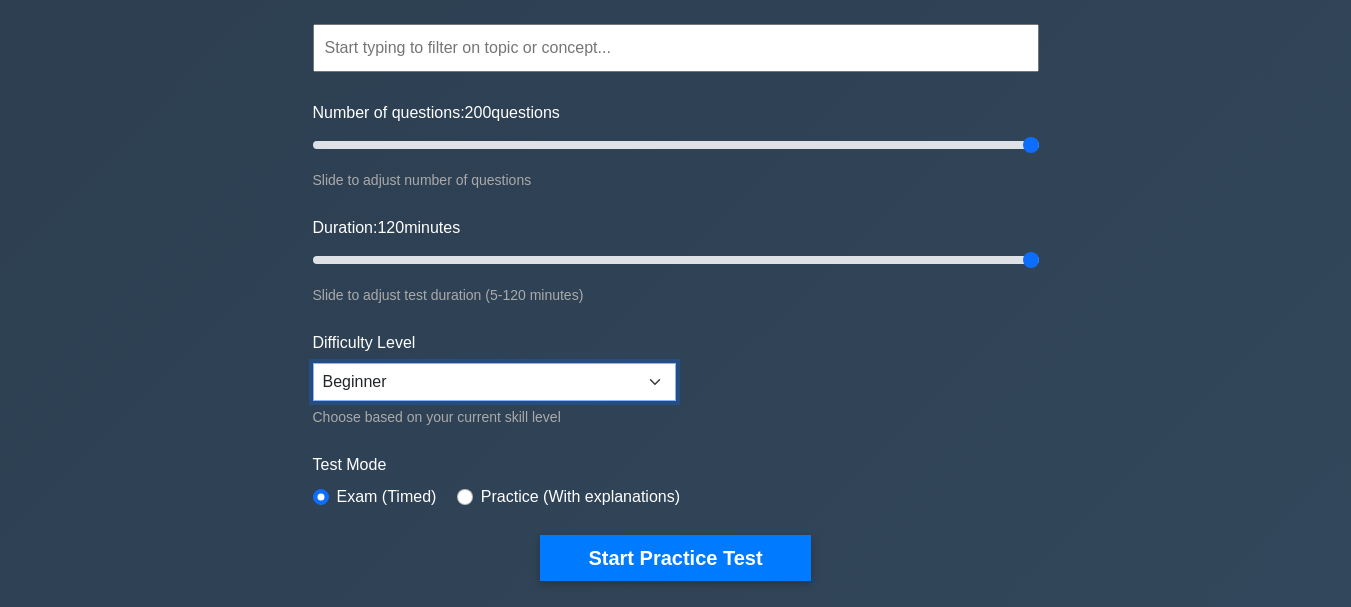 click on "Beginner
Intermediate
Expert" at bounding box center [494, 382] 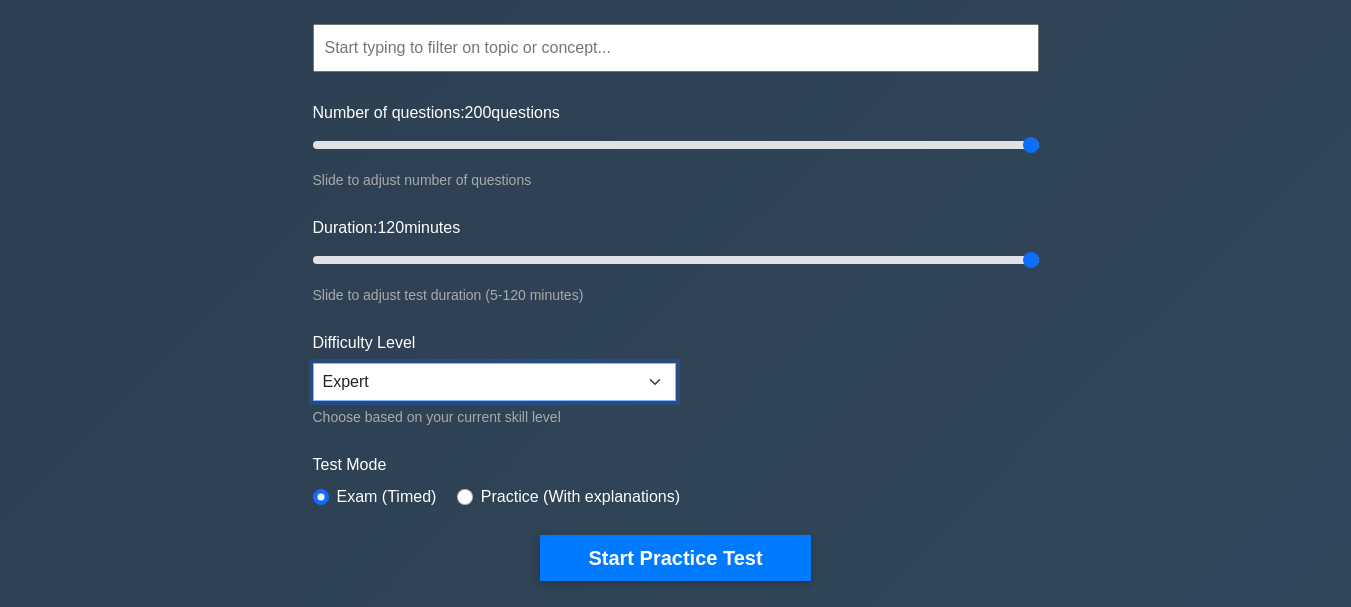 click on "Beginner
Intermediate
Expert" at bounding box center (494, 382) 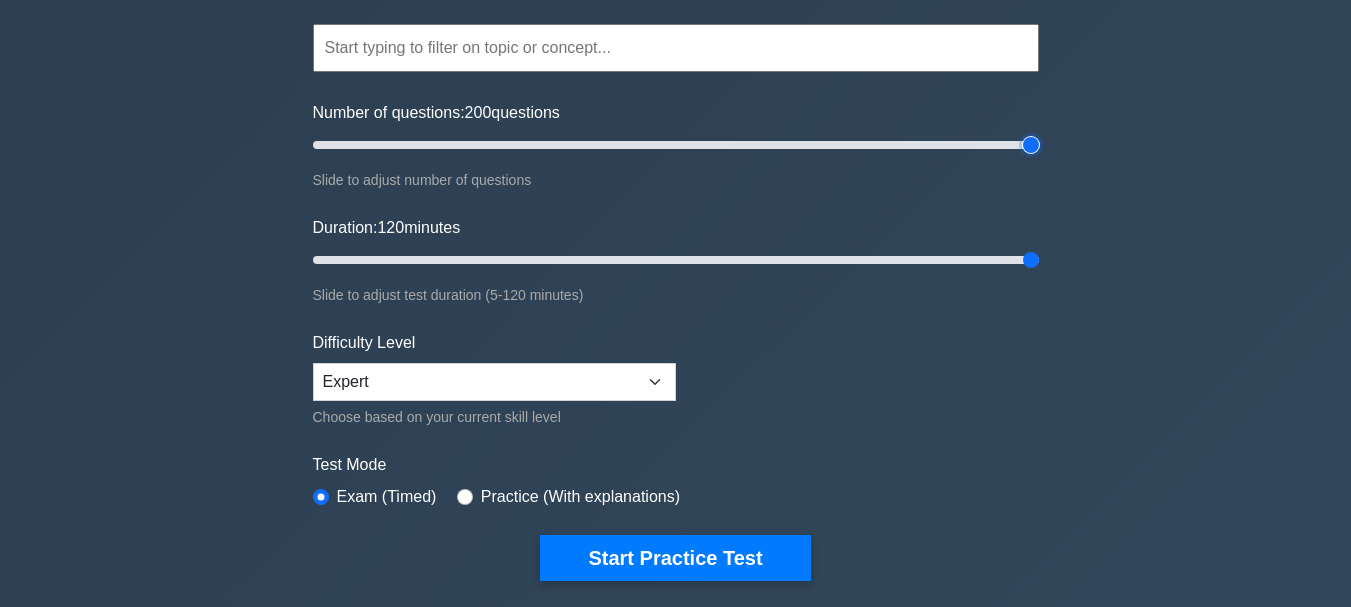 click on "Number of questions:  200  questions" at bounding box center (676, 145) 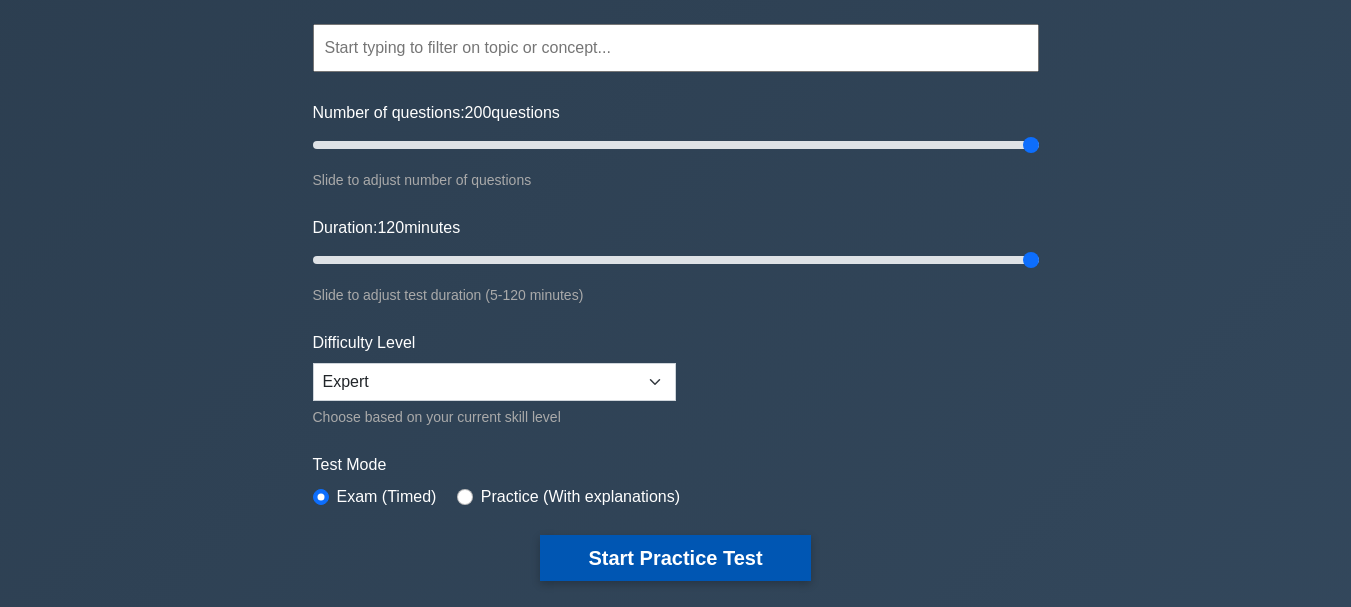 click on "Start Practice Test" at bounding box center [675, 558] 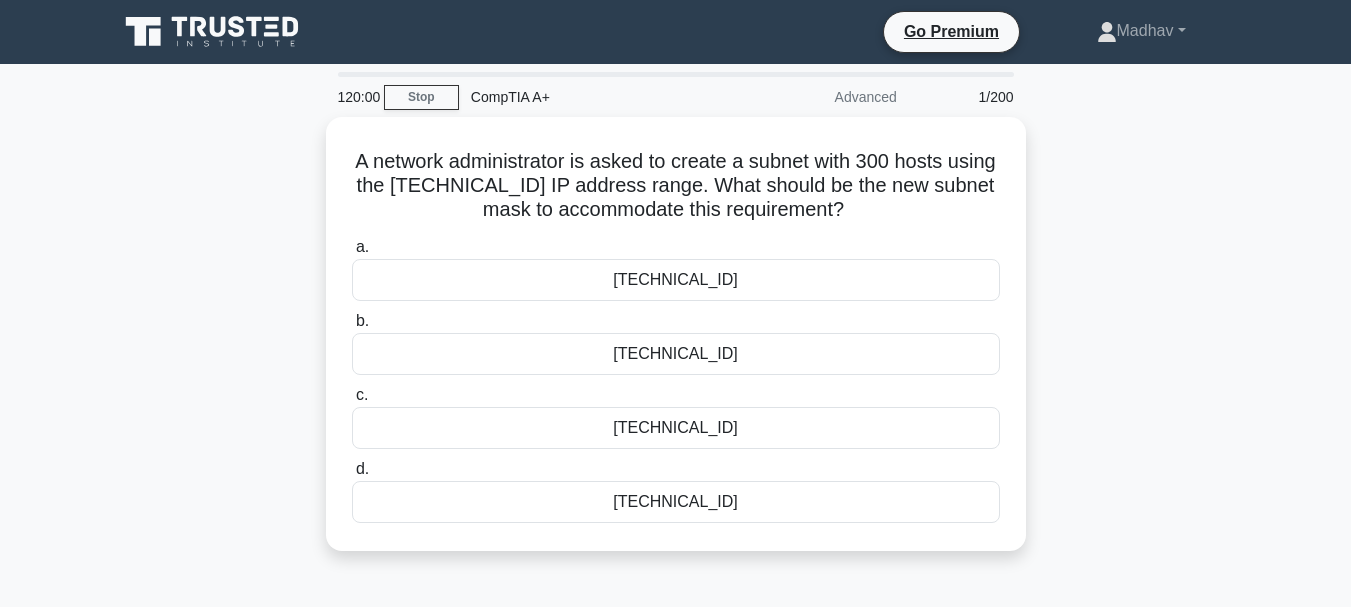 scroll, scrollTop: 0, scrollLeft: 0, axis: both 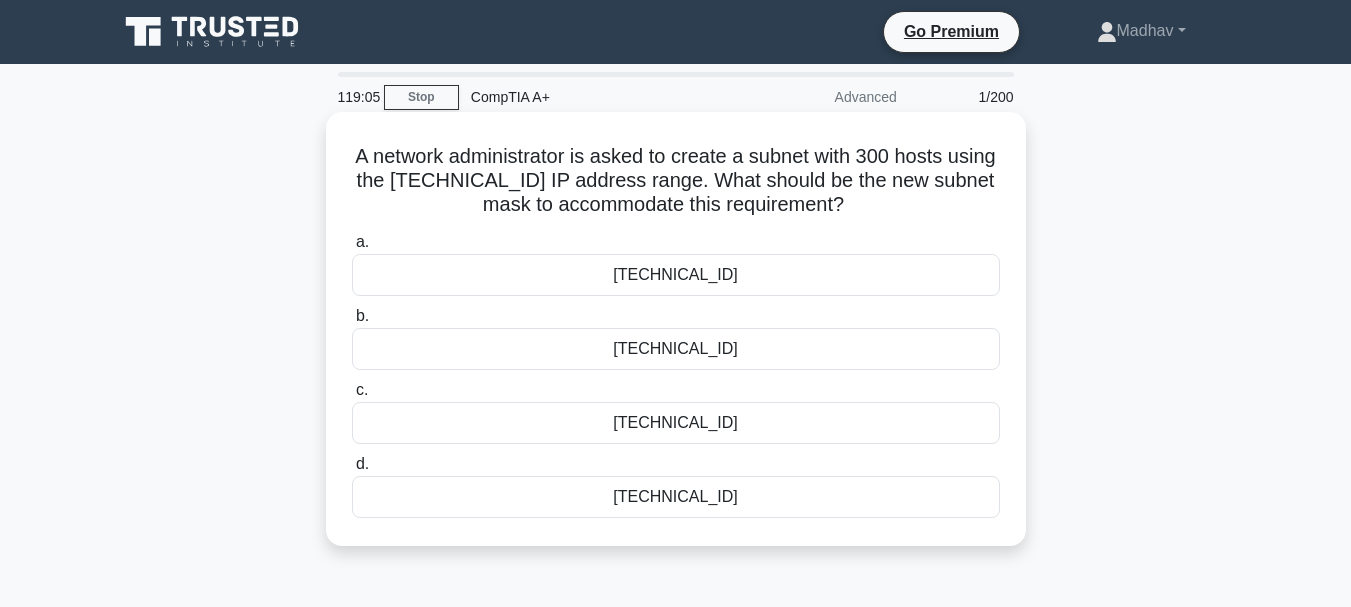 click on "255.255.255.128" at bounding box center (676, 423) 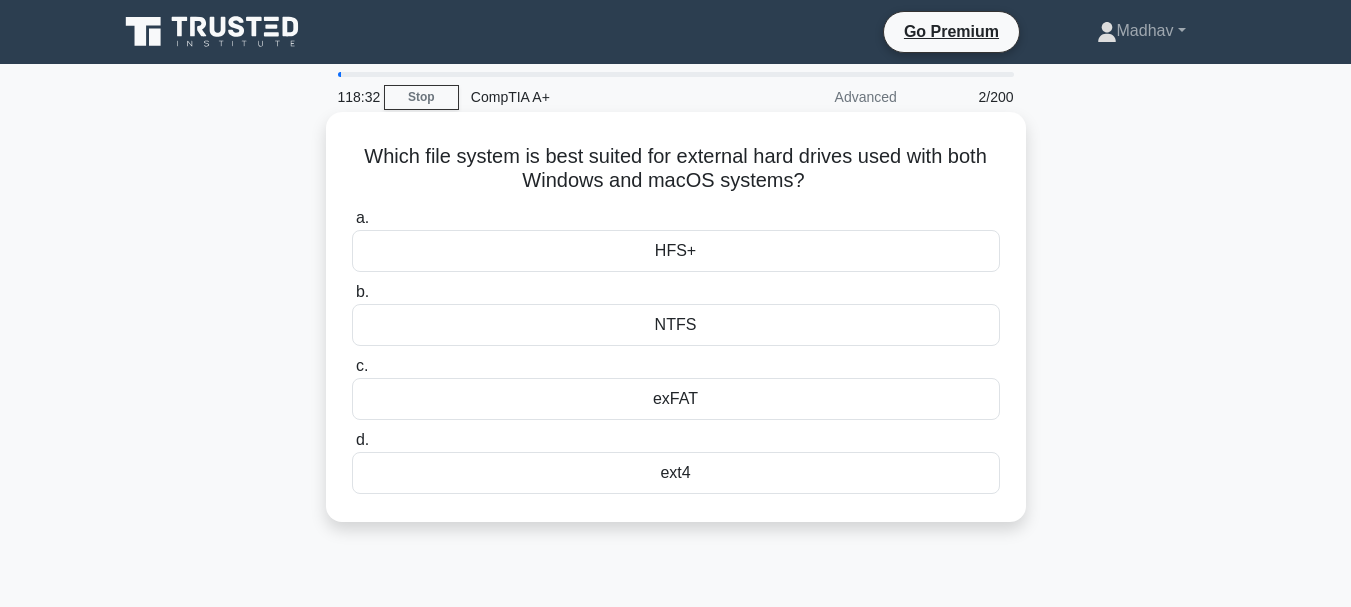 click on "NTFS" at bounding box center (676, 325) 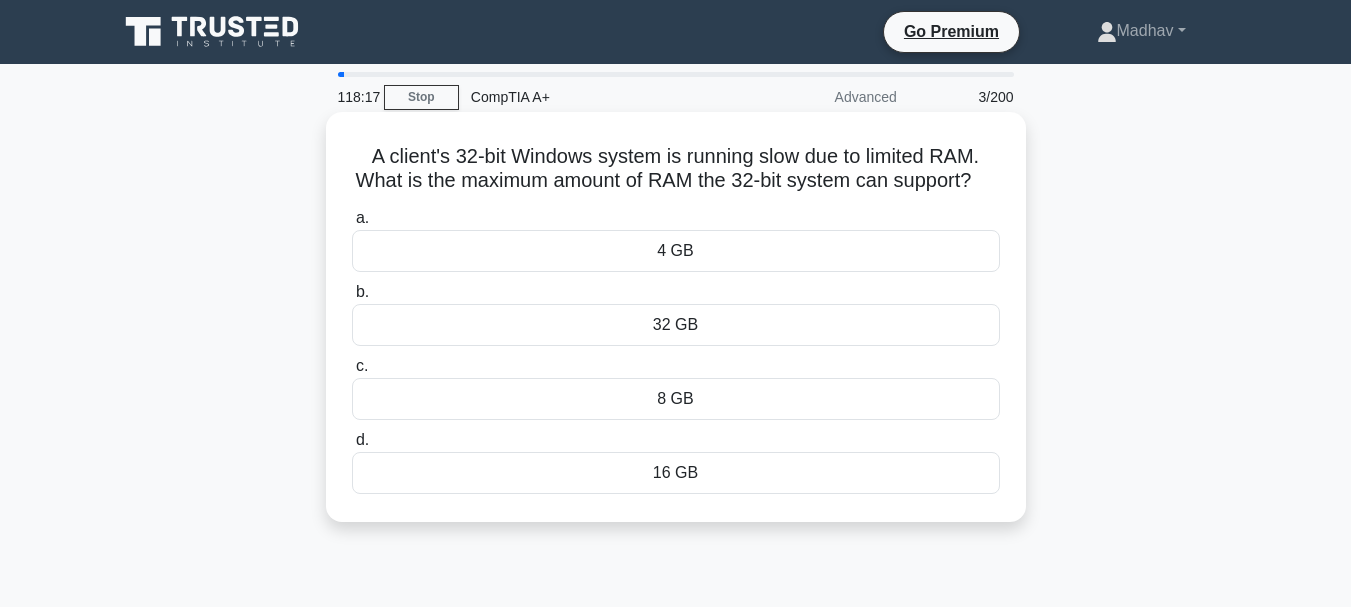 click on "4 GB" at bounding box center (676, 251) 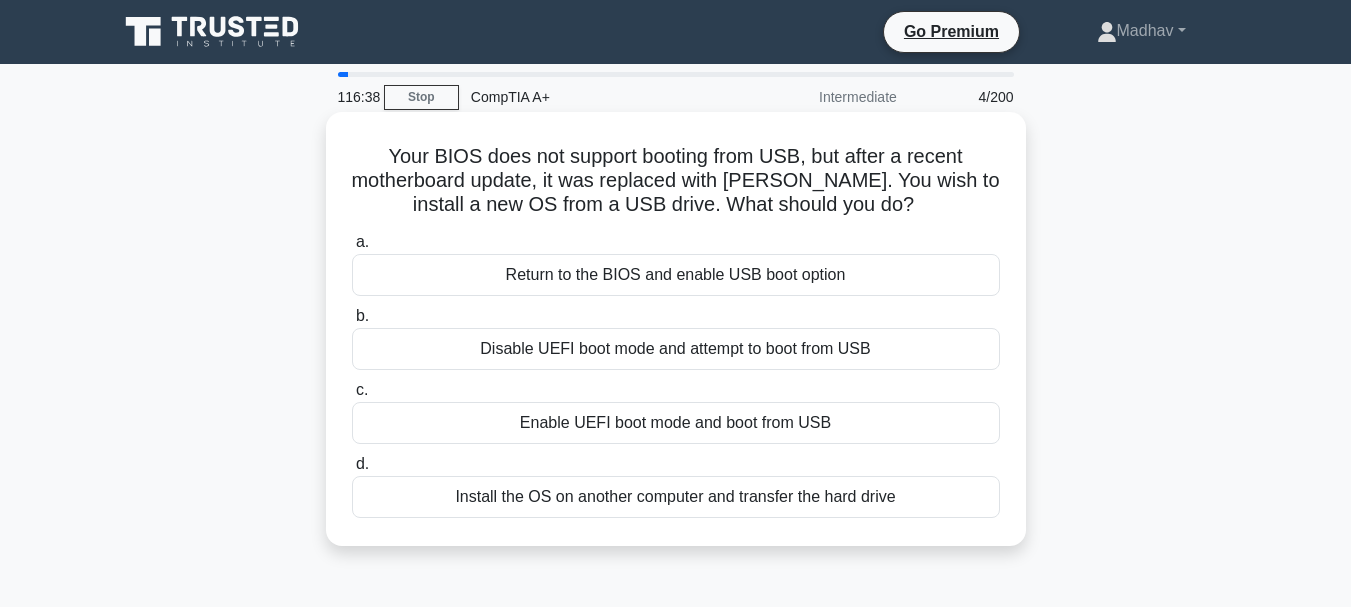 click on "Enable UEFI boot mode and boot from USB" at bounding box center [676, 423] 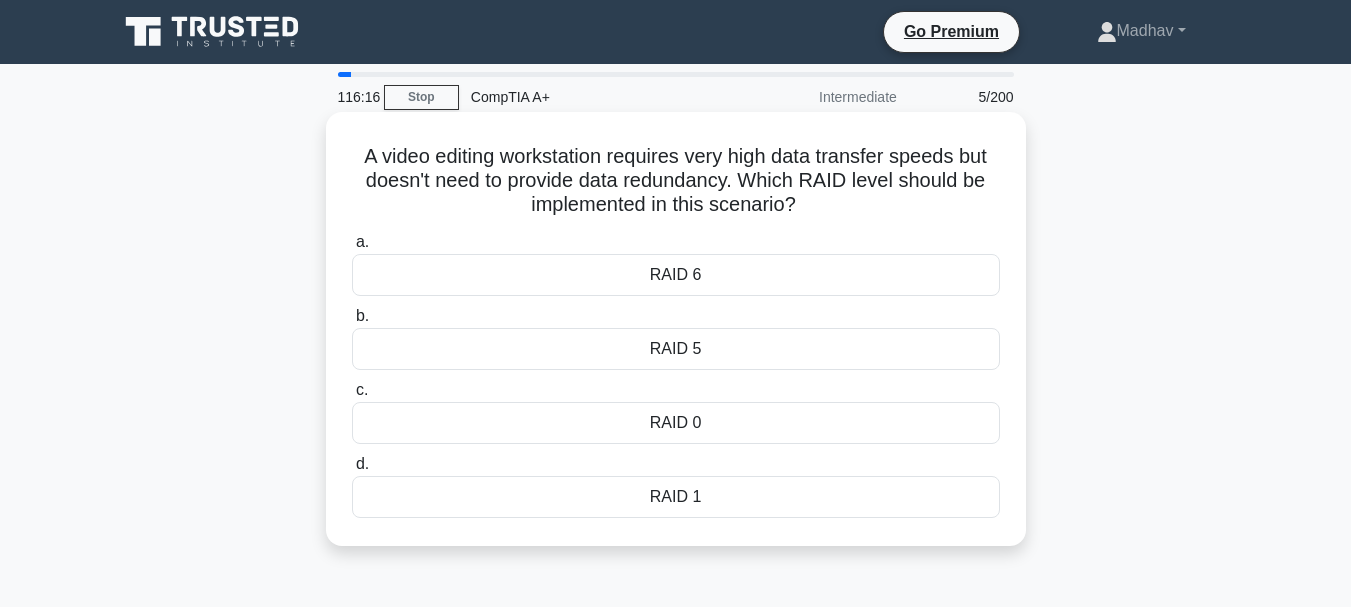 click on "RAID 0" at bounding box center (676, 423) 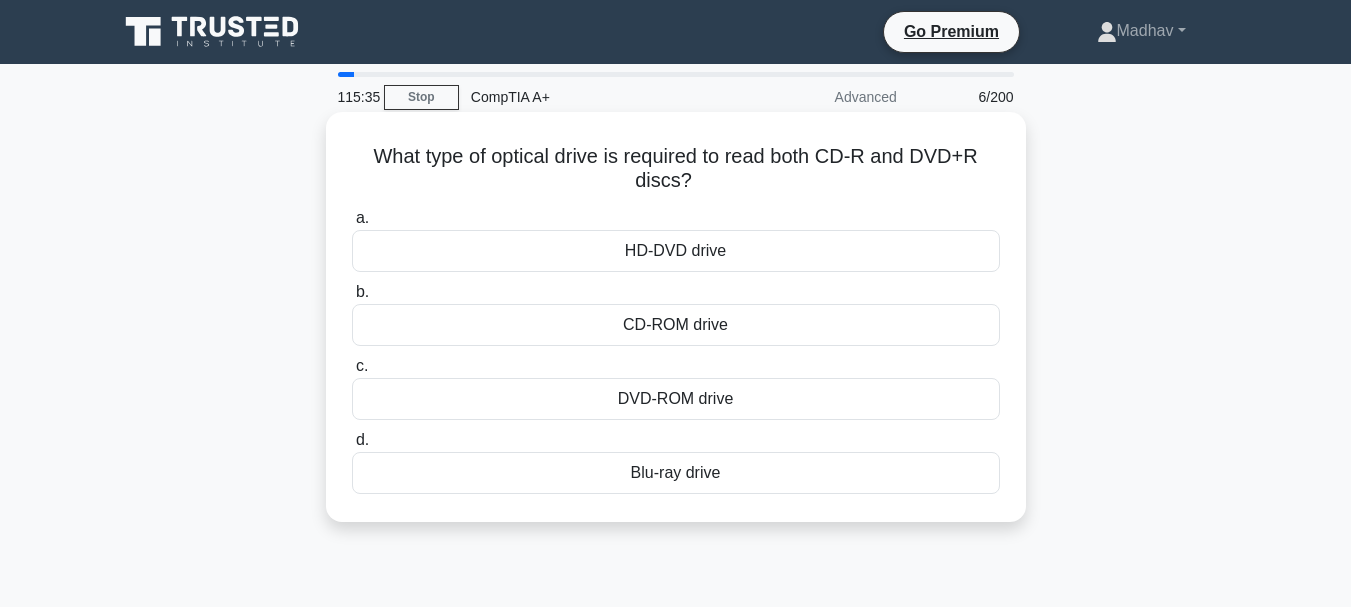 click on "Blu-ray drive" at bounding box center (676, 473) 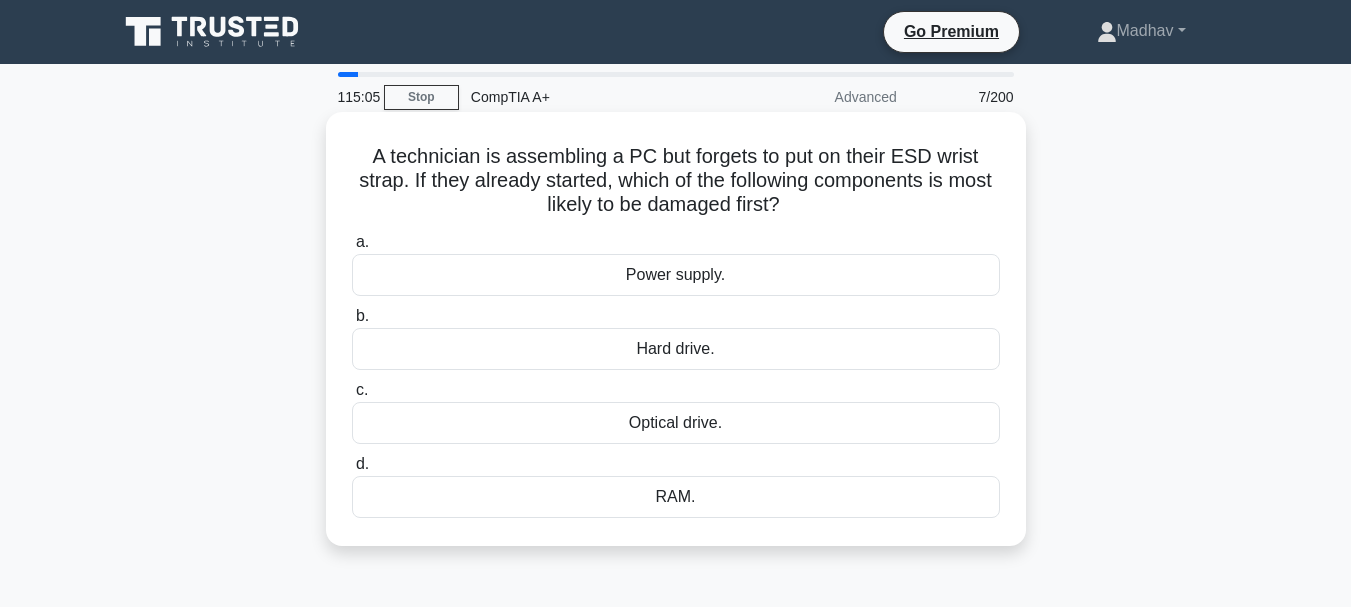 click on "RAM." at bounding box center (676, 497) 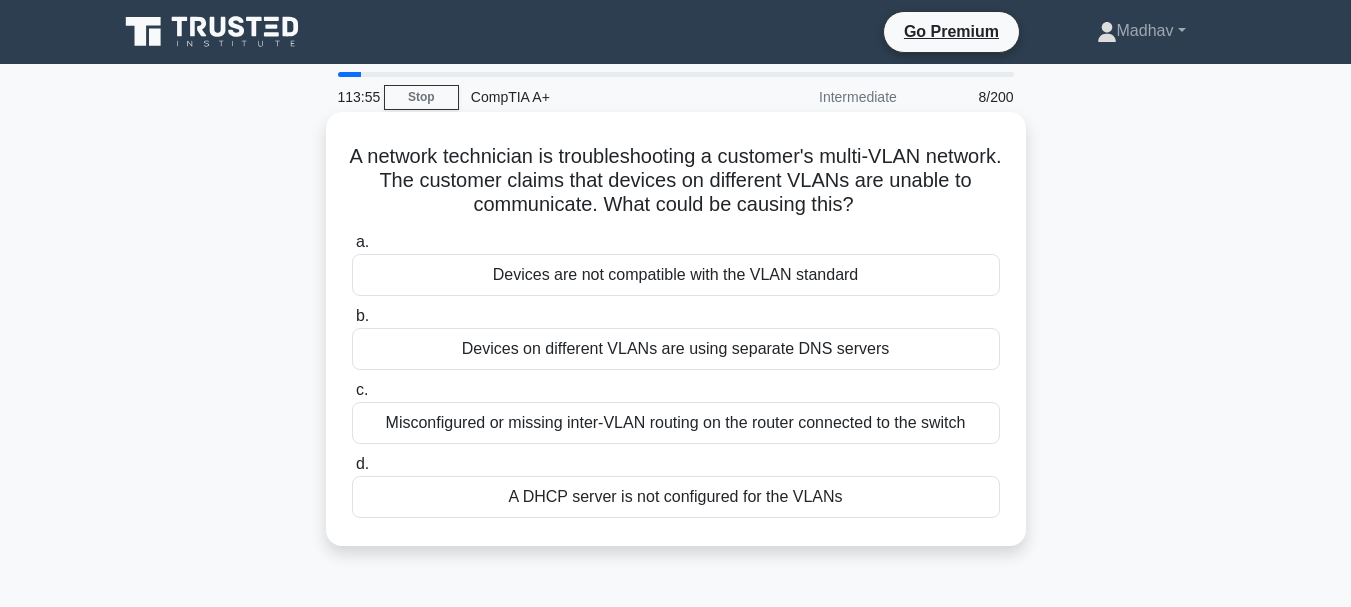 click on "Misconfigured or missing inter-VLAN routing on the router connected to the switch" at bounding box center [676, 423] 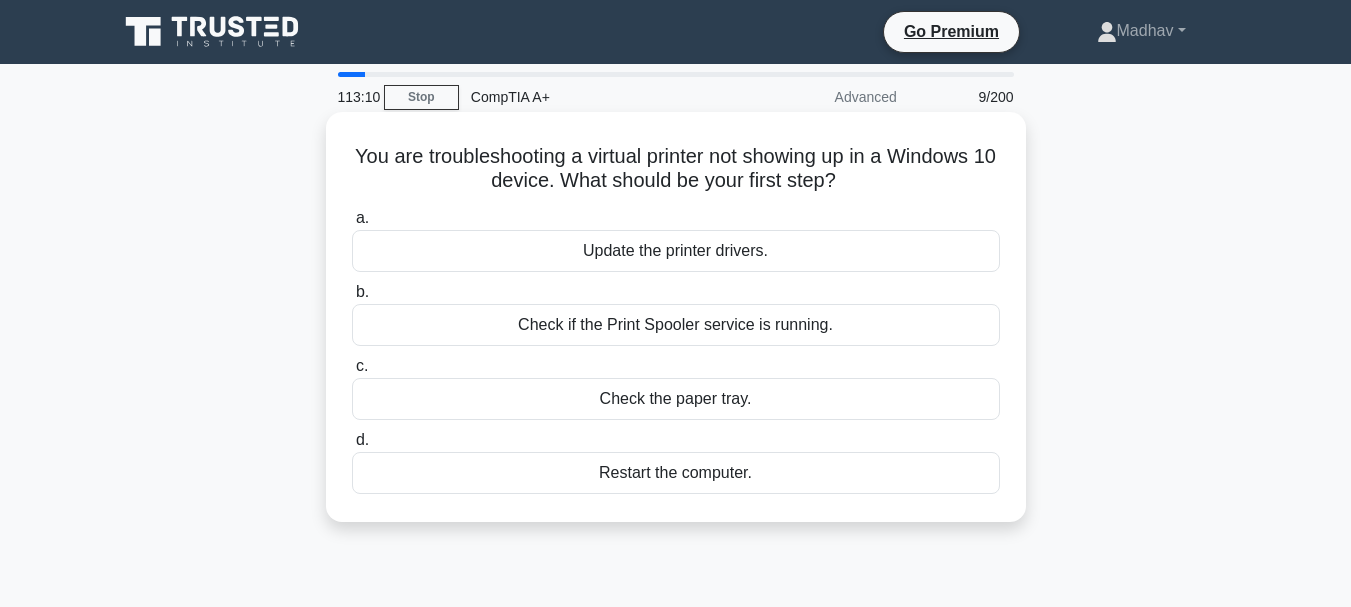 click on "Update the printer drivers." at bounding box center [676, 251] 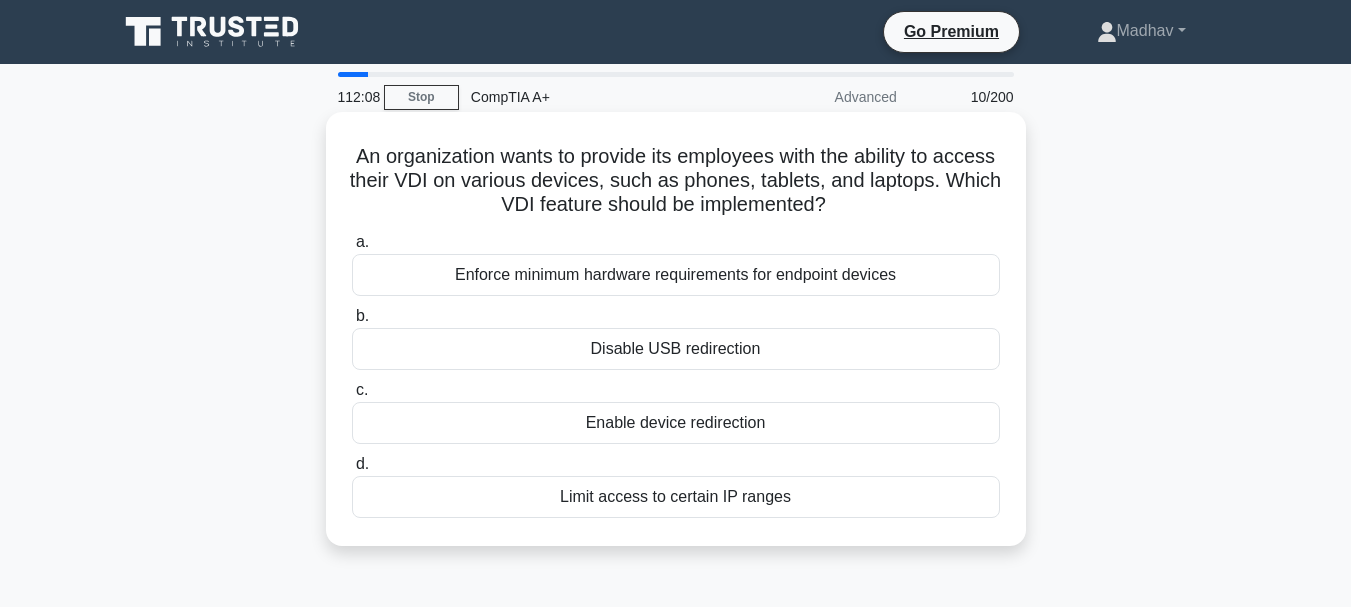 click on "Enforce minimum hardware requirements for endpoint devices" at bounding box center [676, 275] 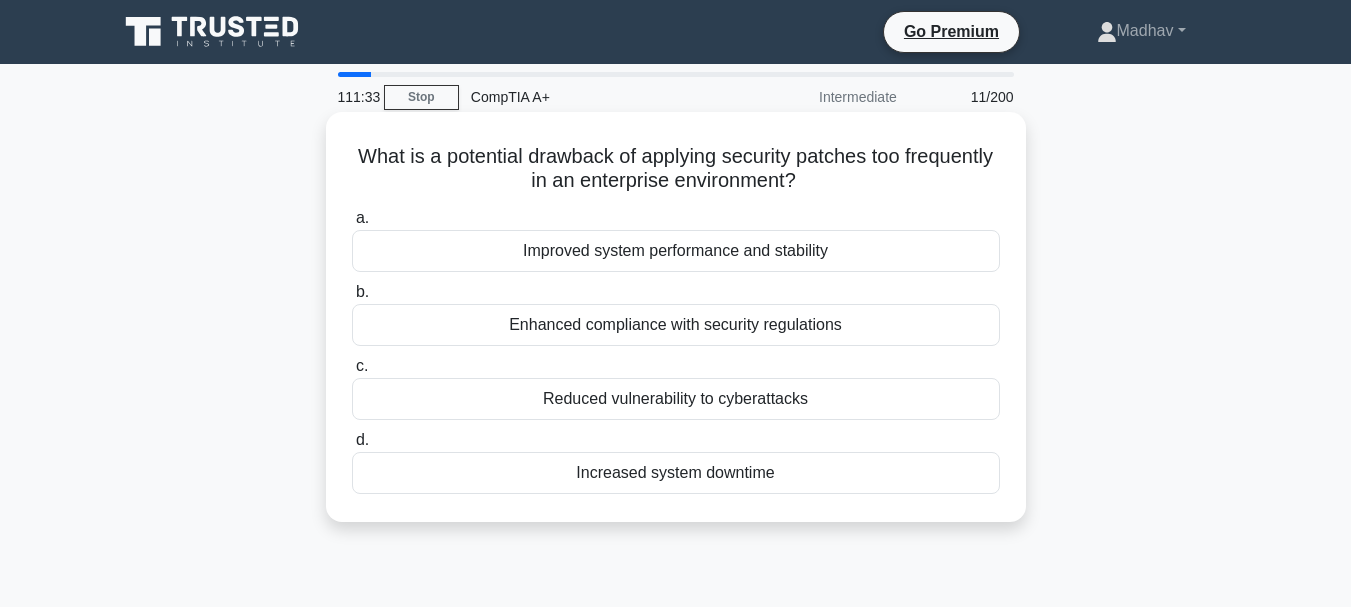 click on "Increased system downtime" at bounding box center (676, 473) 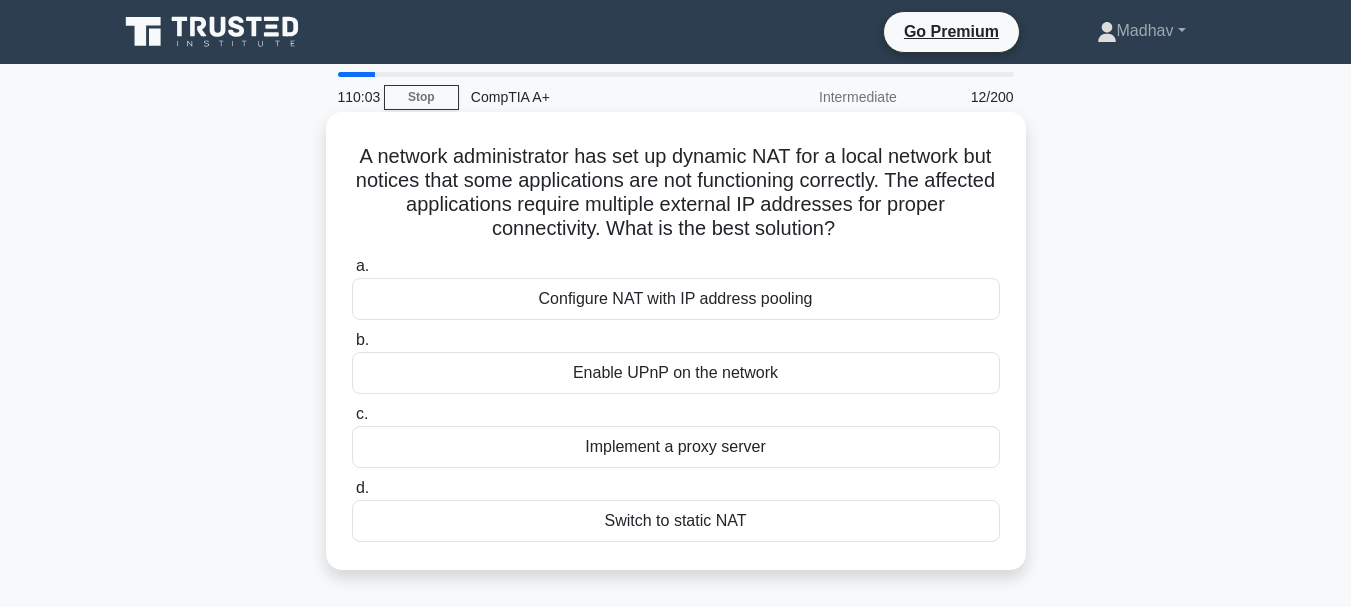 click on "Configure NAT with IP address pooling" at bounding box center [676, 299] 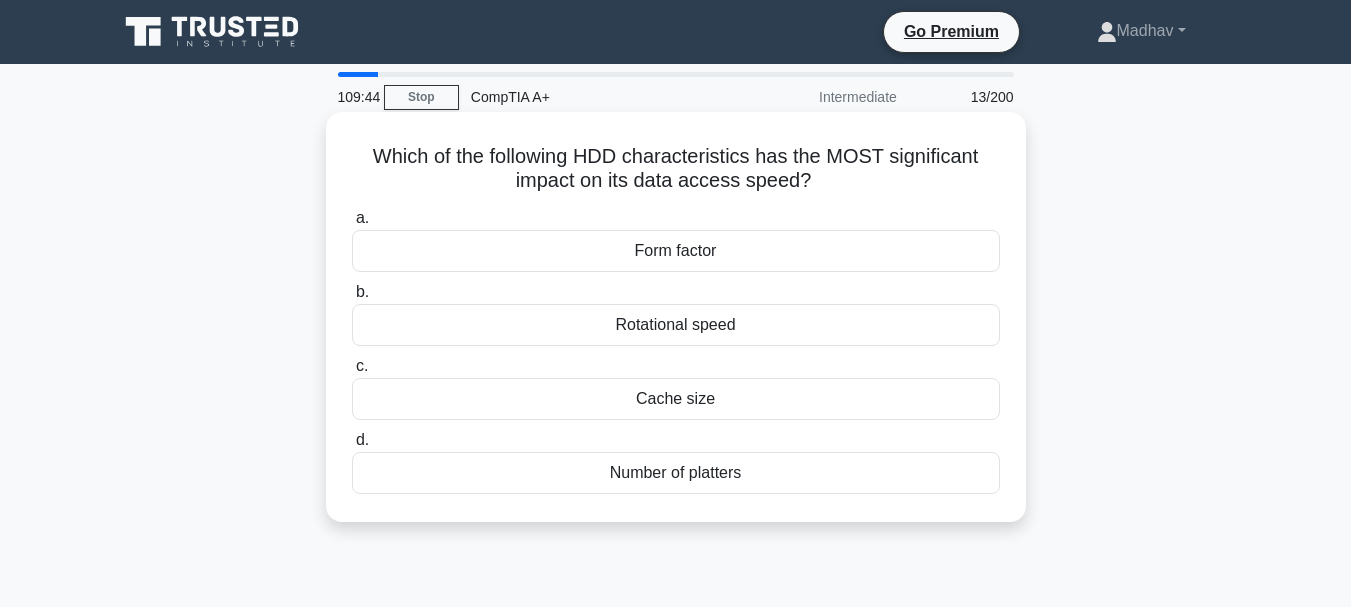 click on "Rotational speed" at bounding box center (676, 325) 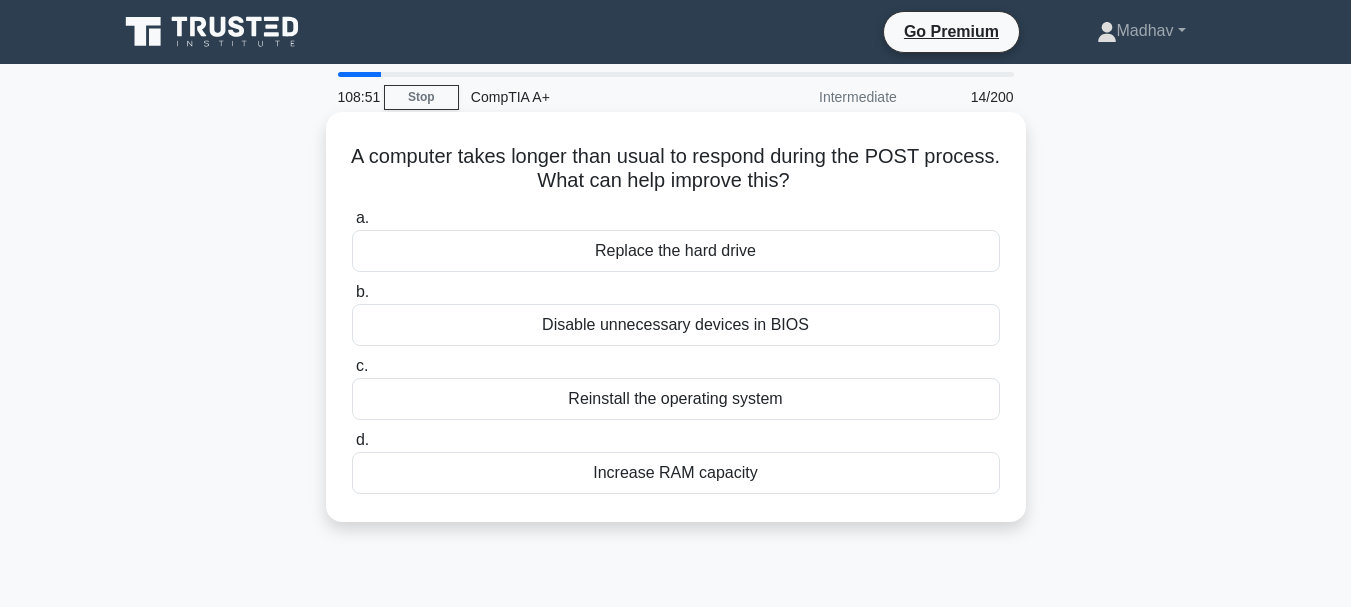 click on "Increase RAM capacity" at bounding box center [676, 473] 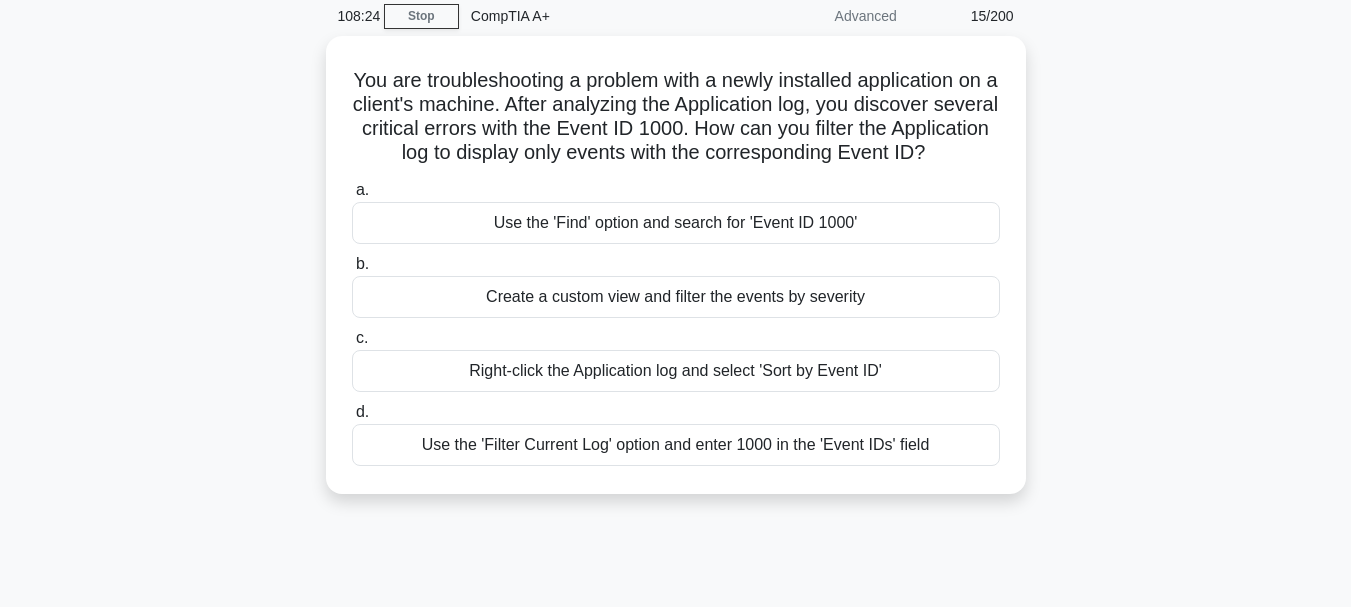 scroll, scrollTop: 114, scrollLeft: 0, axis: vertical 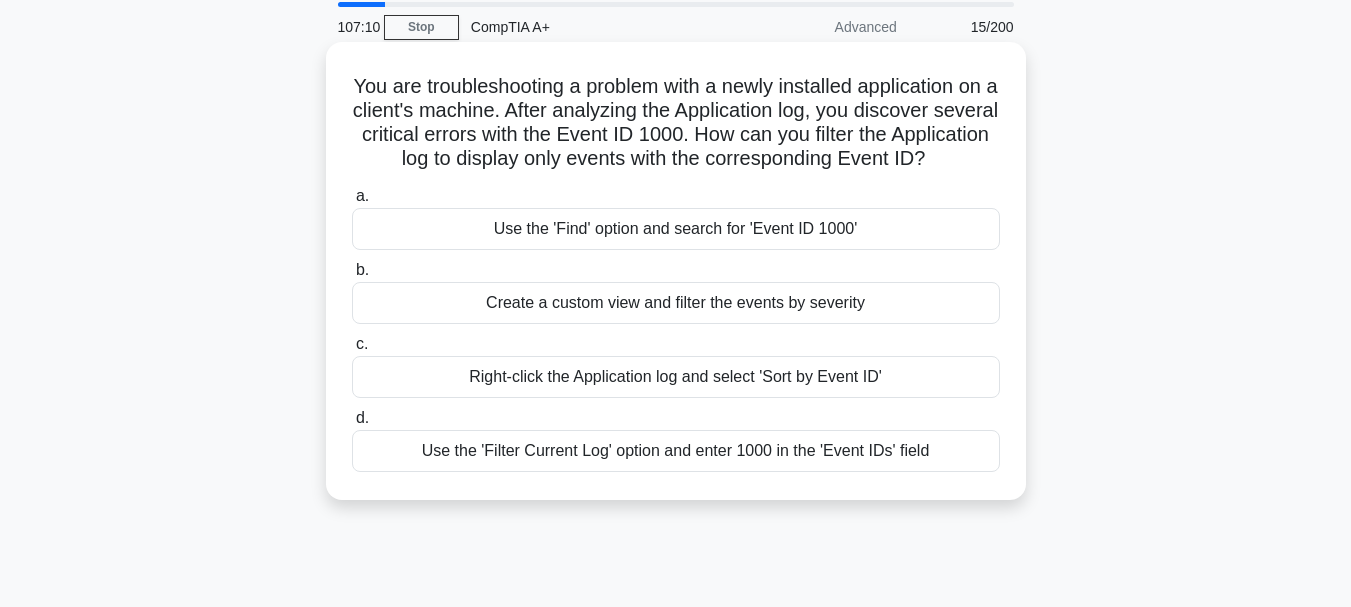 click on "Right-click the Application log and select 'Sort by Event ID'" at bounding box center [676, 377] 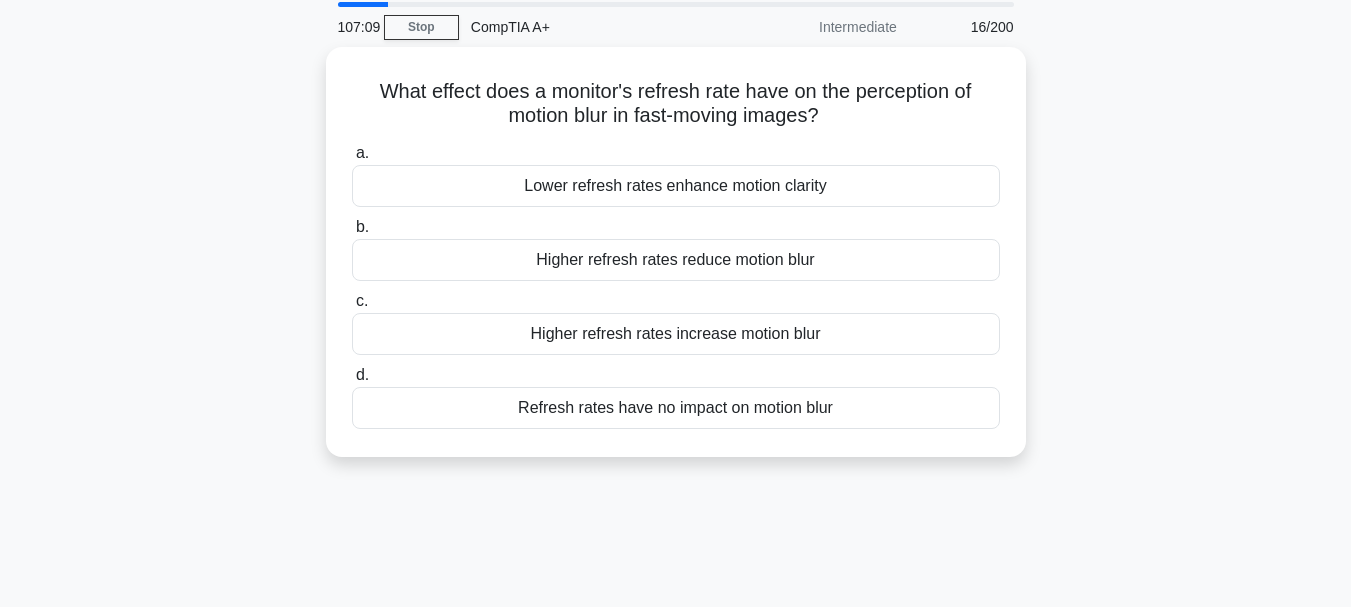 scroll, scrollTop: 0, scrollLeft: 0, axis: both 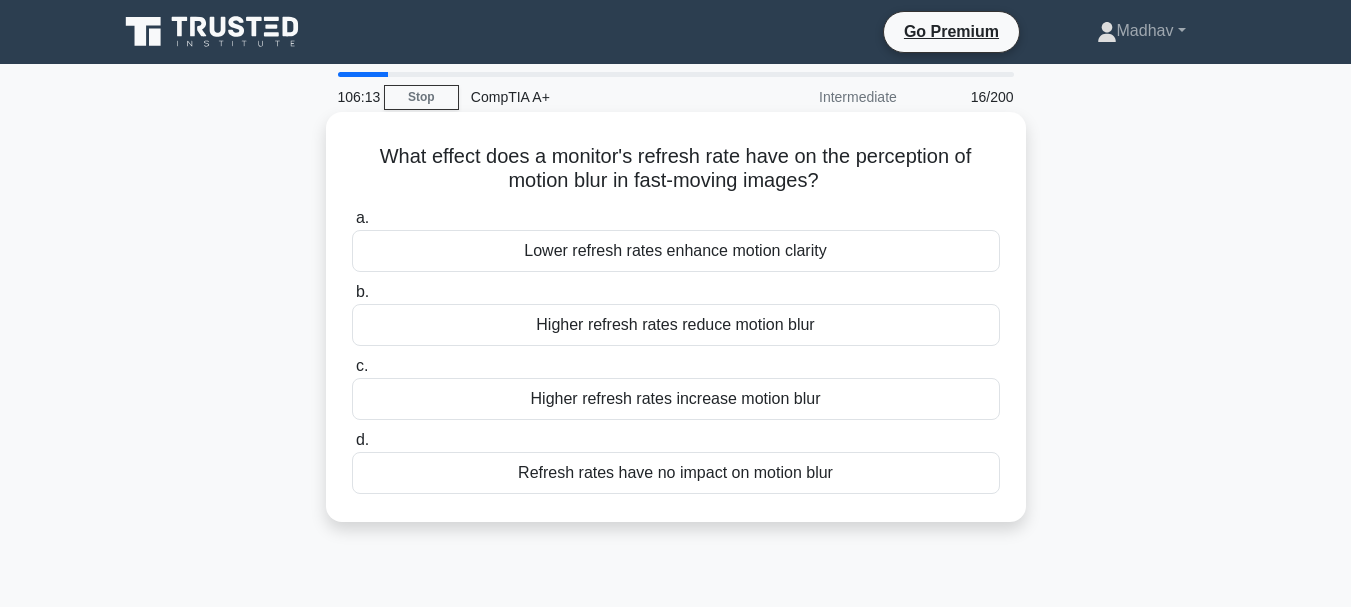 click on "Higher refresh rates reduce motion blur" at bounding box center [676, 325] 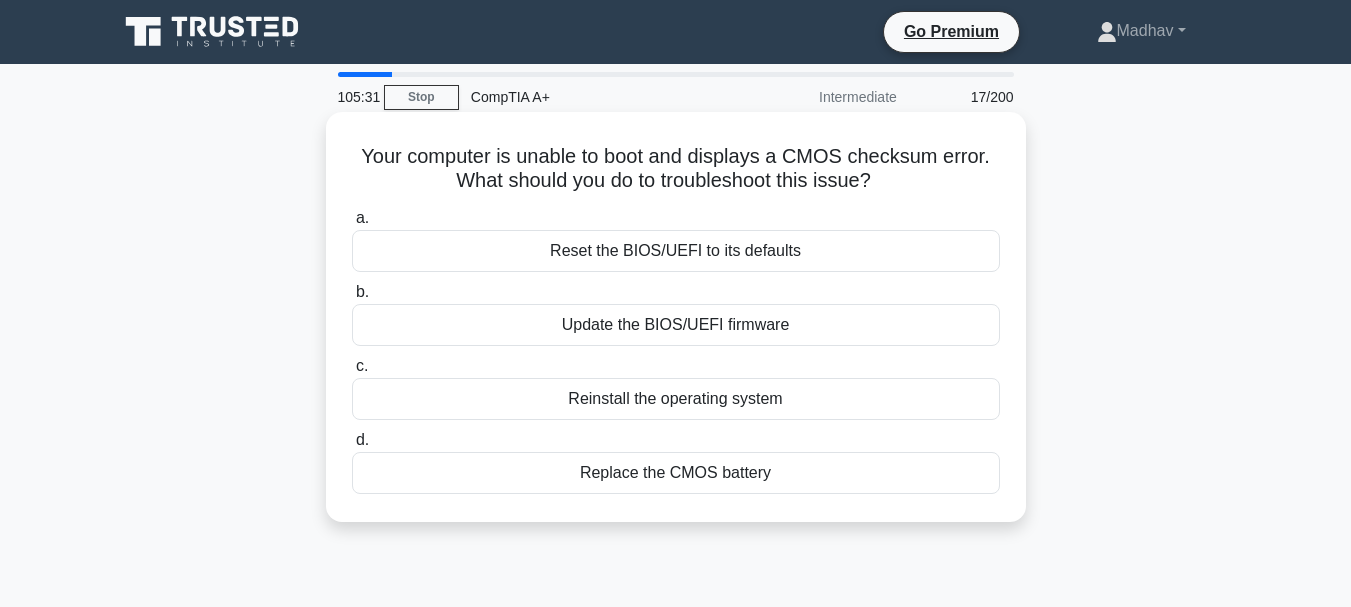 click on "Replace the CMOS battery" at bounding box center (676, 473) 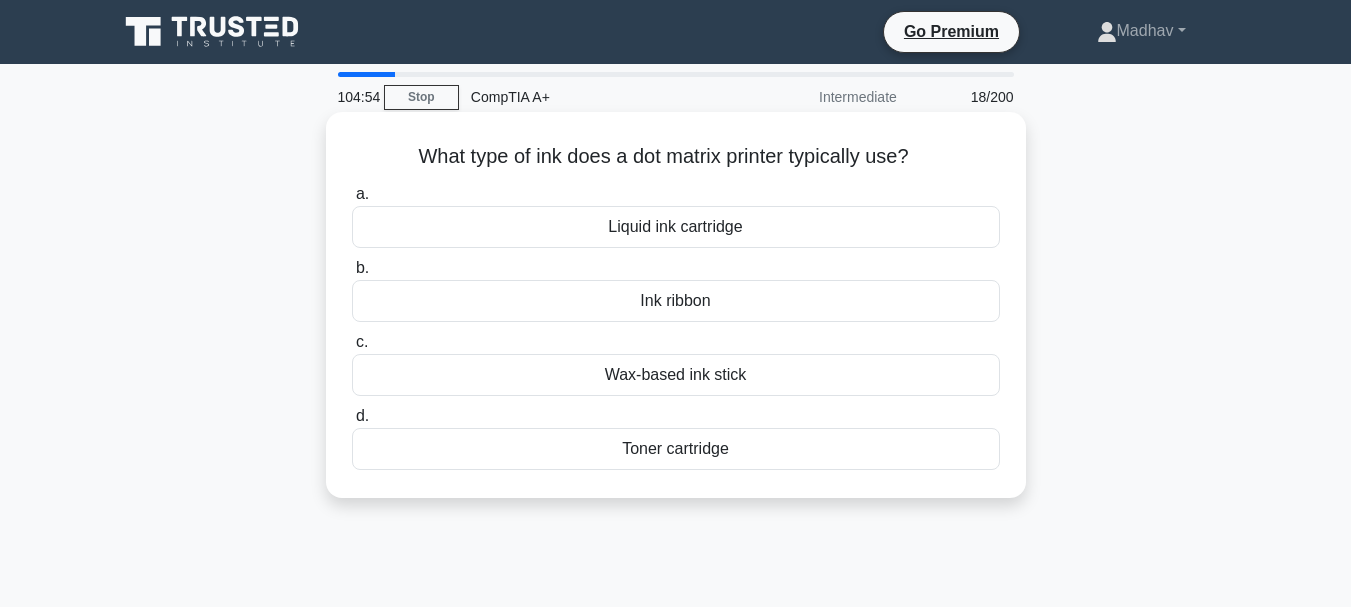 click on "Ink ribbon" at bounding box center [676, 301] 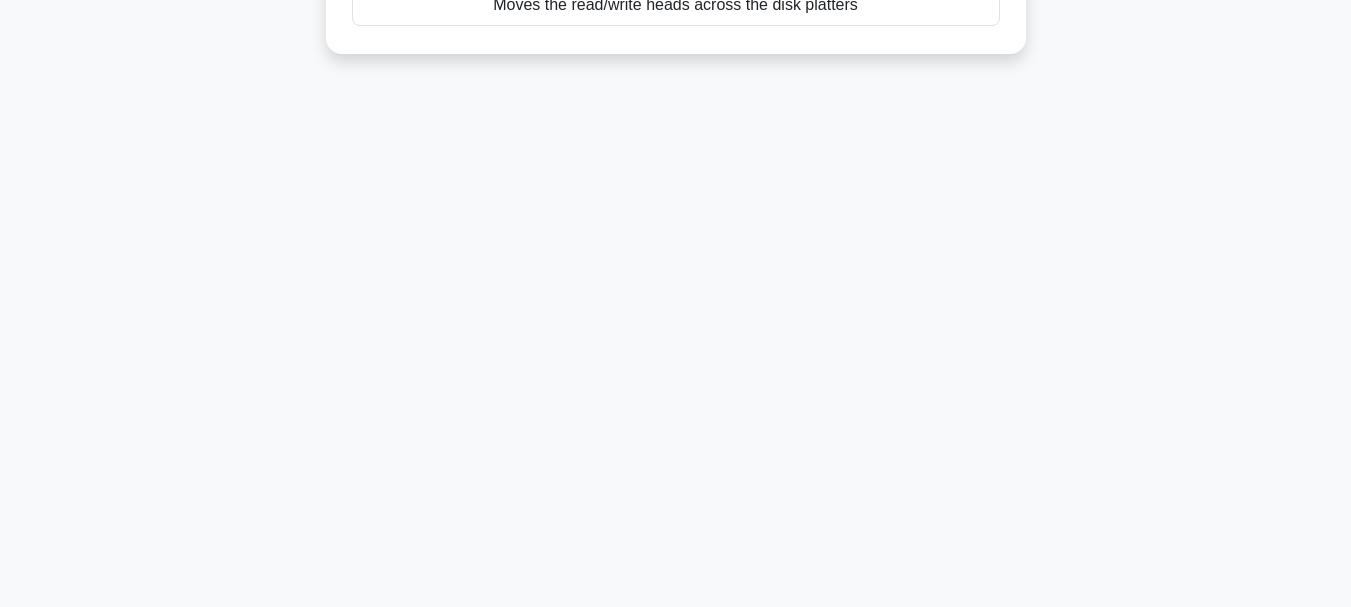 scroll, scrollTop: 0, scrollLeft: 0, axis: both 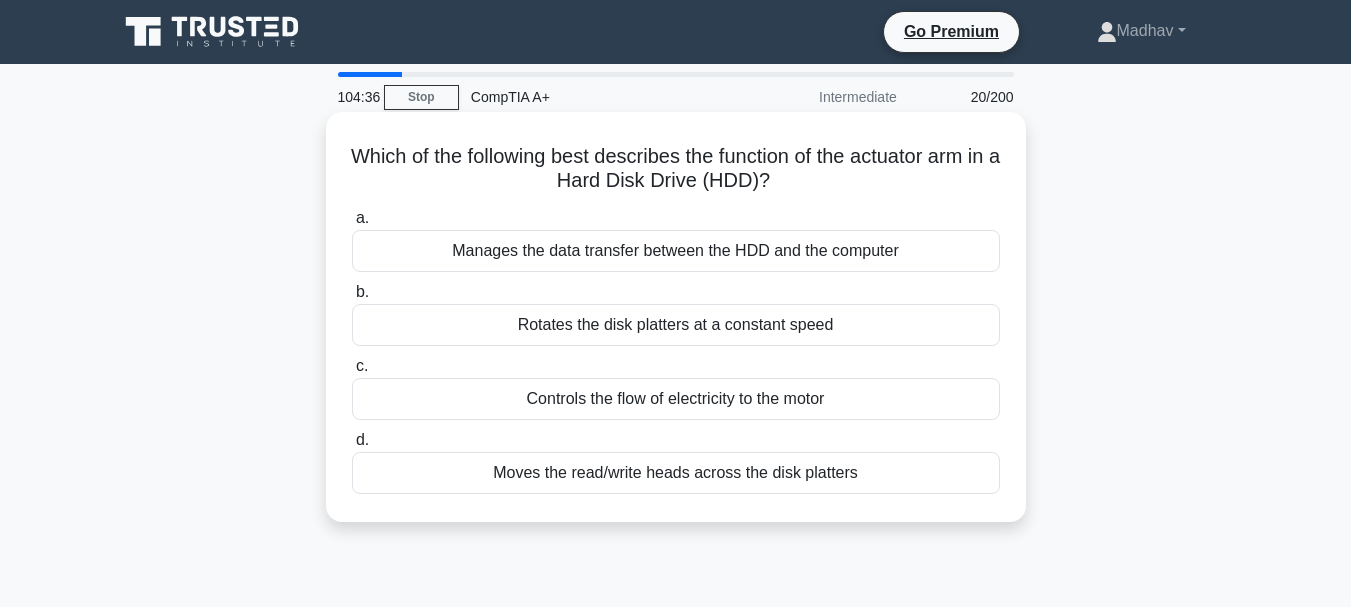 click on "Moves the read/write heads across the disk platters" at bounding box center [676, 473] 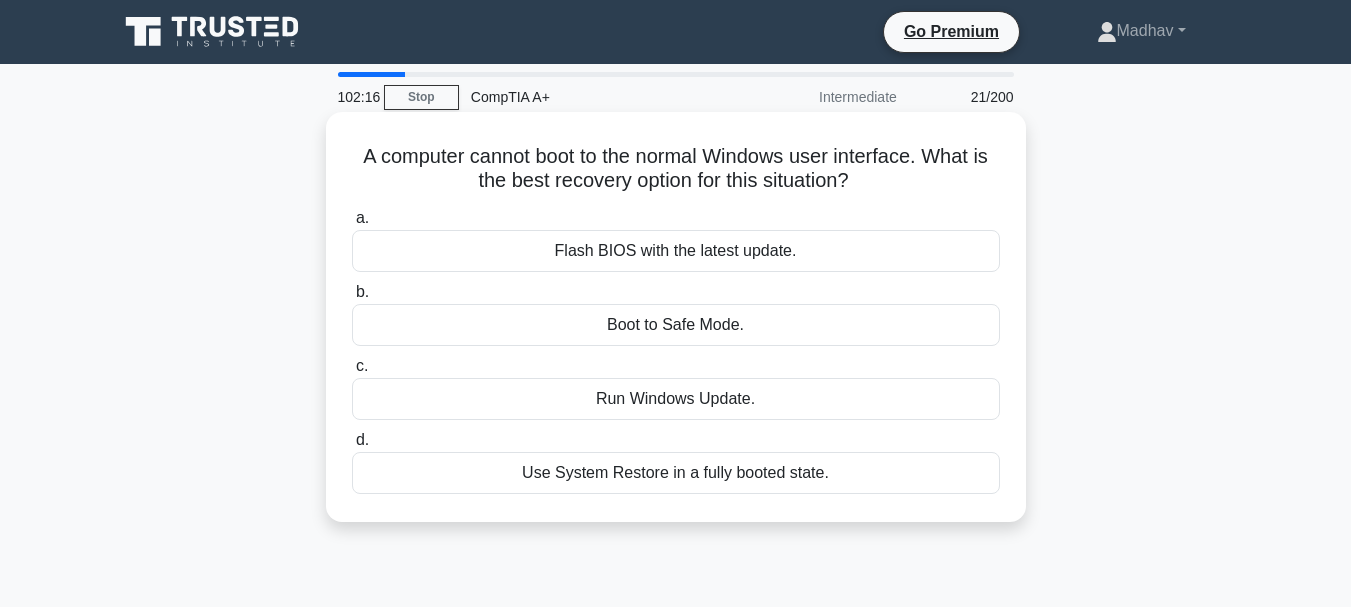 click on "Boot to Safe Mode." at bounding box center [676, 325] 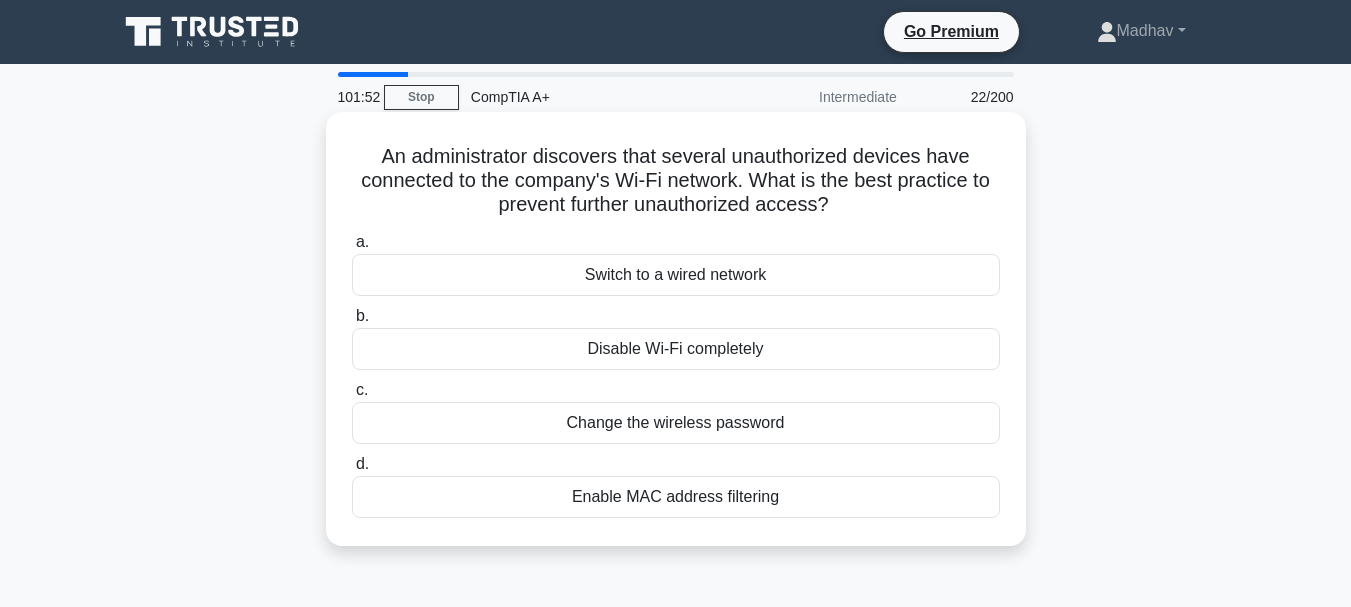 click on "Change the wireless password" at bounding box center [676, 423] 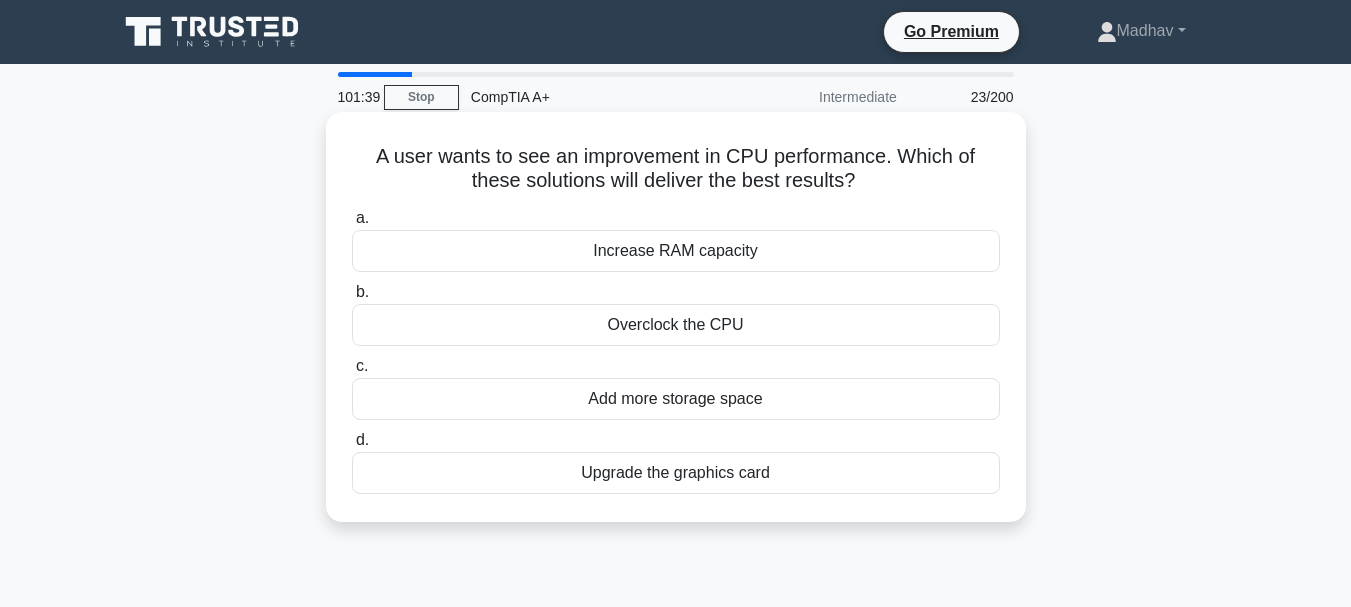 click on "Overclock the CPU" at bounding box center (676, 325) 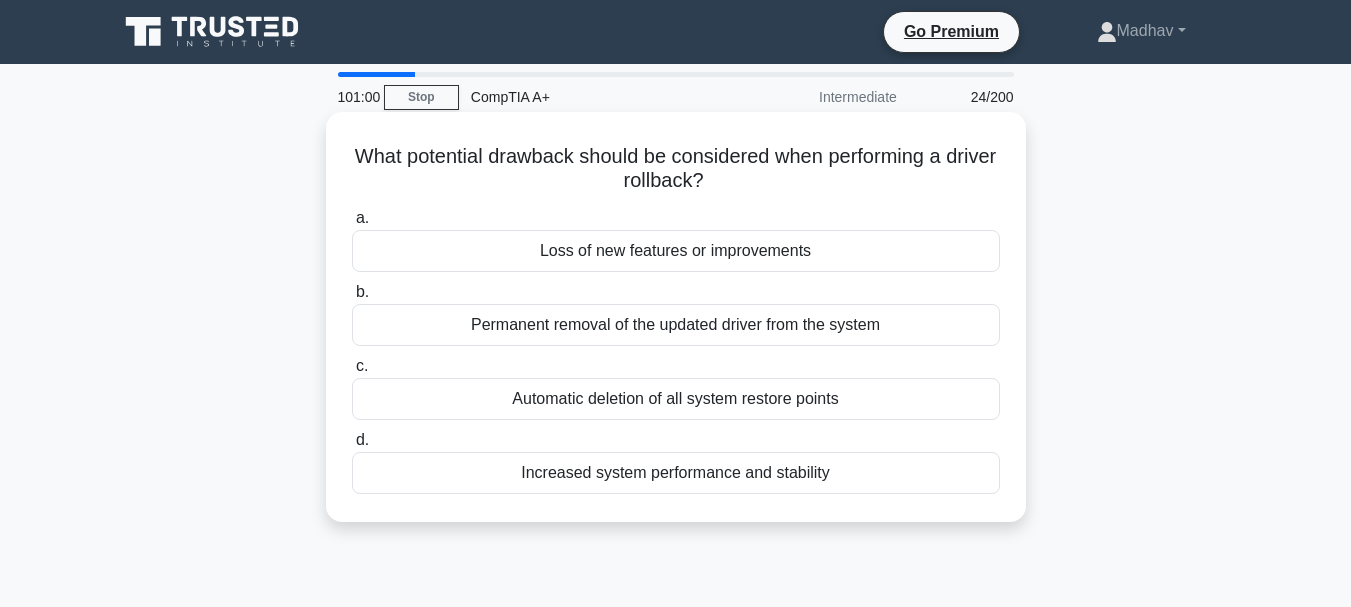 click on "Loss of new features or improvements" at bounding box center (676, 251) 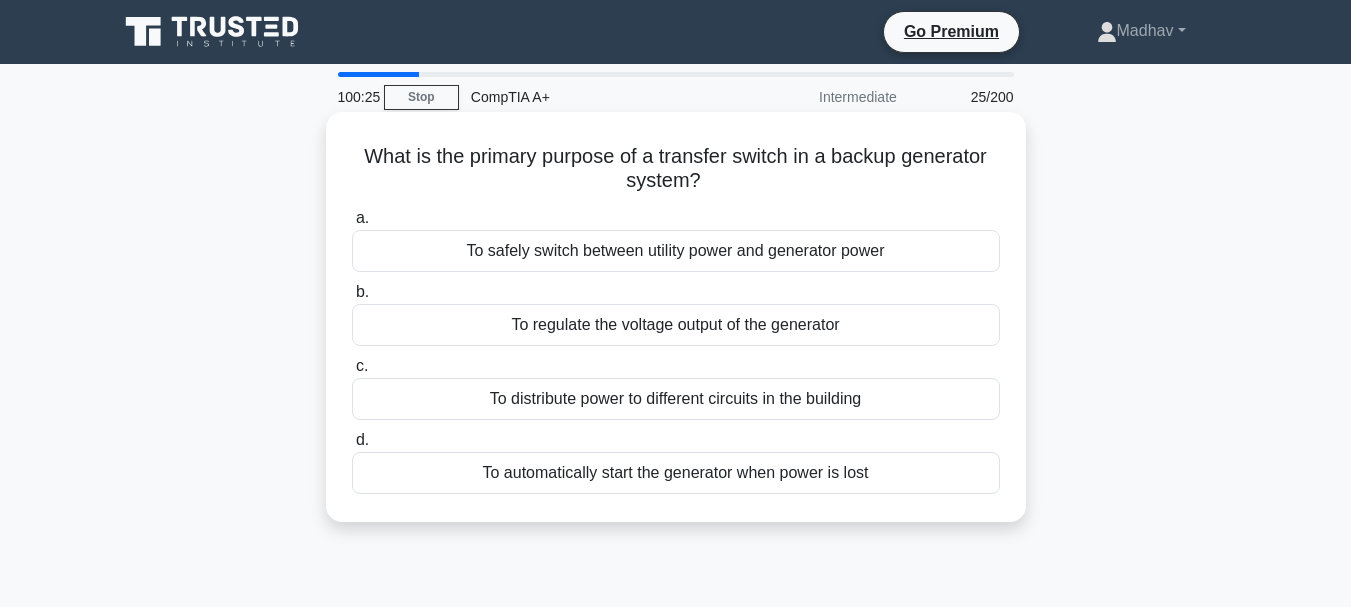 click on "To safely switch between utility power and generator power" at bounding box center [676, 251] 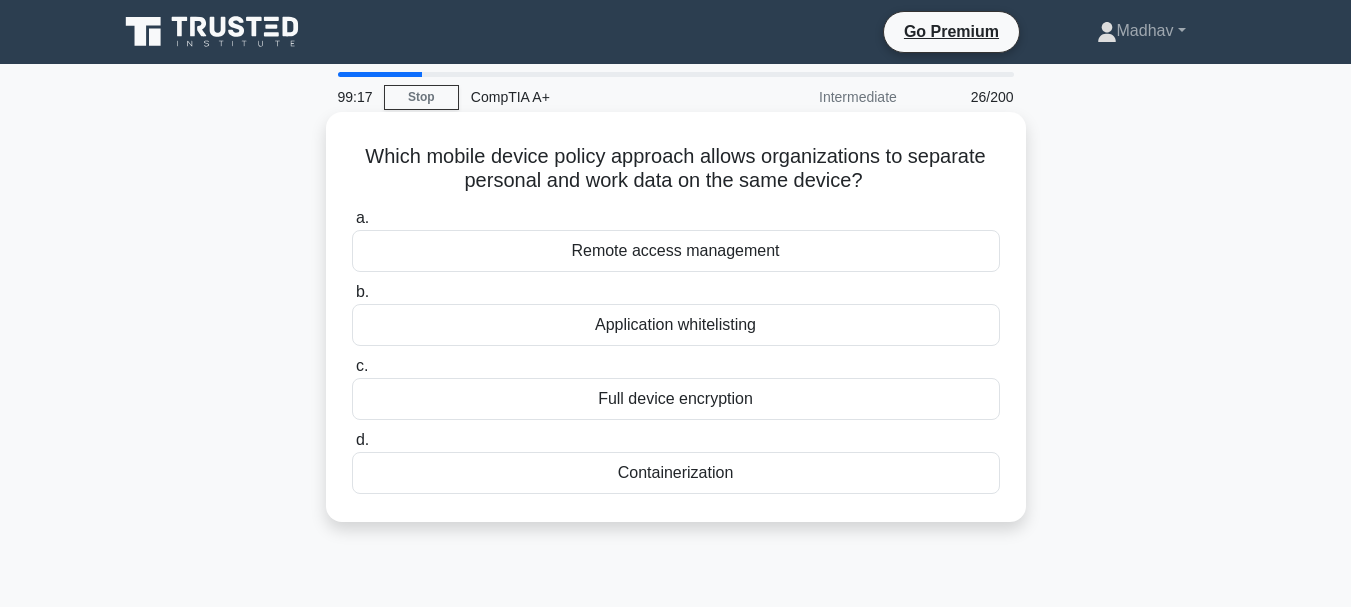click on "Remote access management" at bounding box center [676, 251] 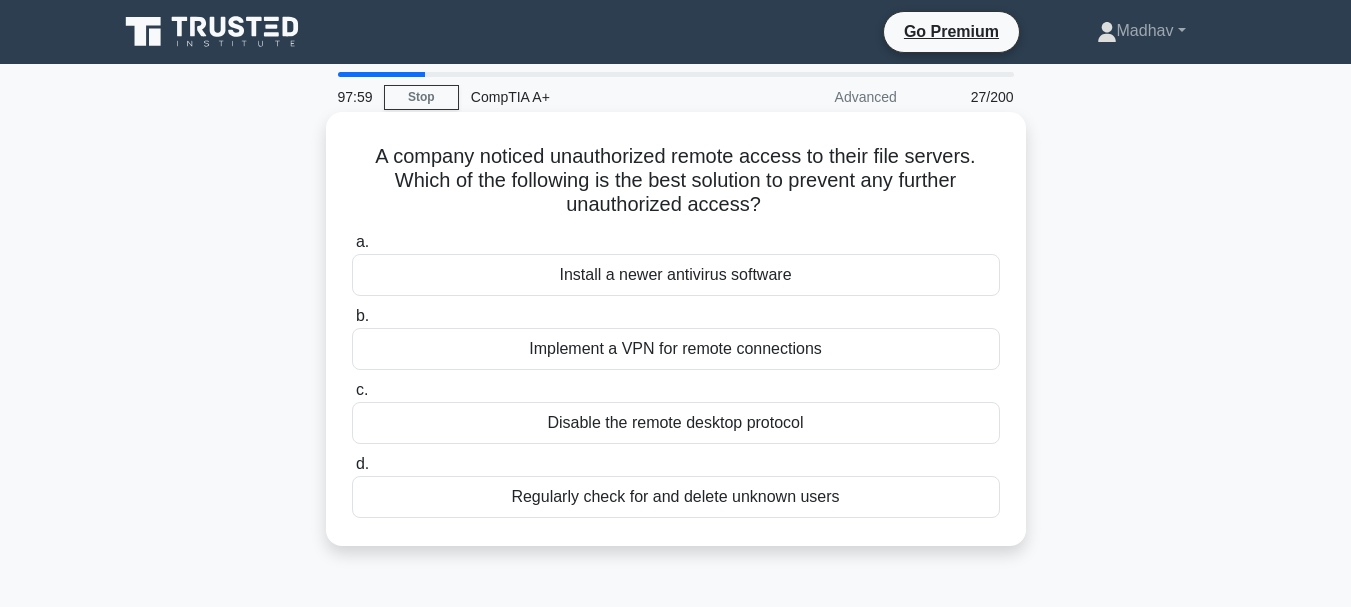 click on "Regularly check for and delete unknown users" at bounding box center [676, 497] 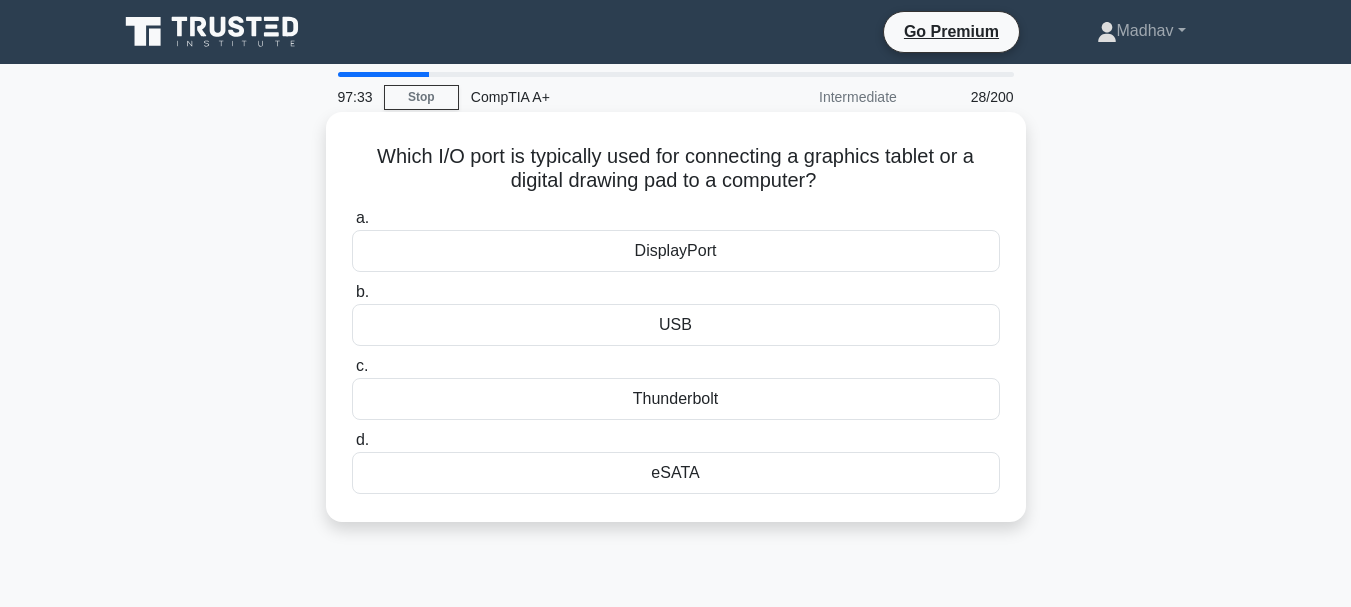 click on "USB" at bounding box center (676, 325) 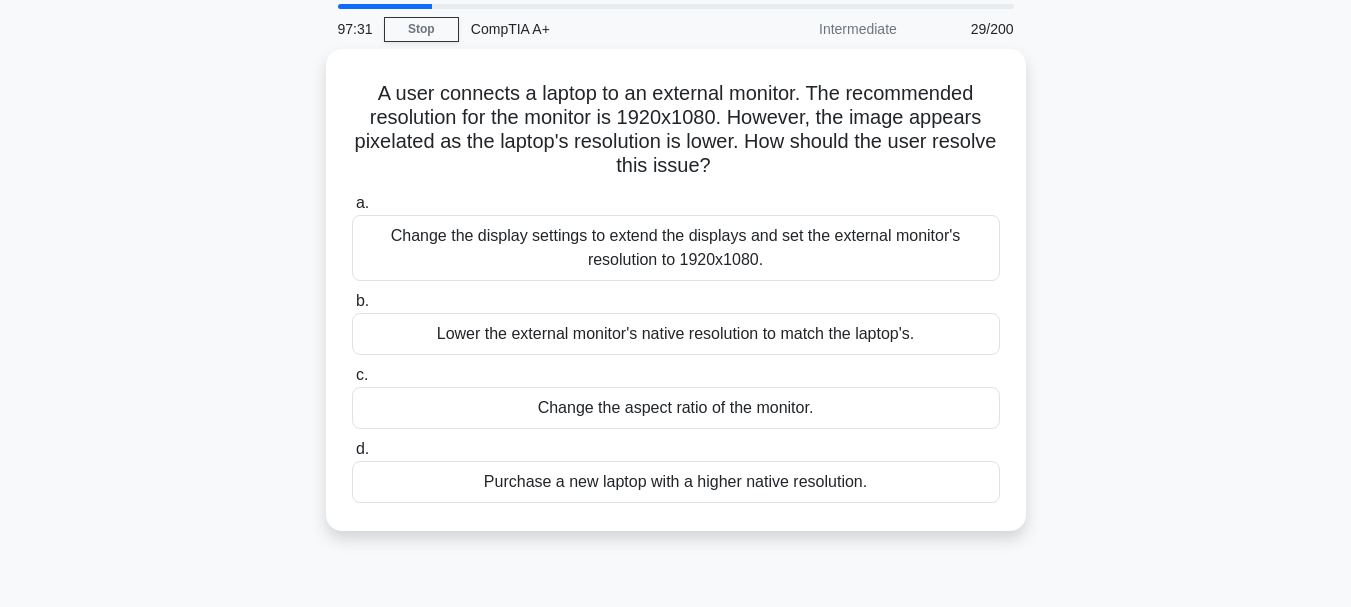 scroll, scrollTop: 72, scrollLeft: 0, axis: vertical 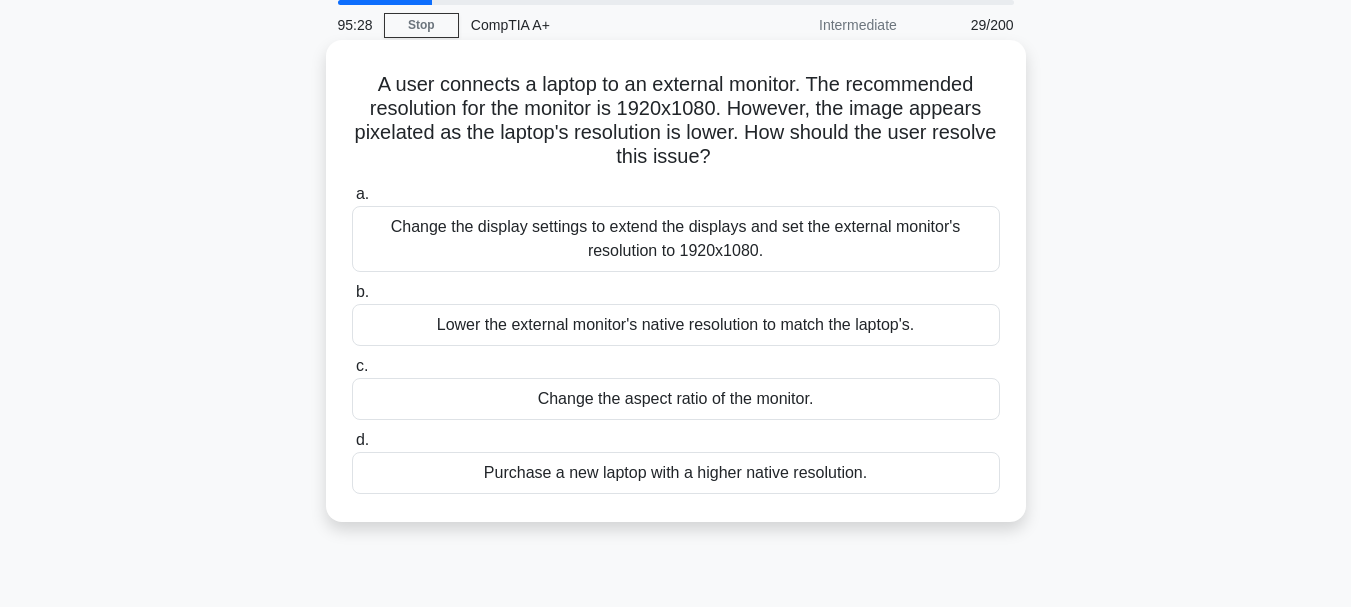 click on "Purchase a new laptop with a higher native resolution." at bounding box center [676, 473] 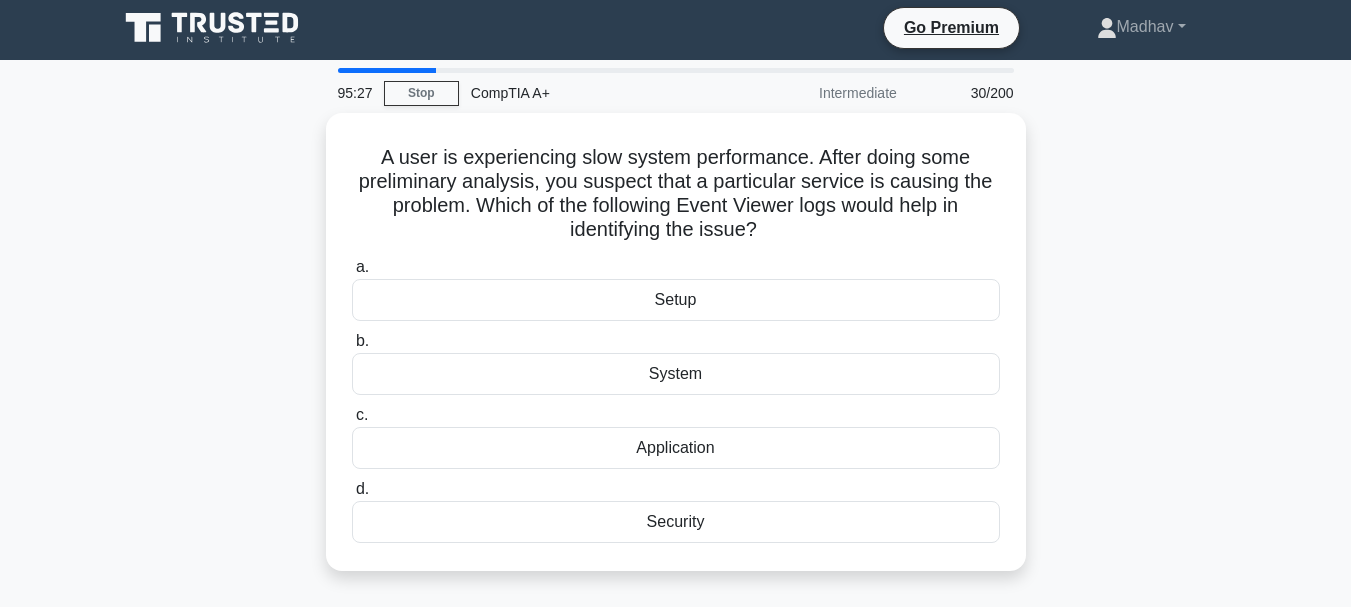 scroll, scrollTop: 0, scrollLeft: 0, axis: both 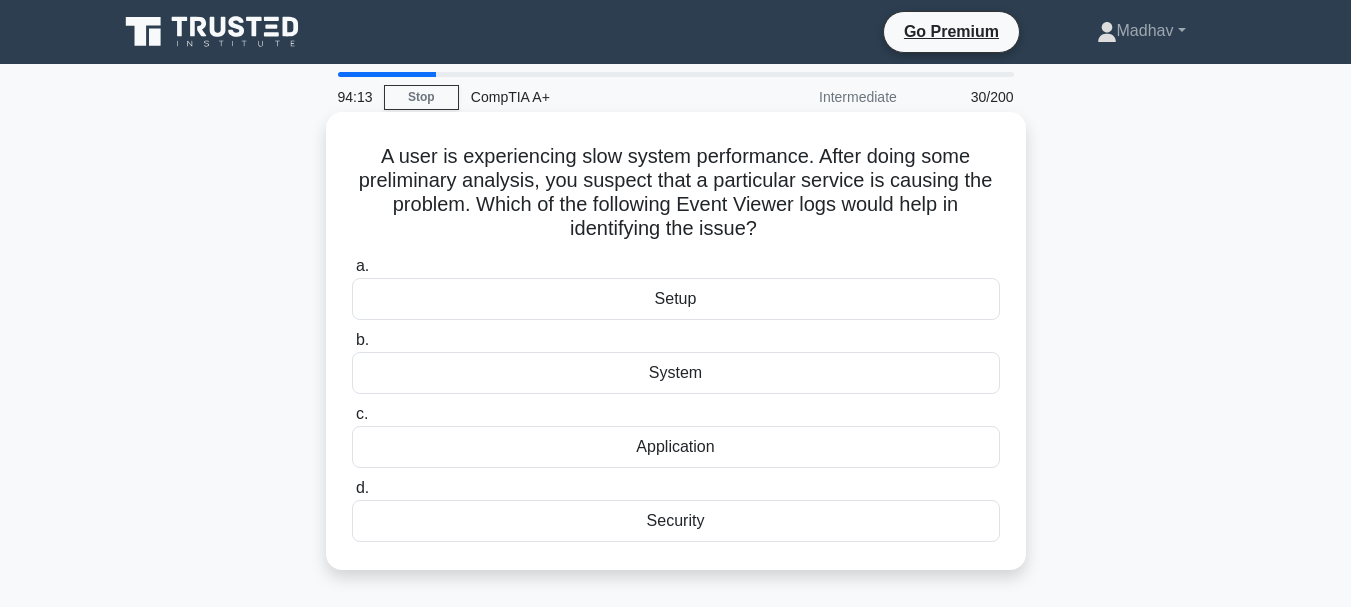 click on "c.
Application" at bounding box center (676, 435) 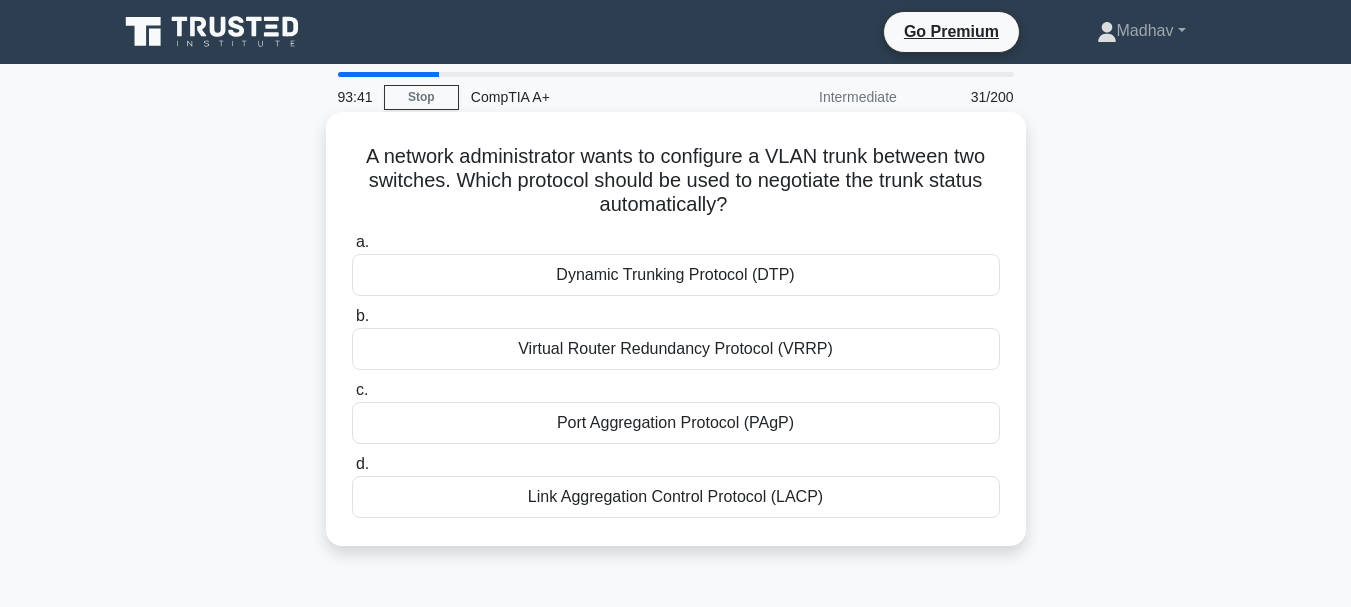 click on "Dynamic Trunking Protocol (DTP)" at bounding box center [676, 275] 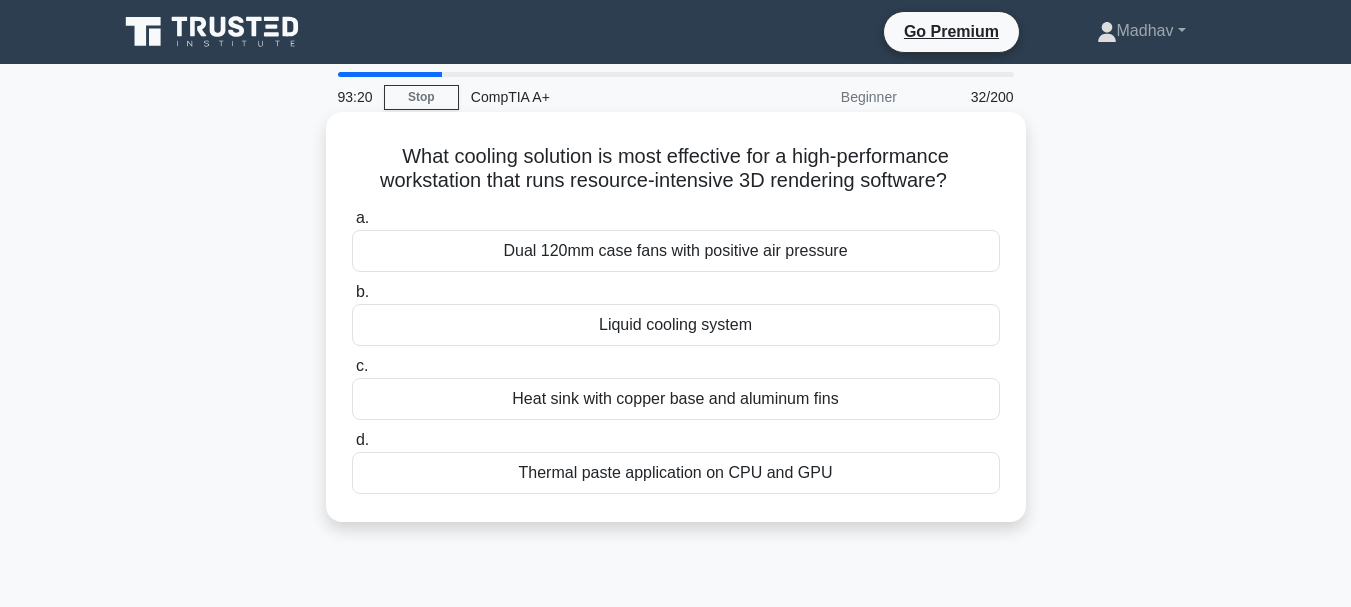 click on "Liquid cooling system" at bounding box center [676, 325] 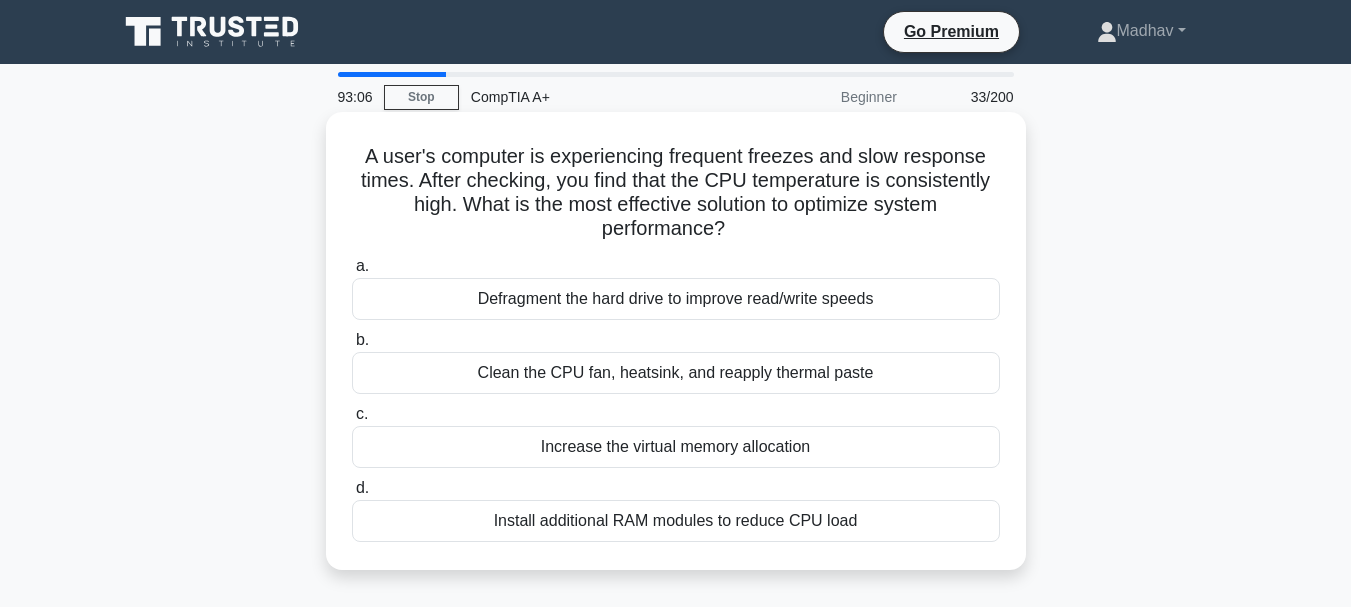 click on "Clean the CPU fan, heatsink, and reapply thermal paste" at bounding box center [676, 373] 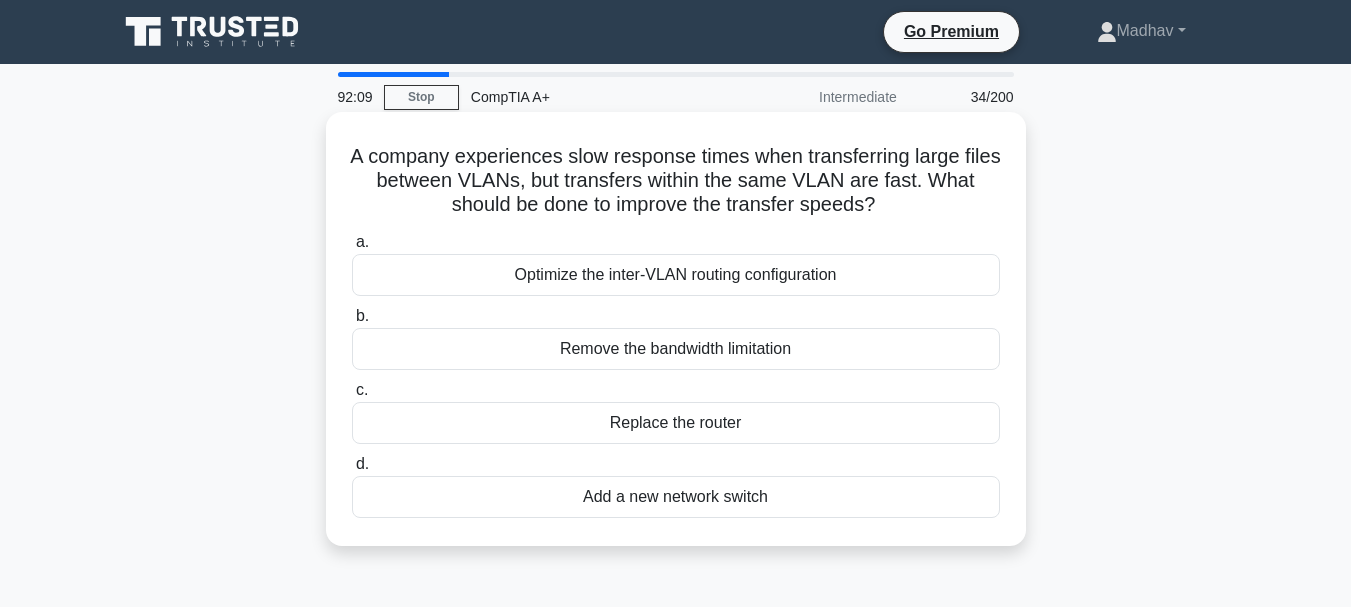 click on "Remove the bandwidth limitation" at bounding box center [676, 349] 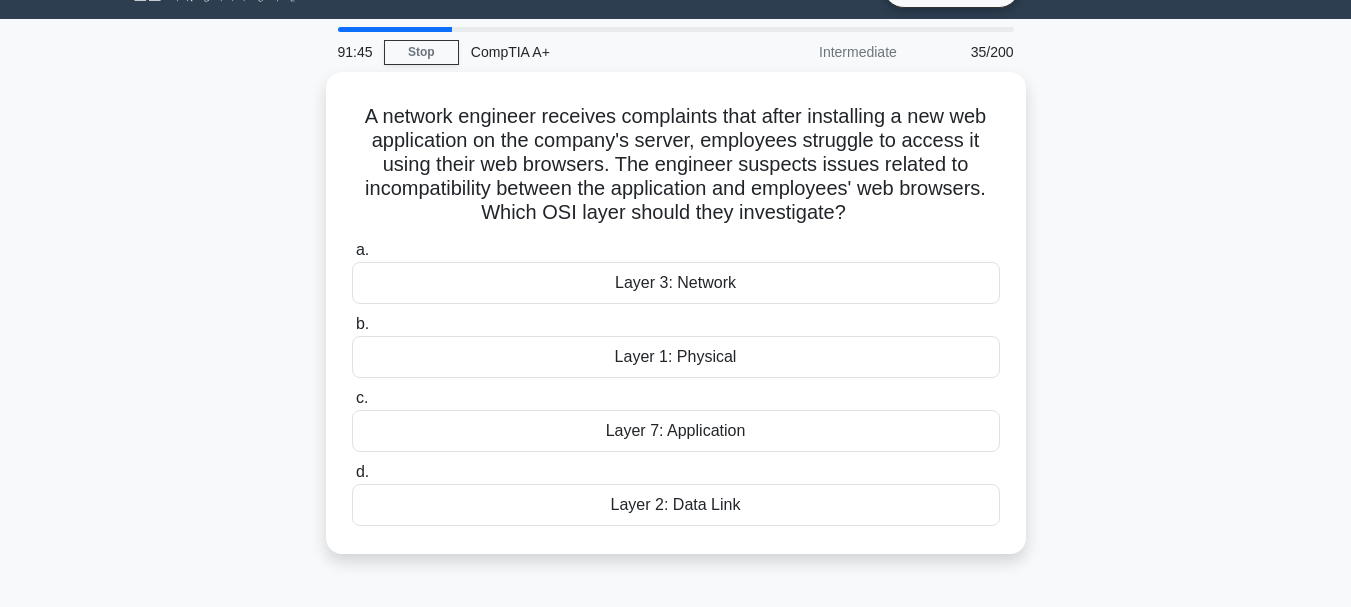 scroll, scrollTop: 44, scrollLeft: 0, axis: vertical 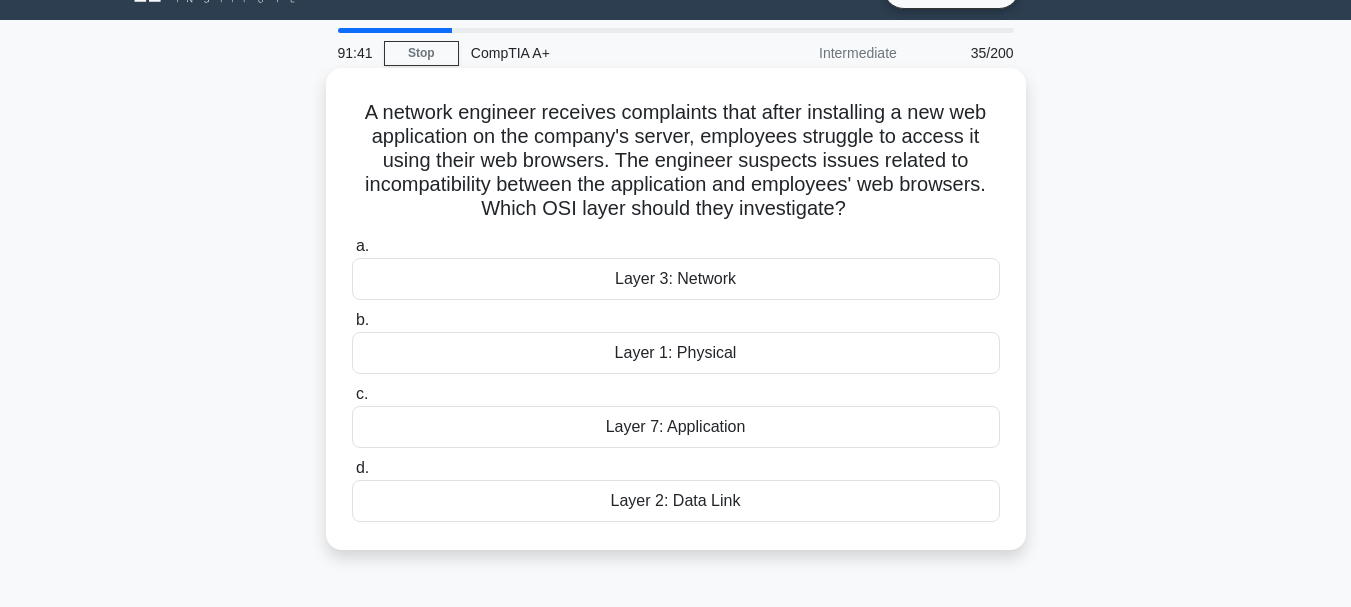 click on "Layer 7: Application" at bounding box center [676, 427] 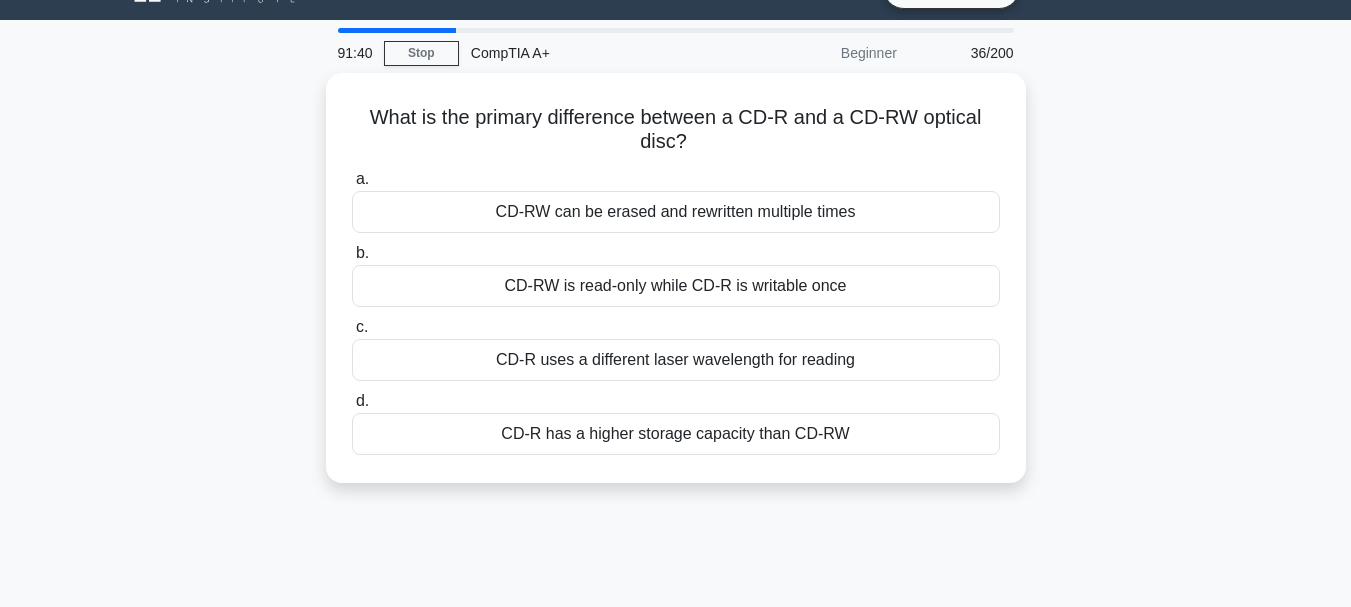 scroll, scrollTop: 0, scrollLeft: 0, axis: both 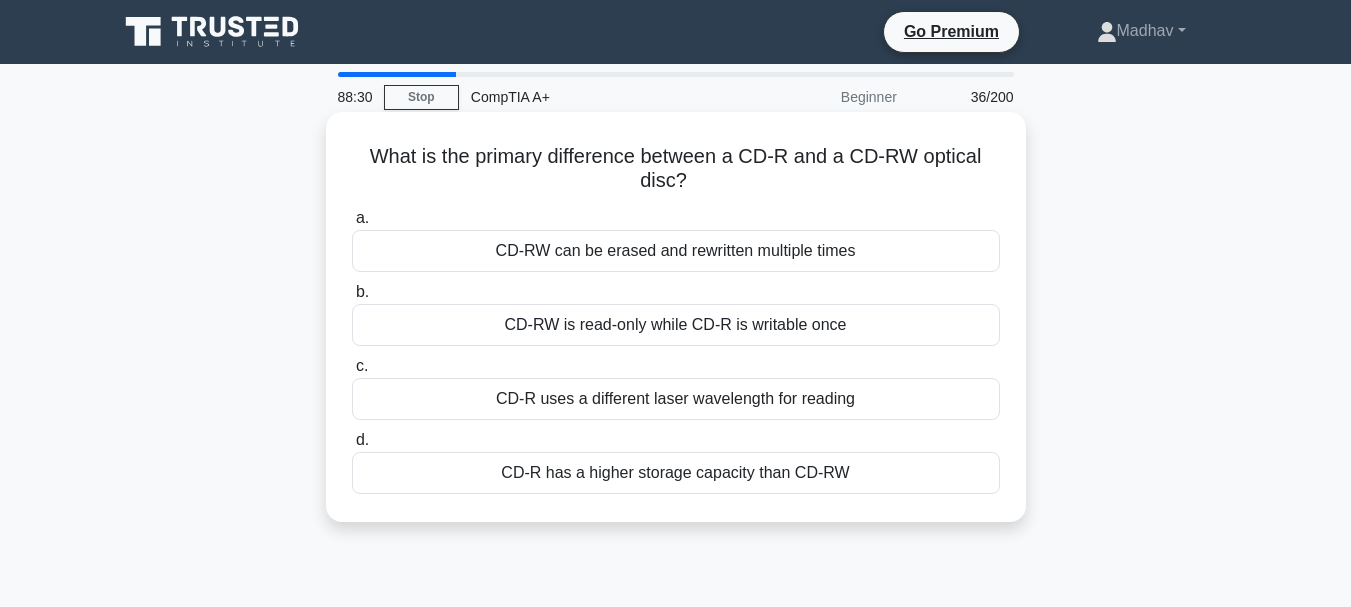 click on "CD-RW can be erased and rewritten multiple times" at bounding box center [676, 251] 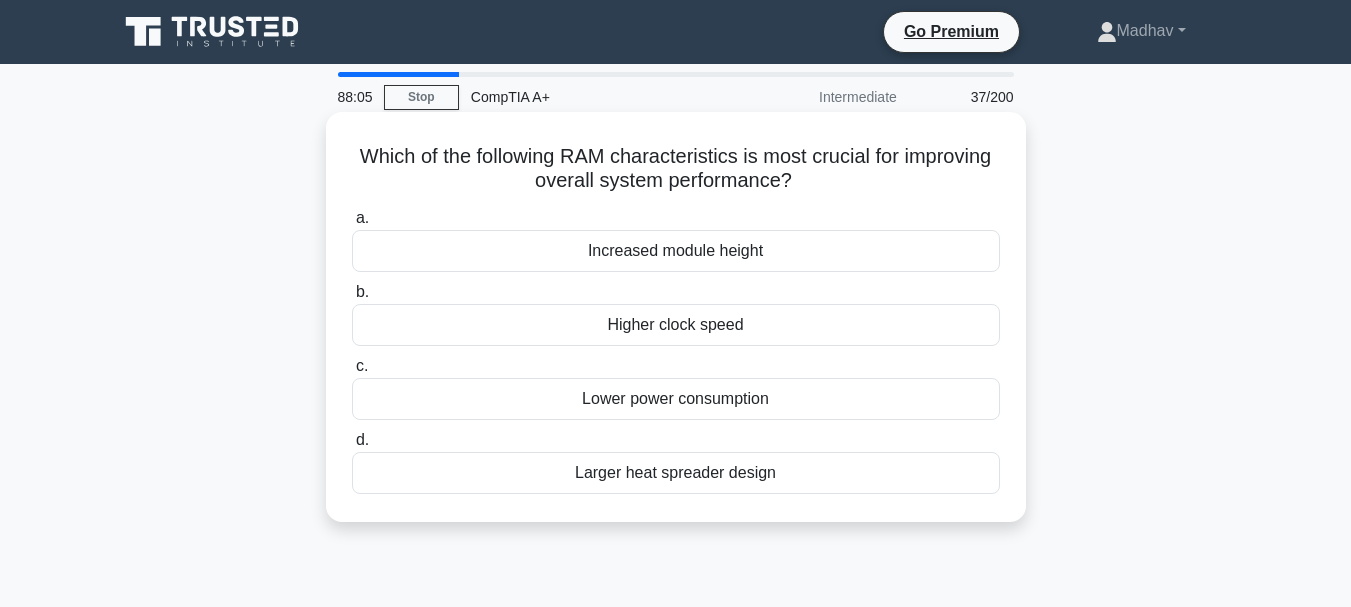 click on "Higher clock speed" at bounding box center [676, 325] 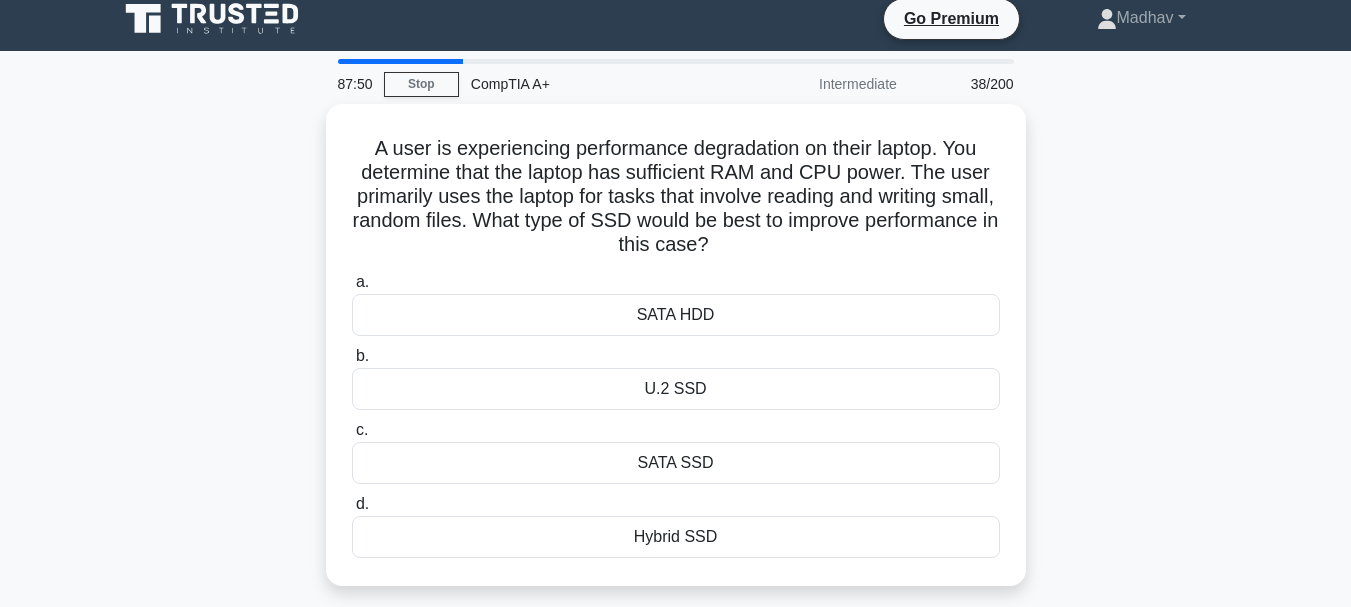 scroll, scrollTop: 15, scrollLeft: 0, axis: vertical 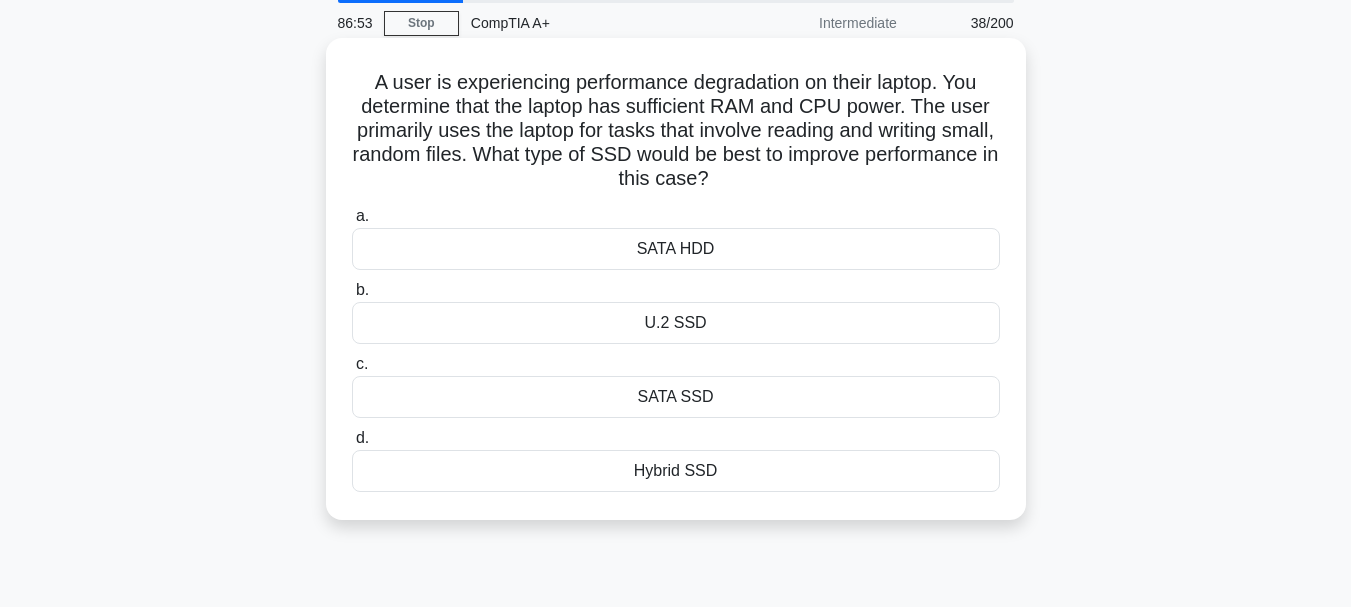 click on "U.2 SSD" at bounding box center [676, 323] 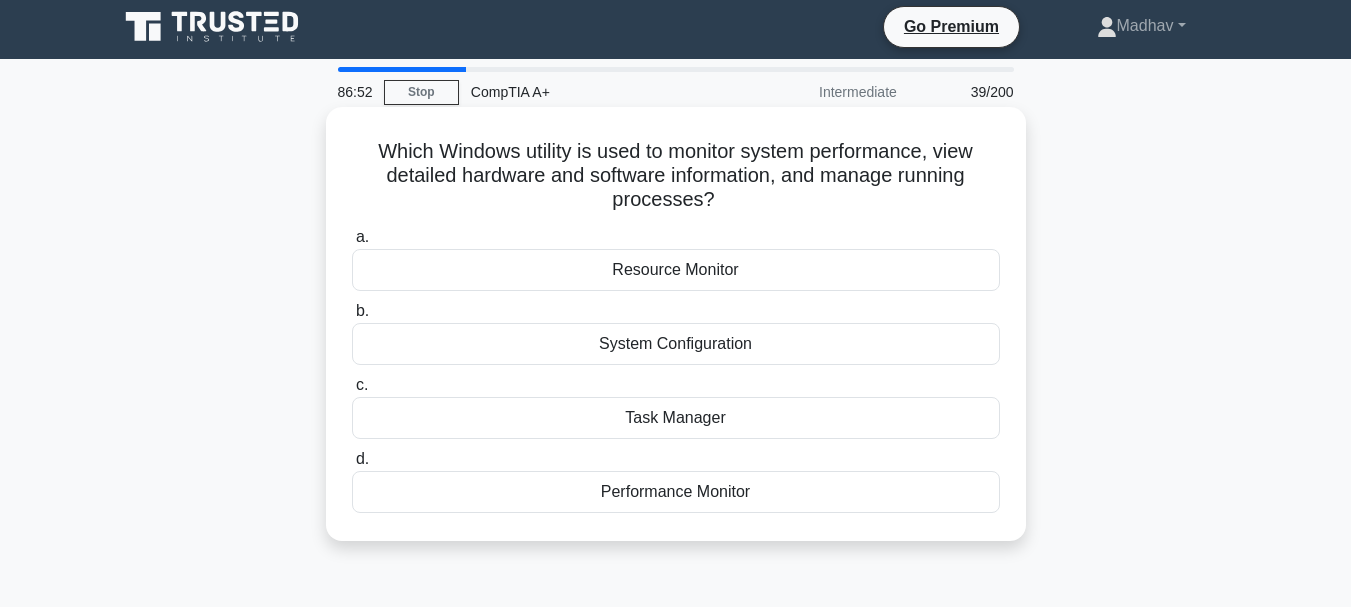 scroll, scrollTop: 0, scrollLeft: 0, axis: both 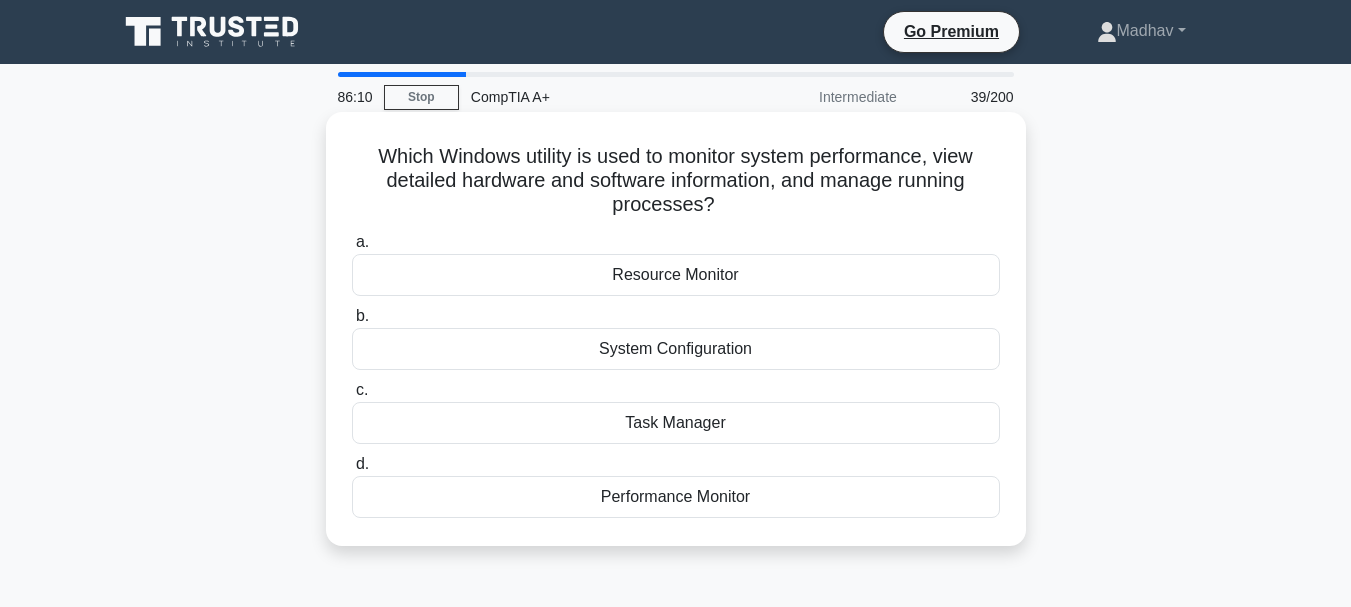 click on "Task Manager" at bounding box center [676, 423] 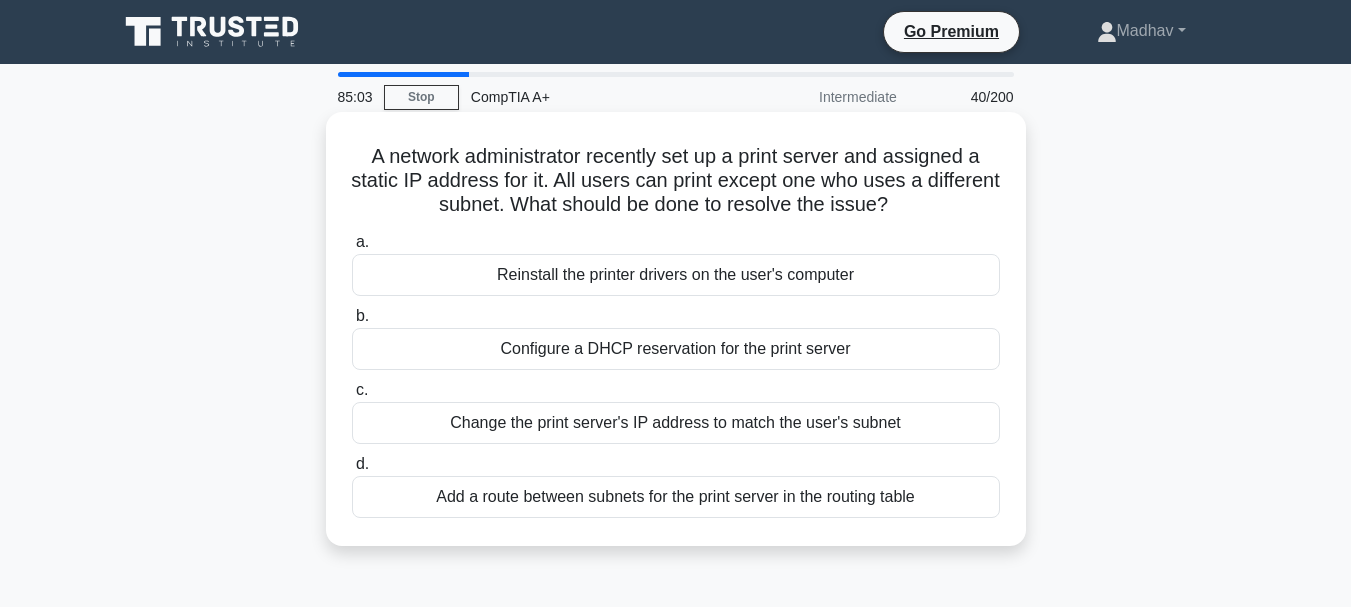 click on "Add a route between subnets for the print server in the routing table" at bounding box center [676, 497] 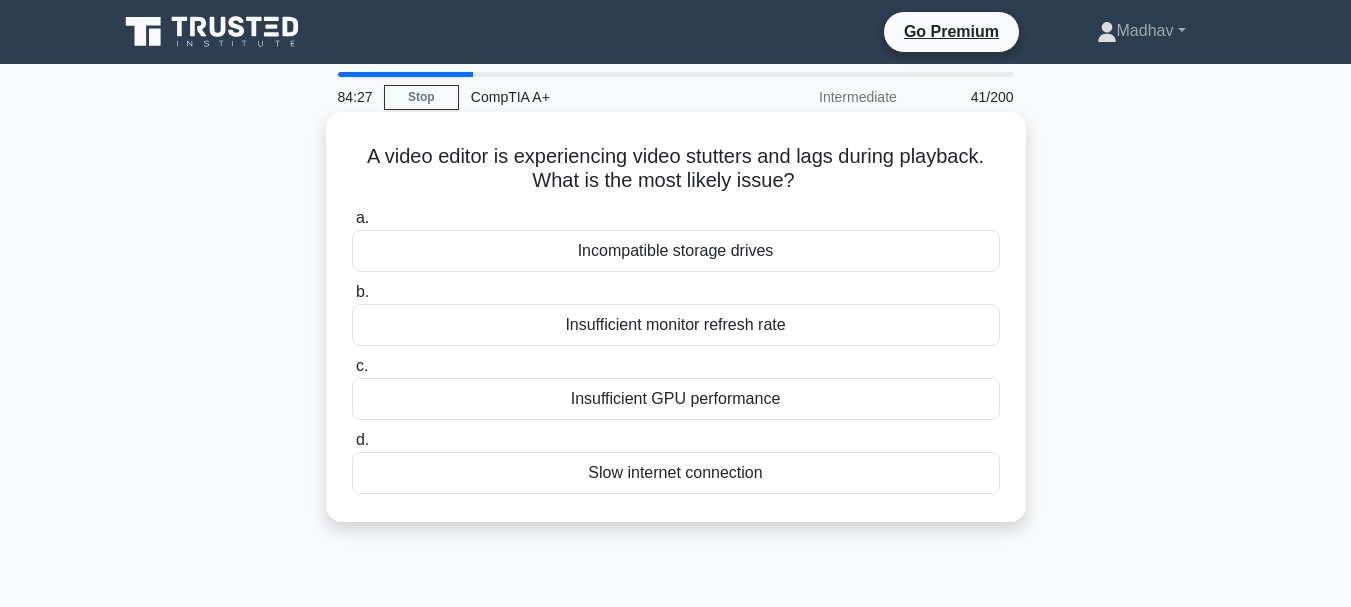click on "Insufficient GPU performance" at bounding box center [676, 399] 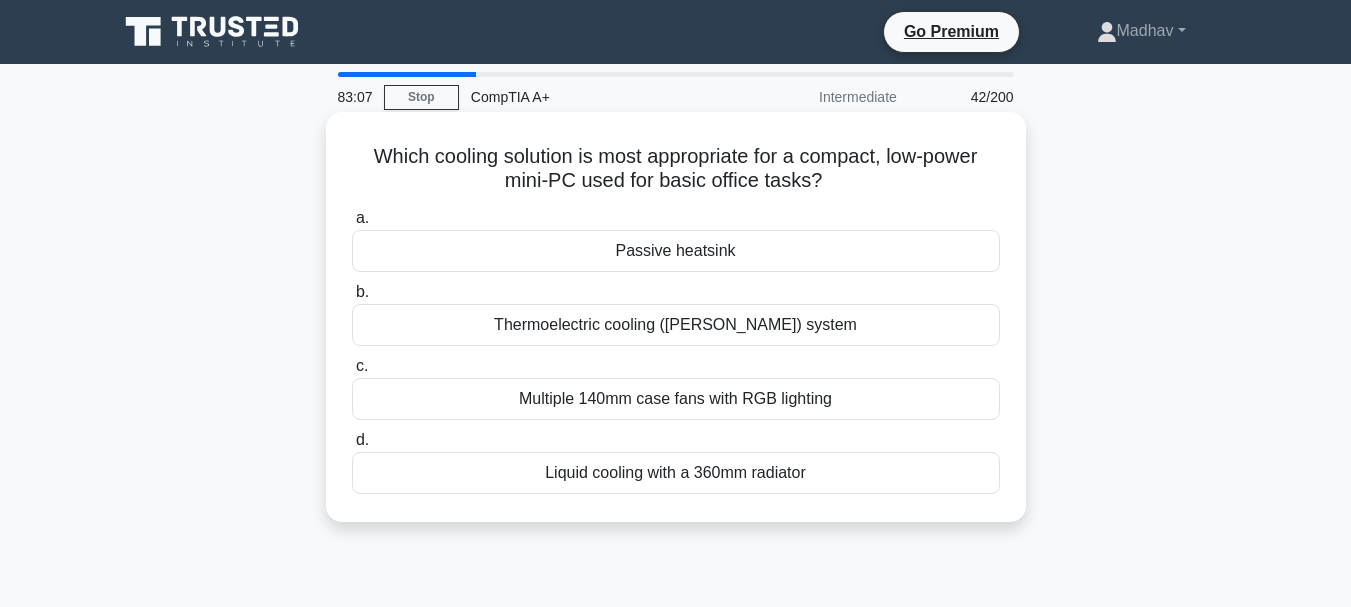 click on "Thermoelectric cooling (Peltier) system" at bounding box center (676, 325) 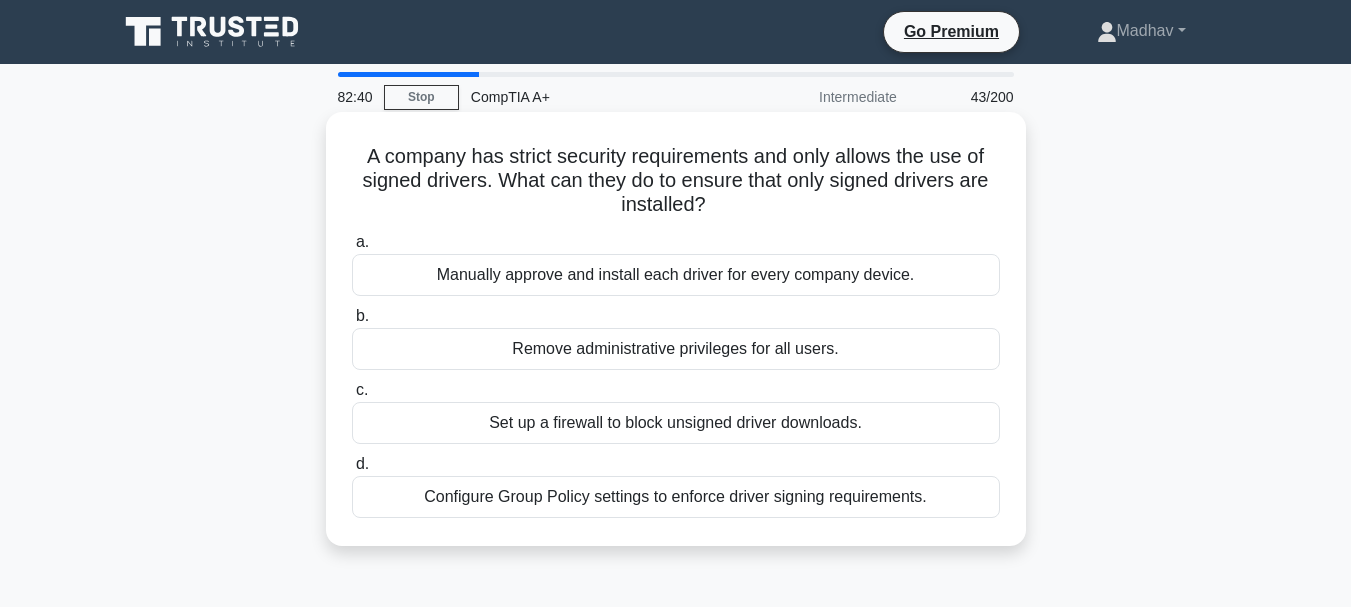 click on "Configure Group Policy settings to enforce driver signing requirements." at bounding box center (676, 497) 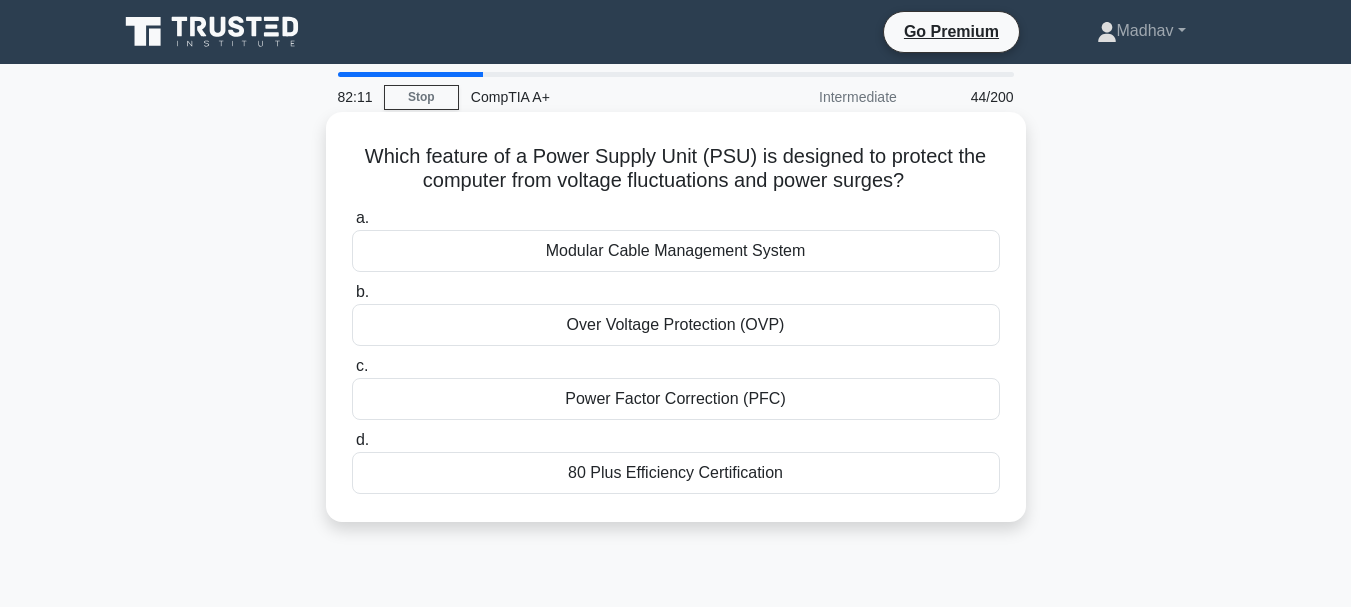 click on "Over Voltage Protection (OVP)" at bounding box center (676, 325) 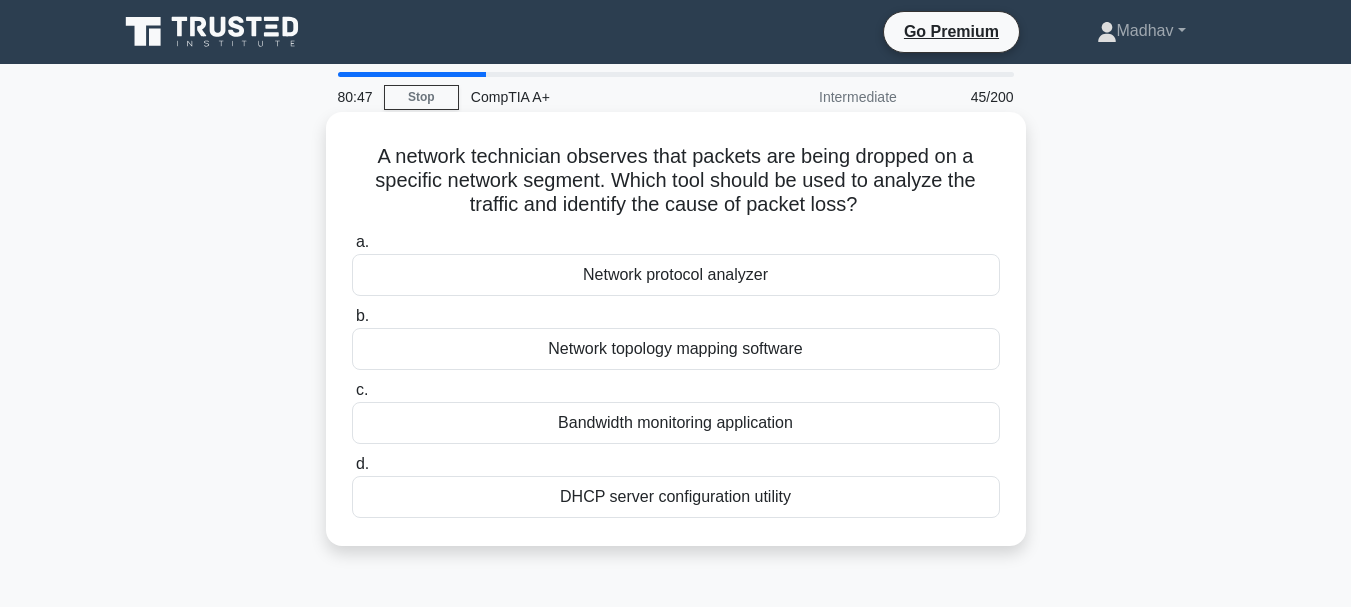 click on "Bandwidth monitoring application" at bounding box center (676, 423) 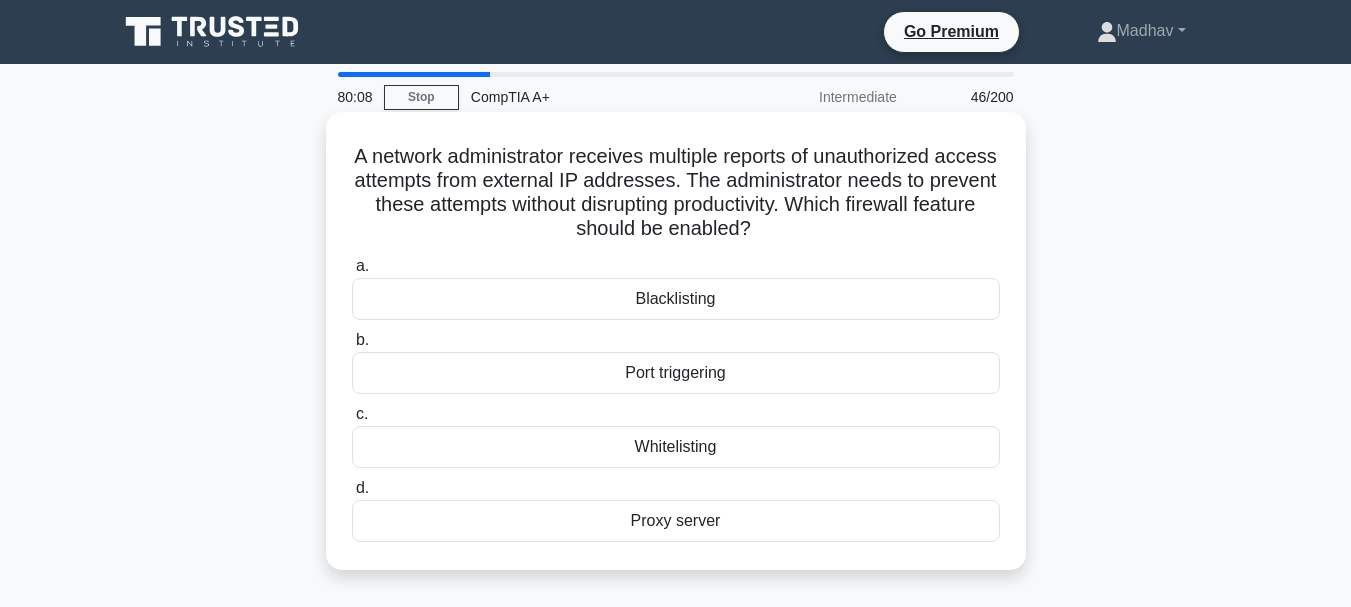 click on "Blacklisting" at bounding box center [676, 299] 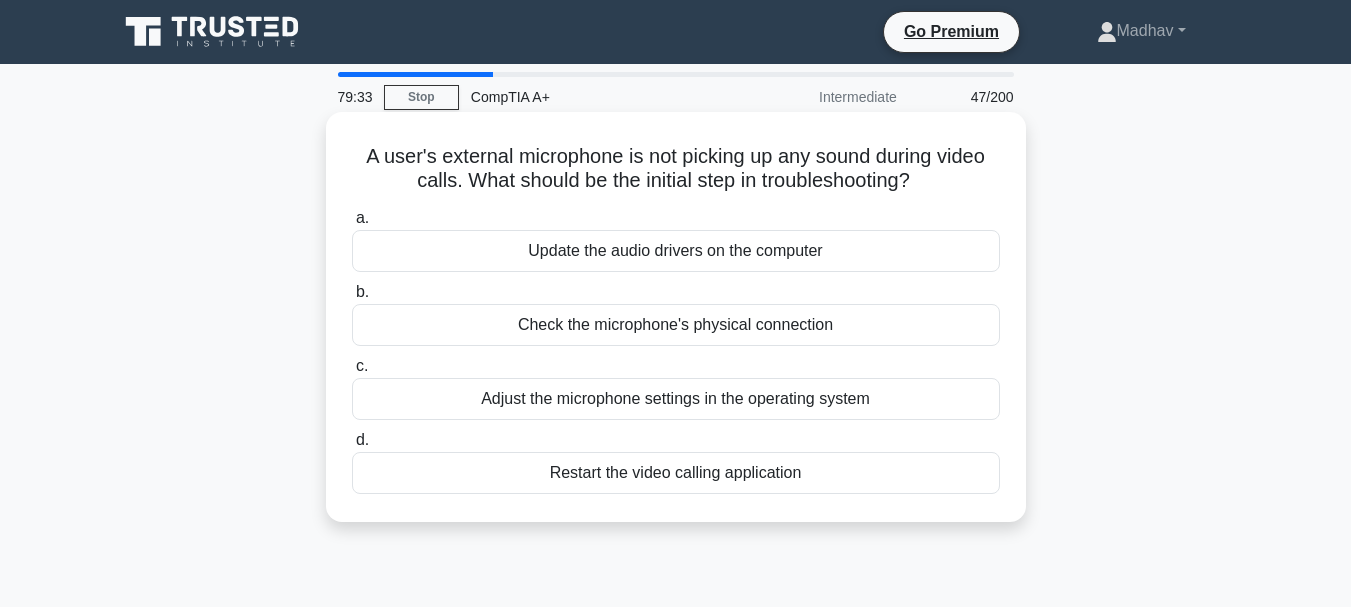 click on "Check the microphone's physical connection" at bounding box center [676, 325] 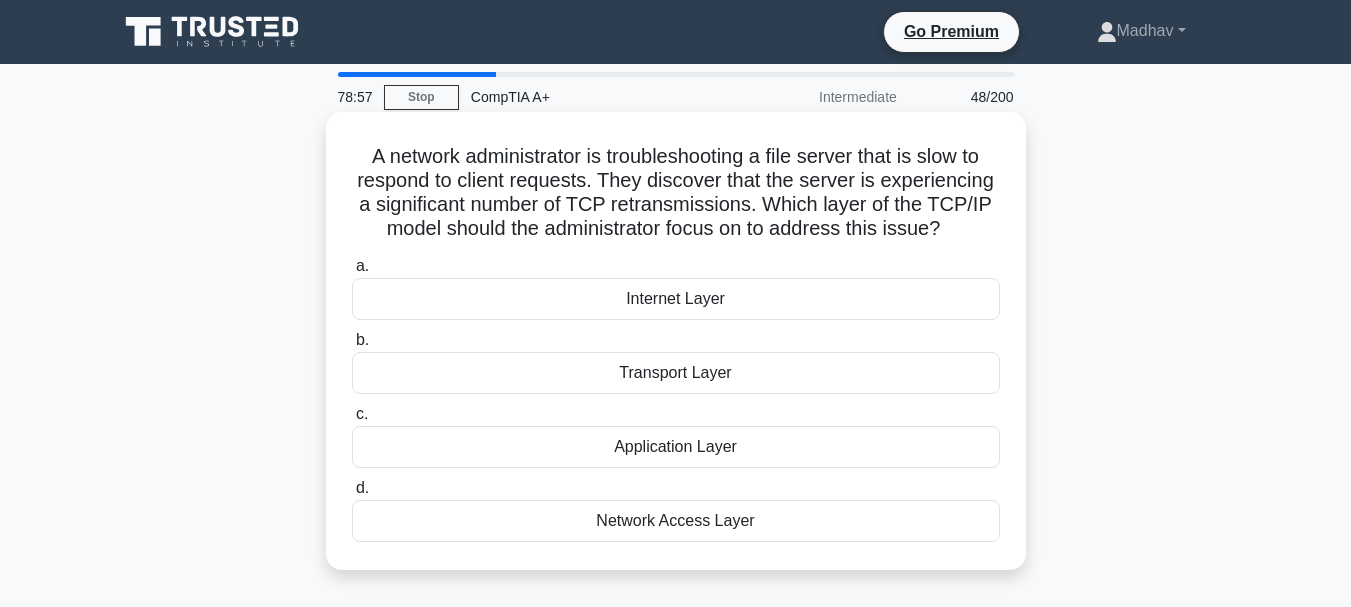 click on "Transport Layer" at bounding box center (676, 373) 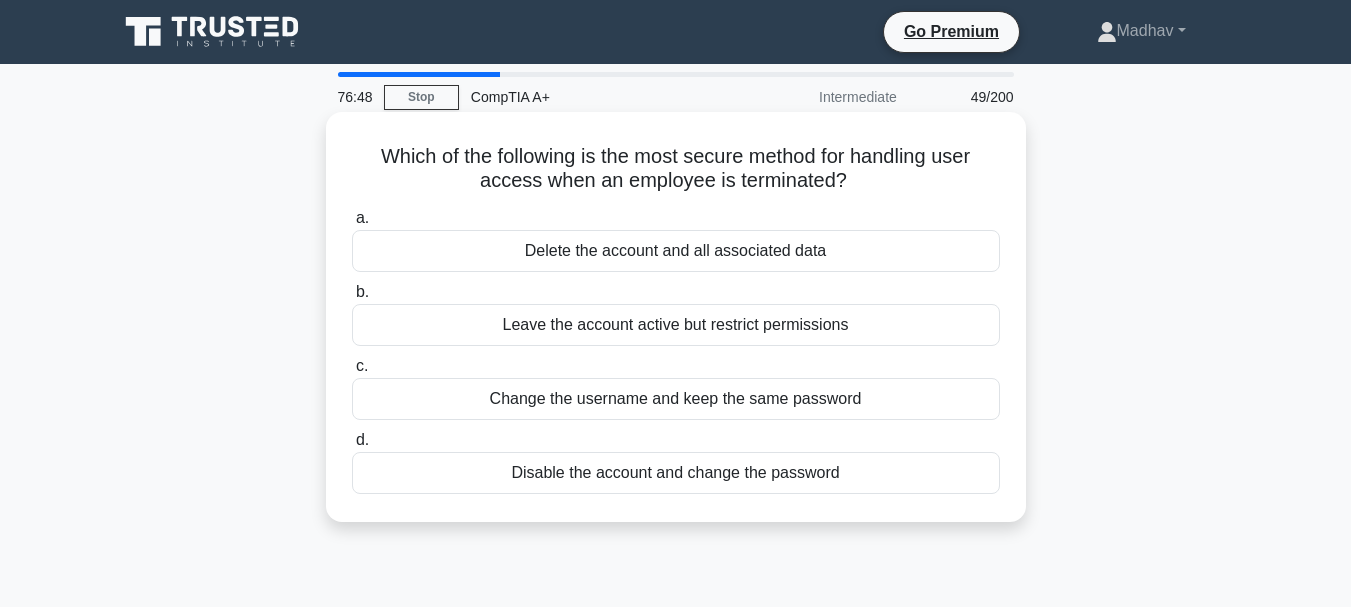 click on "Leave the account active but restrict permissions" at bounding box center (676, 325) 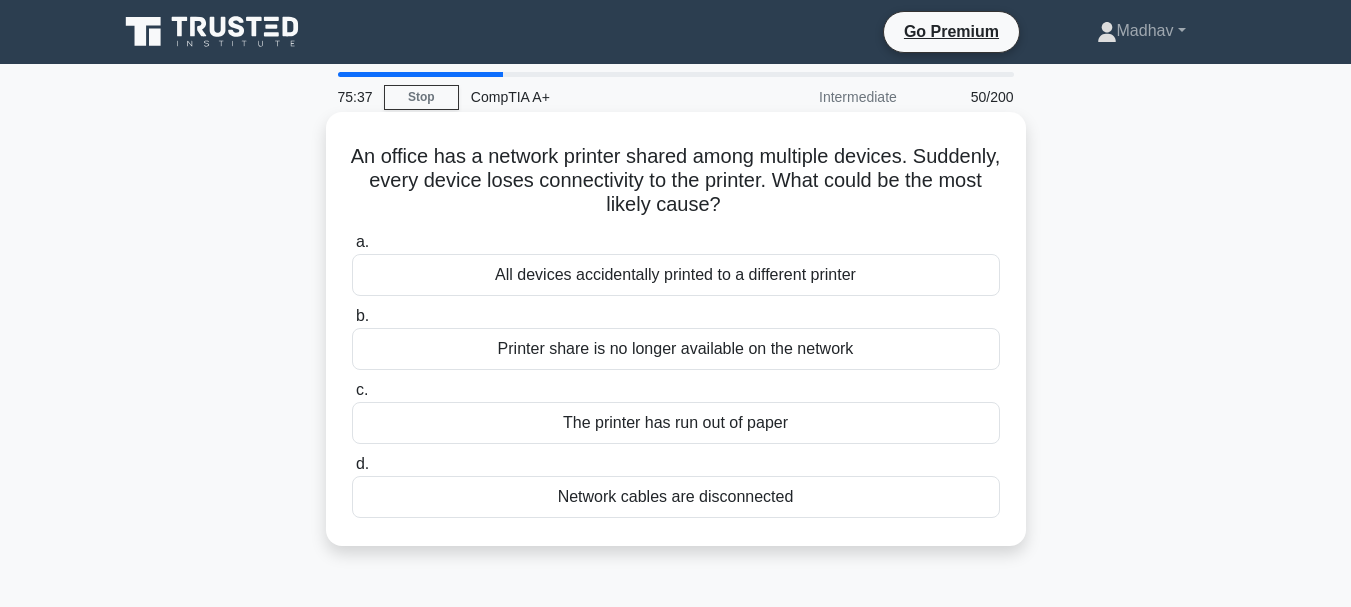 click on "Printer share is no longer available on the network" at bounding box center (676, 349) 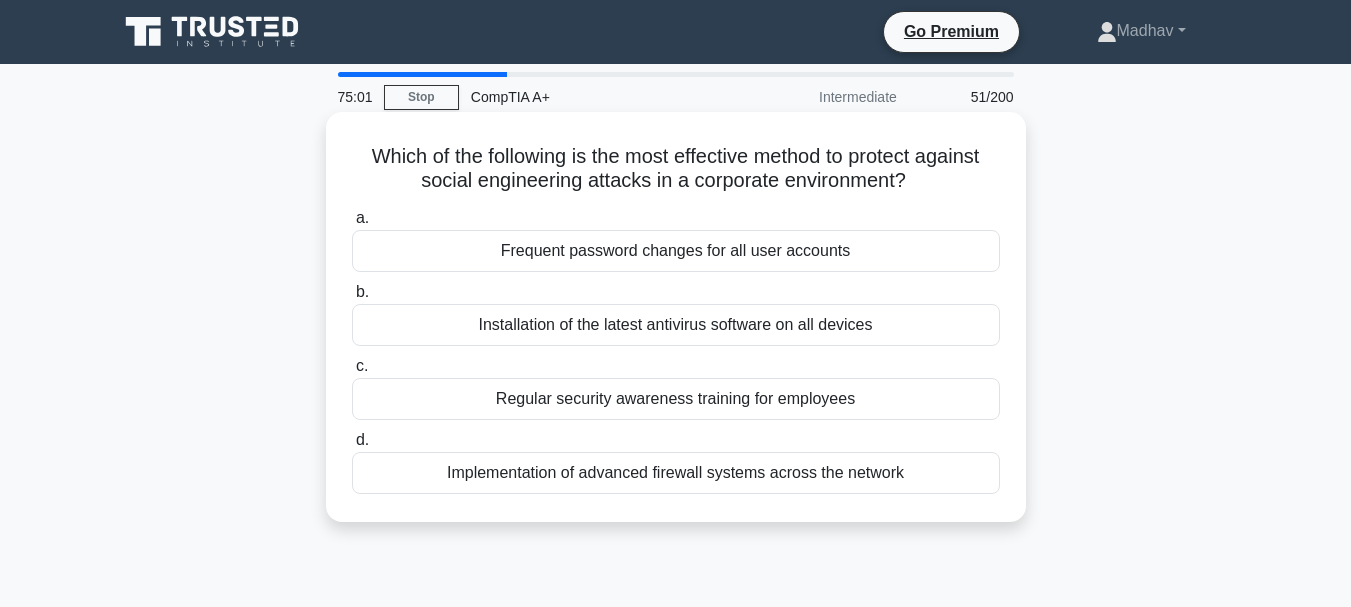 click on "Implementation of advanced firewall systems across the network" at bounding box center [676, 473] 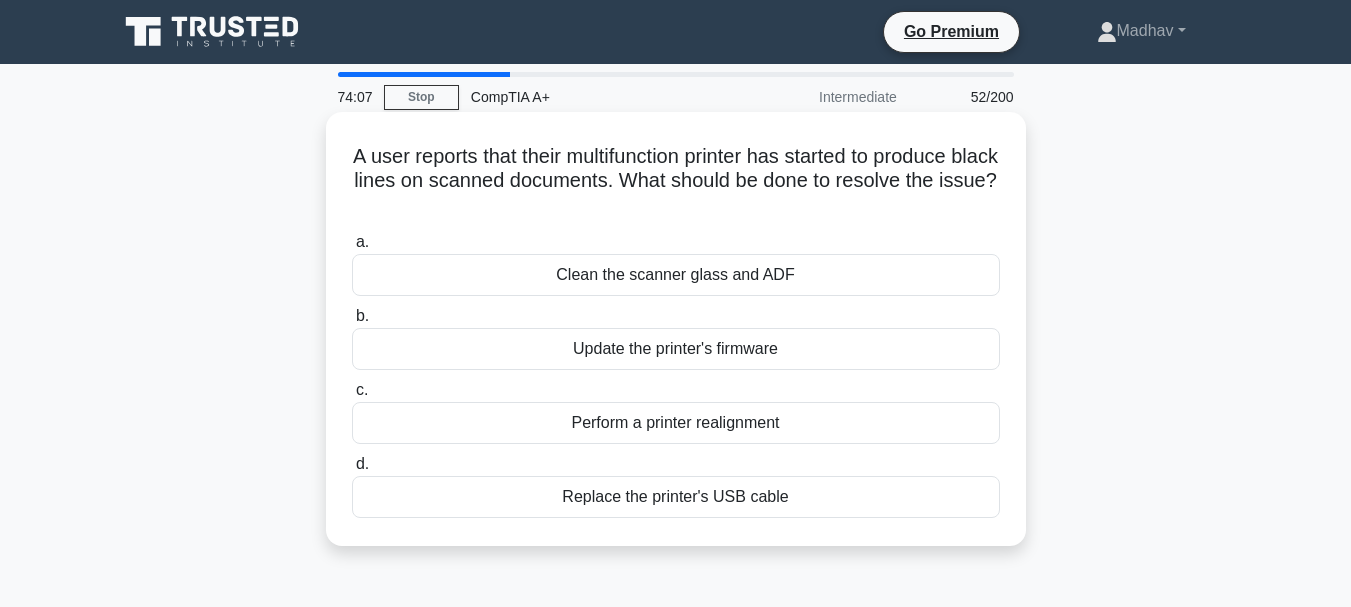 click on "Clean the scanner glass and ADF" at bounding box center [676, 275] 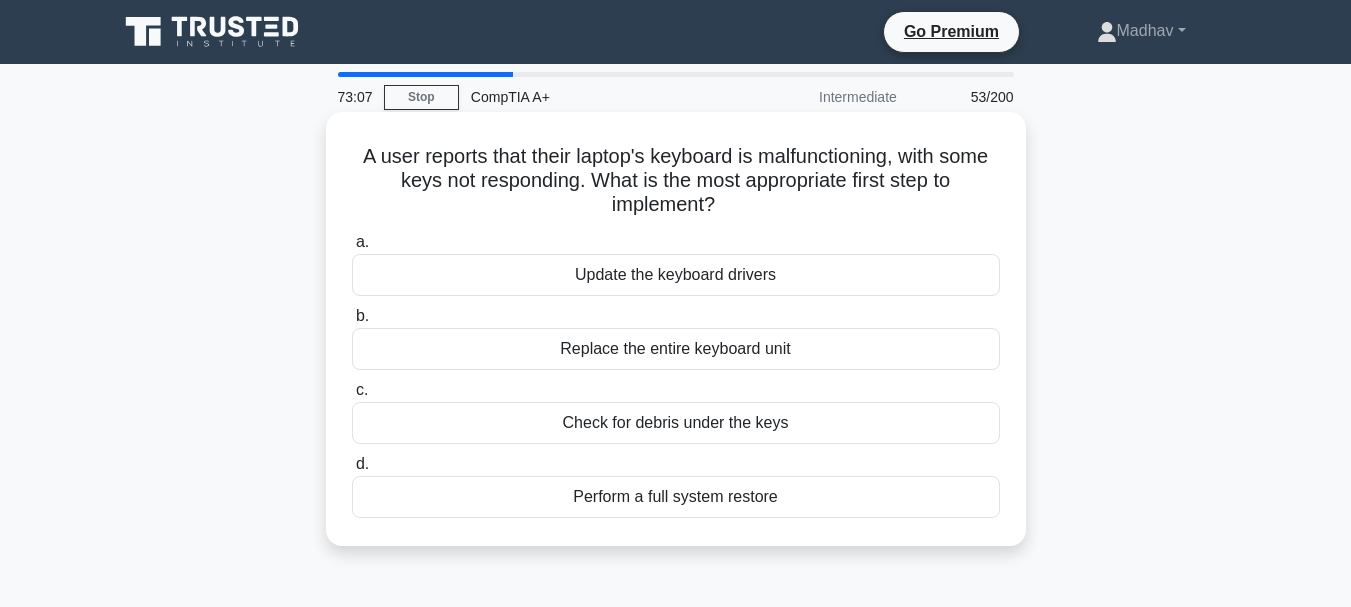 click on "Check for debris under the keys" at bounding box center [676, 423] 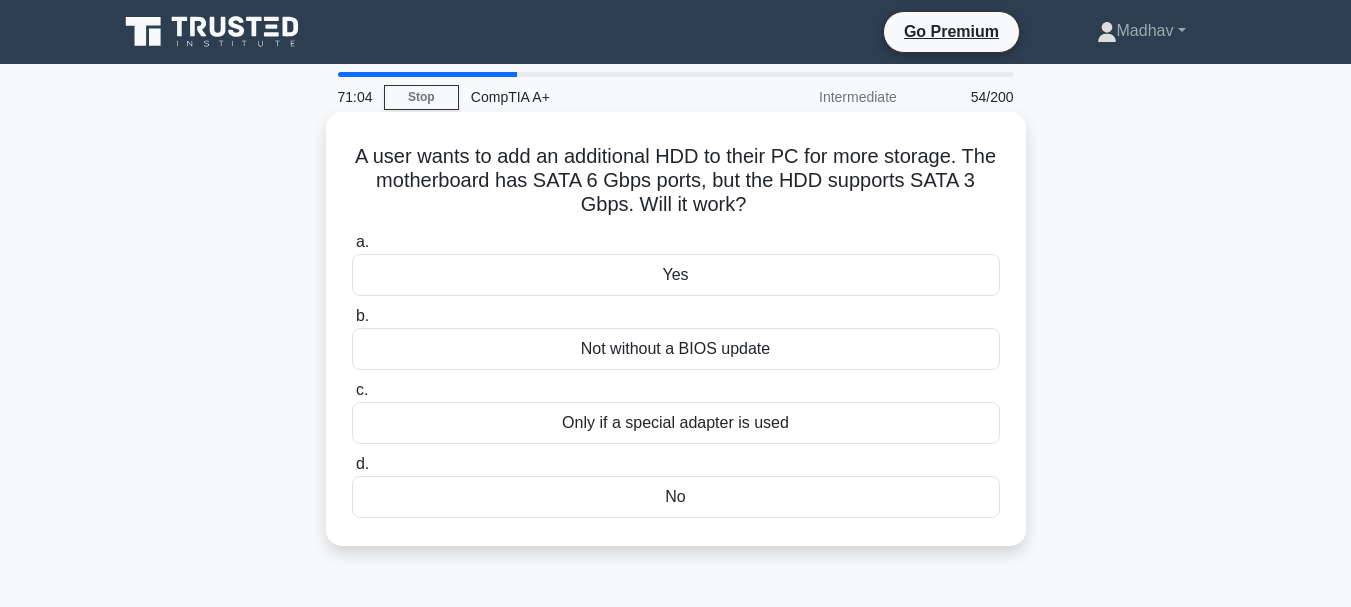 click on "Yes" at bounding box center [676, 275] 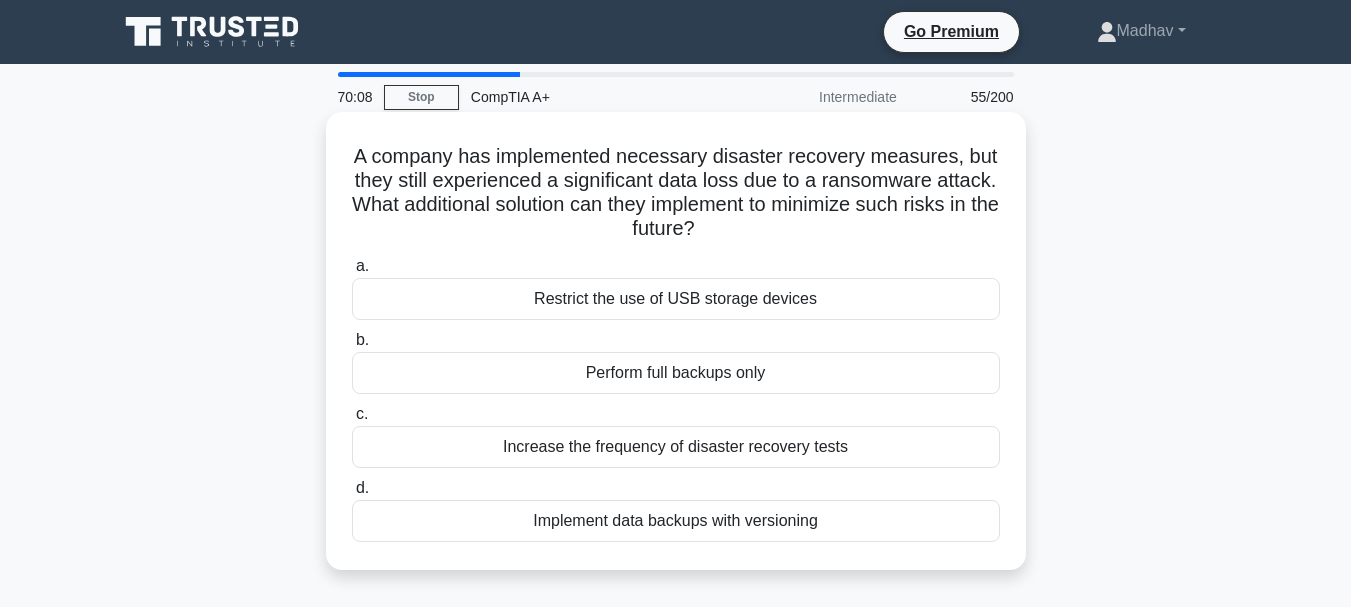 click on "Implement data backups with versioning" at bounding box center (676, 521) 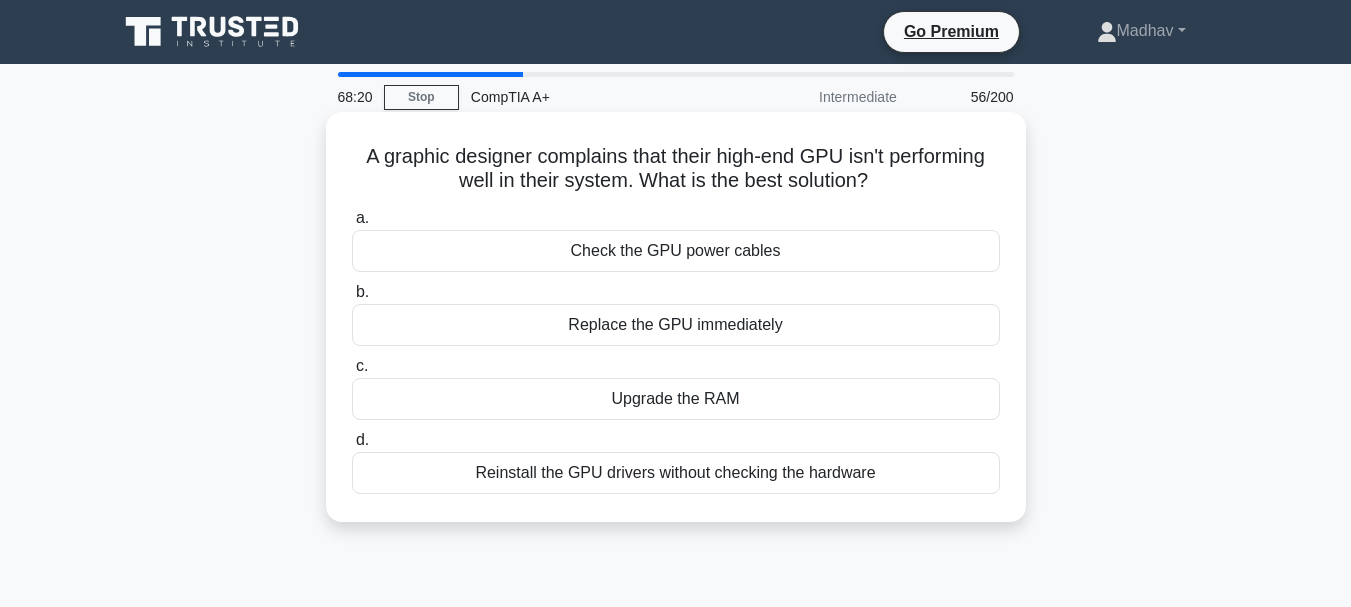 click on "Reinstall the GPU drivers without checking the hardware" at bounding box center [676, 473] 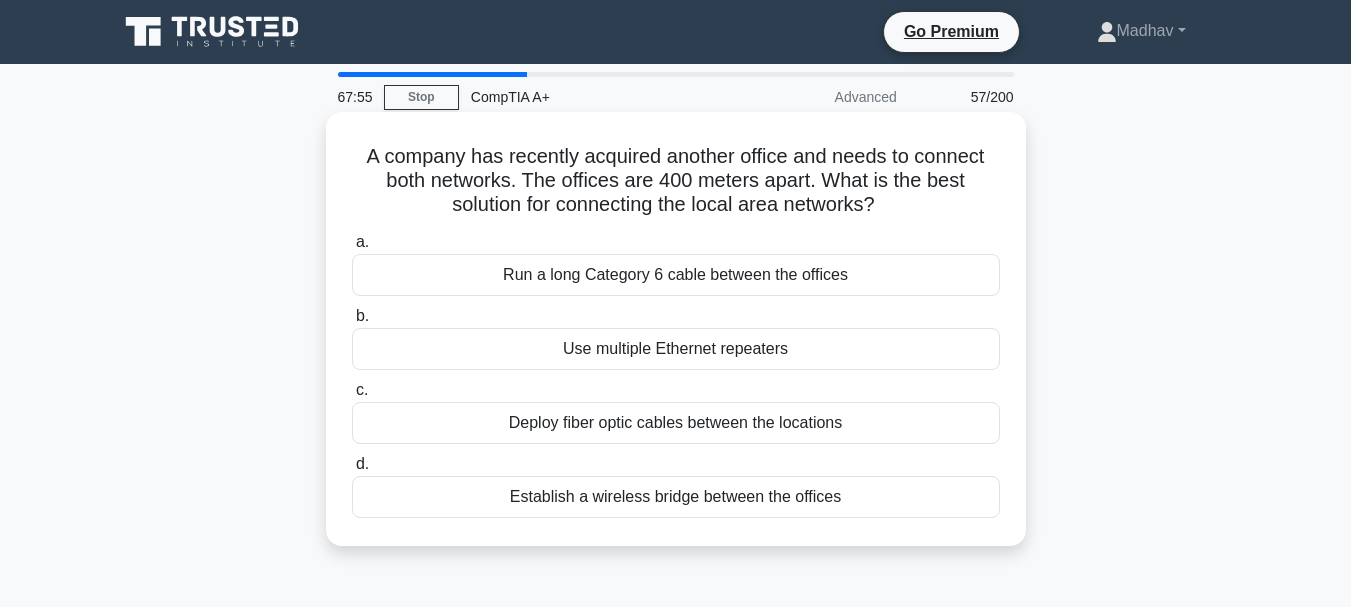 click on "Deploy fiber optic cables between the locations" at bounding box center [676, 423] 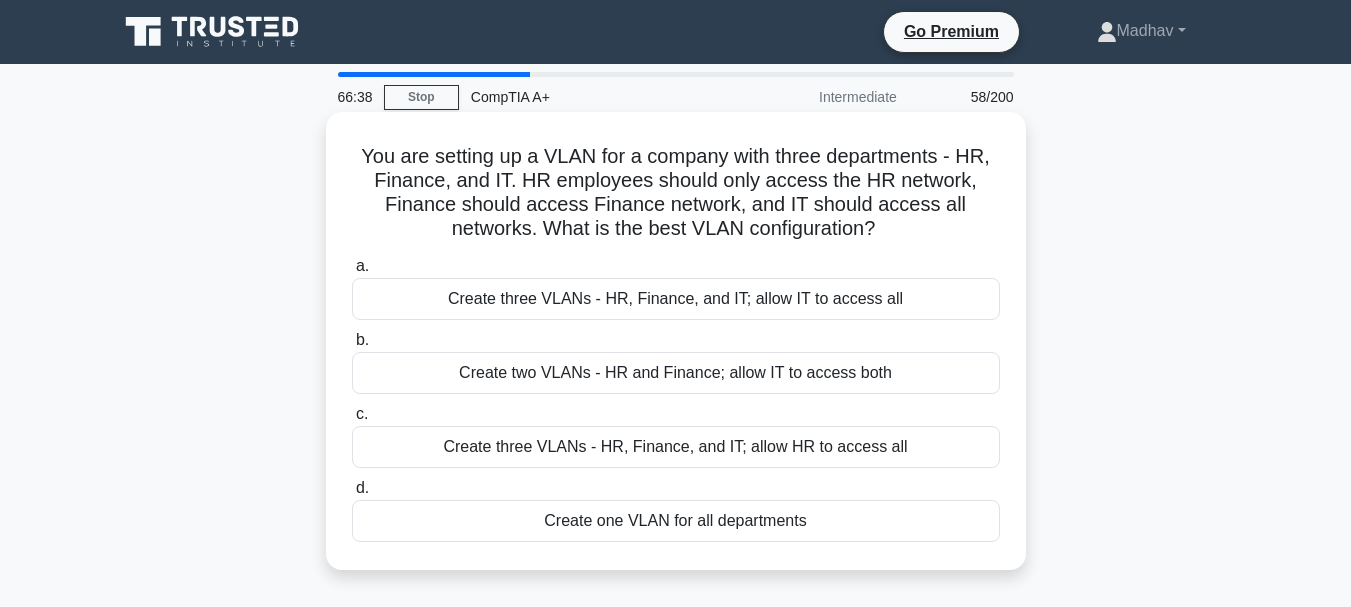 drag, startPoint x: 757, startPoint y: 261, endPoint x: 784, endPoint y: 289, distance: 38.8973 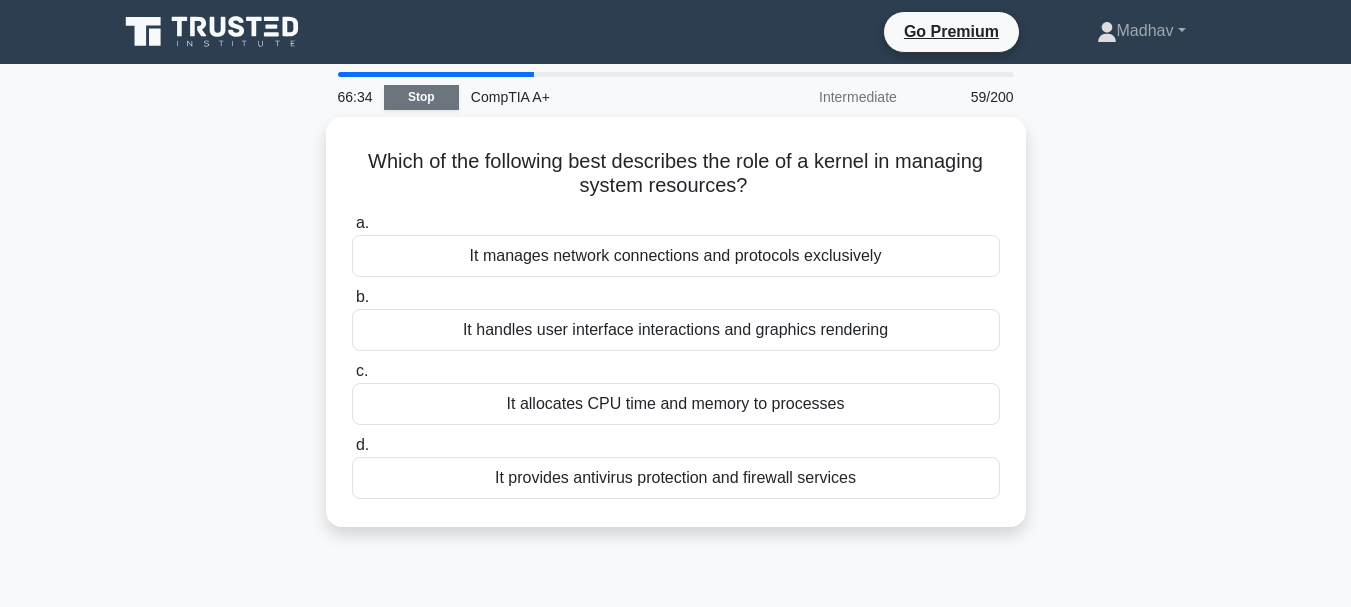 click on "Stop" at bounding box center (421, 97) 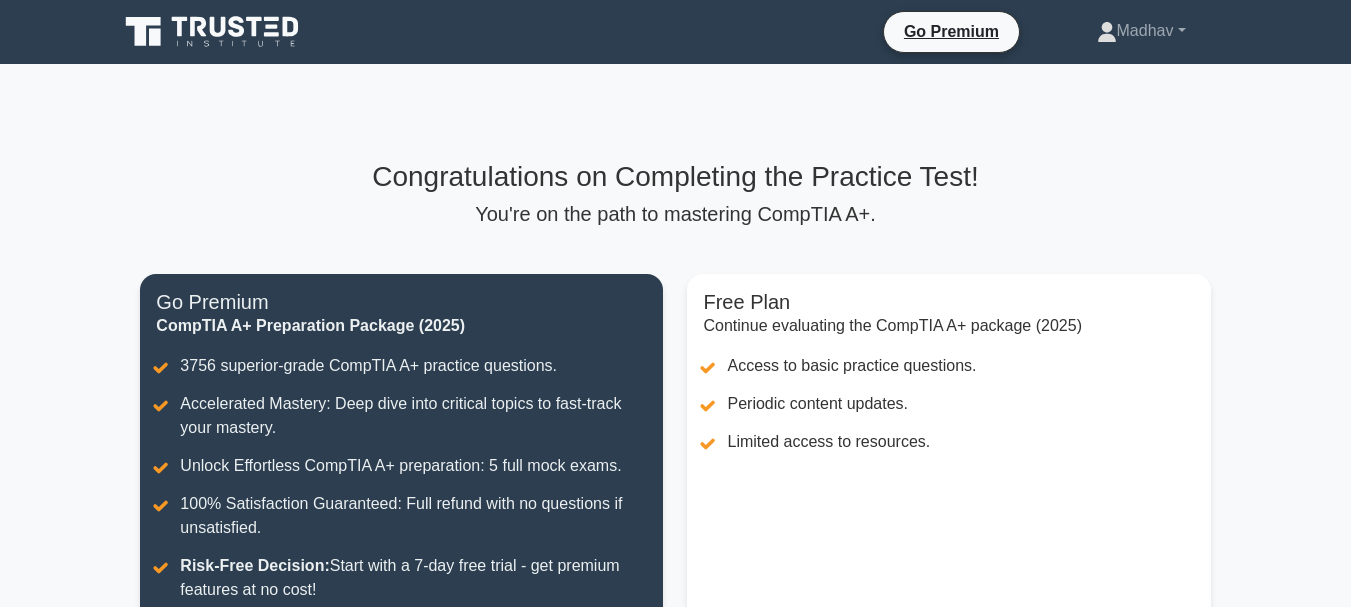 scroll, scrollTop: 440, scrollLeft: 0, axis: vertical 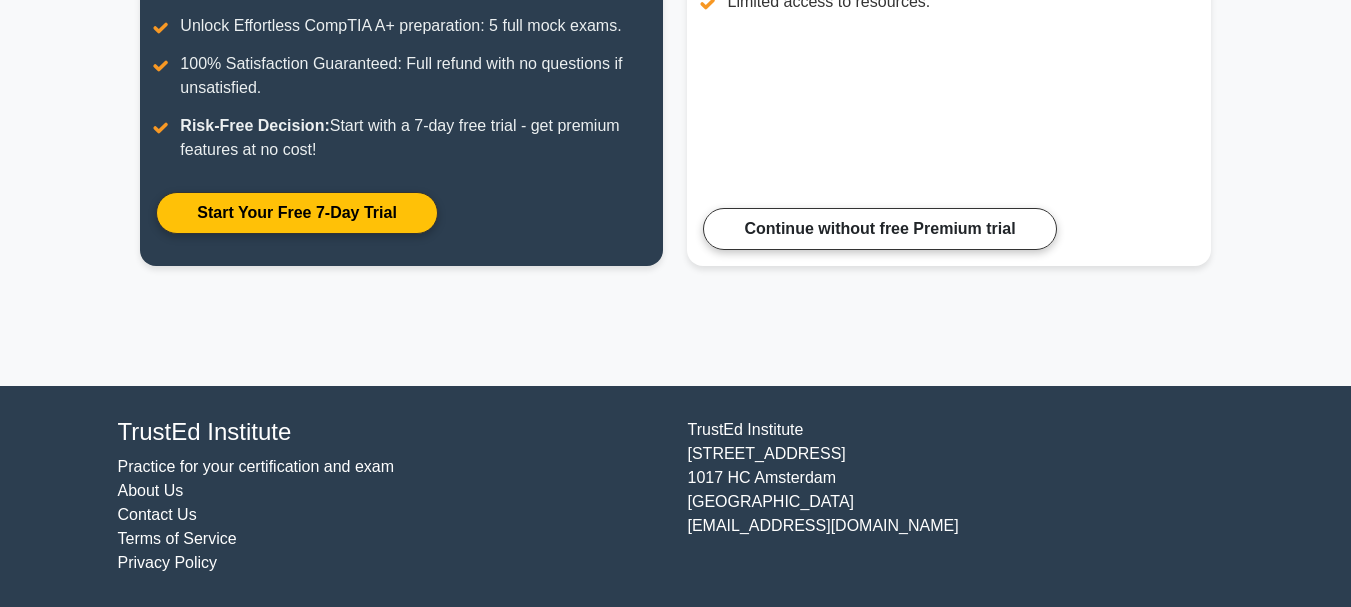 click on "Go Premium
Madhav" at bounding box center [675, 83] 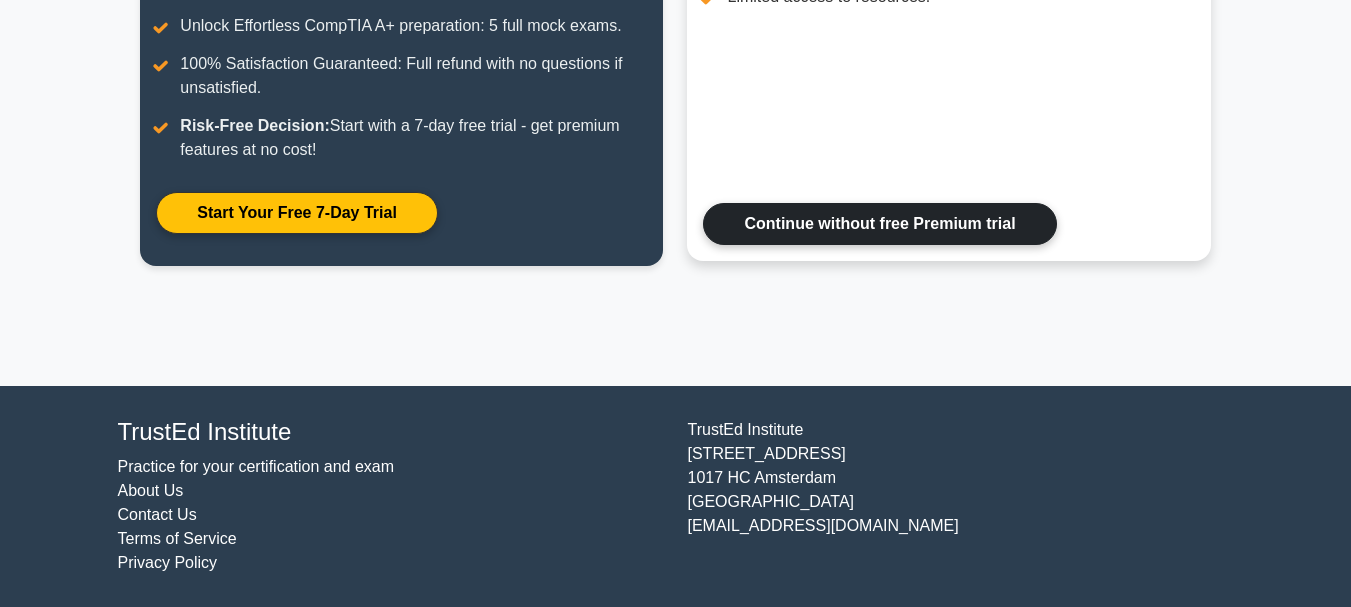 click on "Continue without free Premium trial" at bounding box center [879, 224] 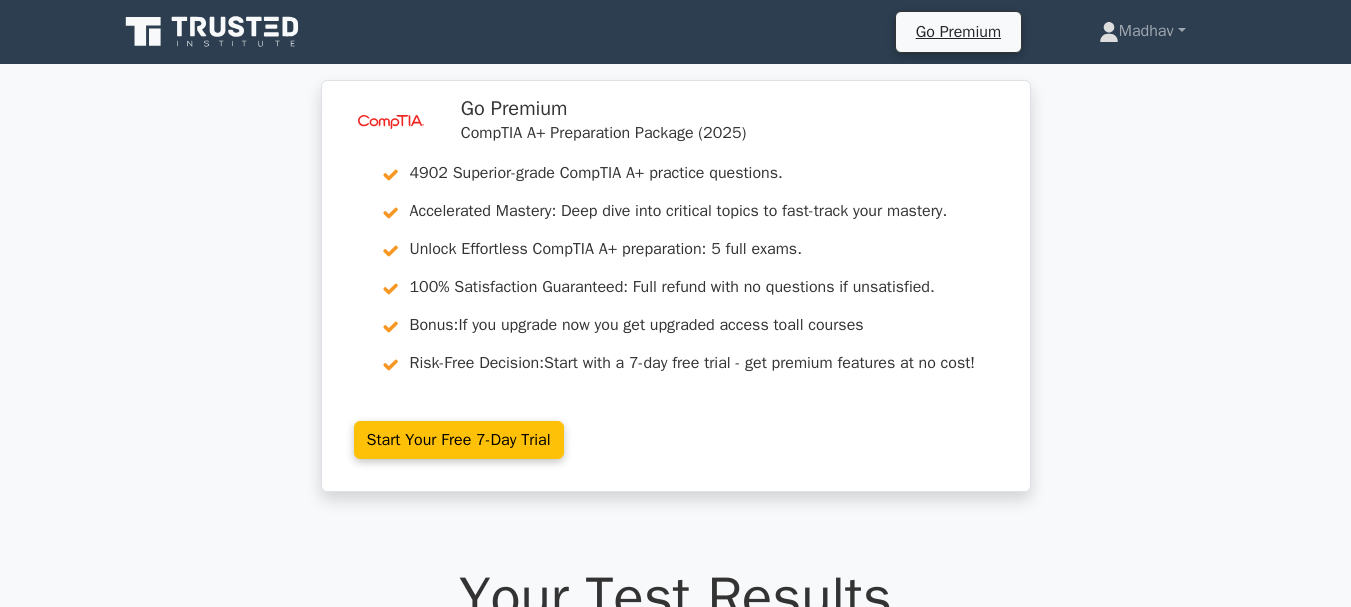 scroll, scrollTop: 0, scrollLeft: 0, axis: both 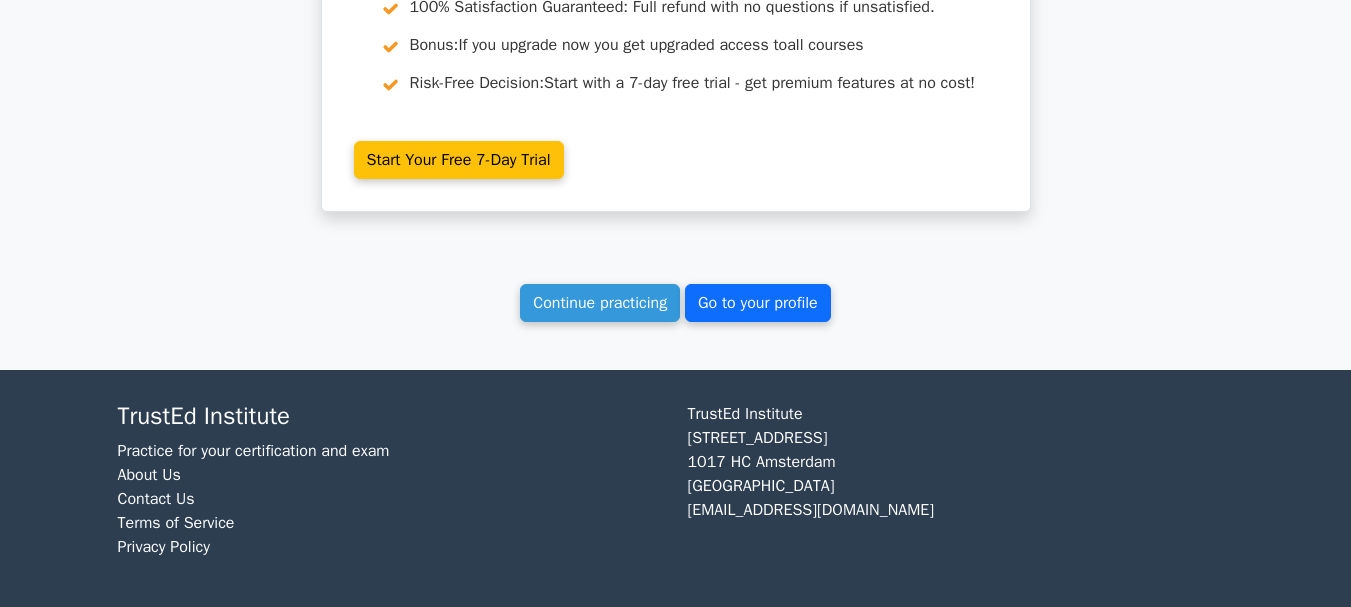 click on "Go to your profile" at bounding box center [758, 303] 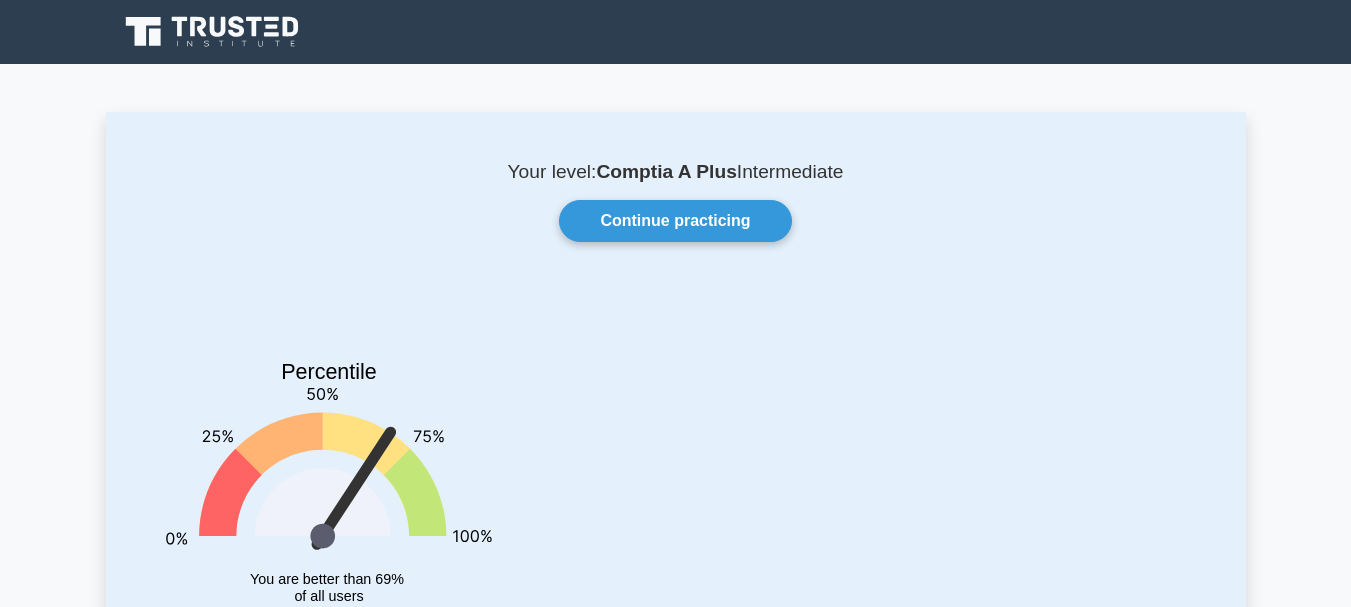 scroll, scrollTop: 0, scrollLeft: 0, axis: both 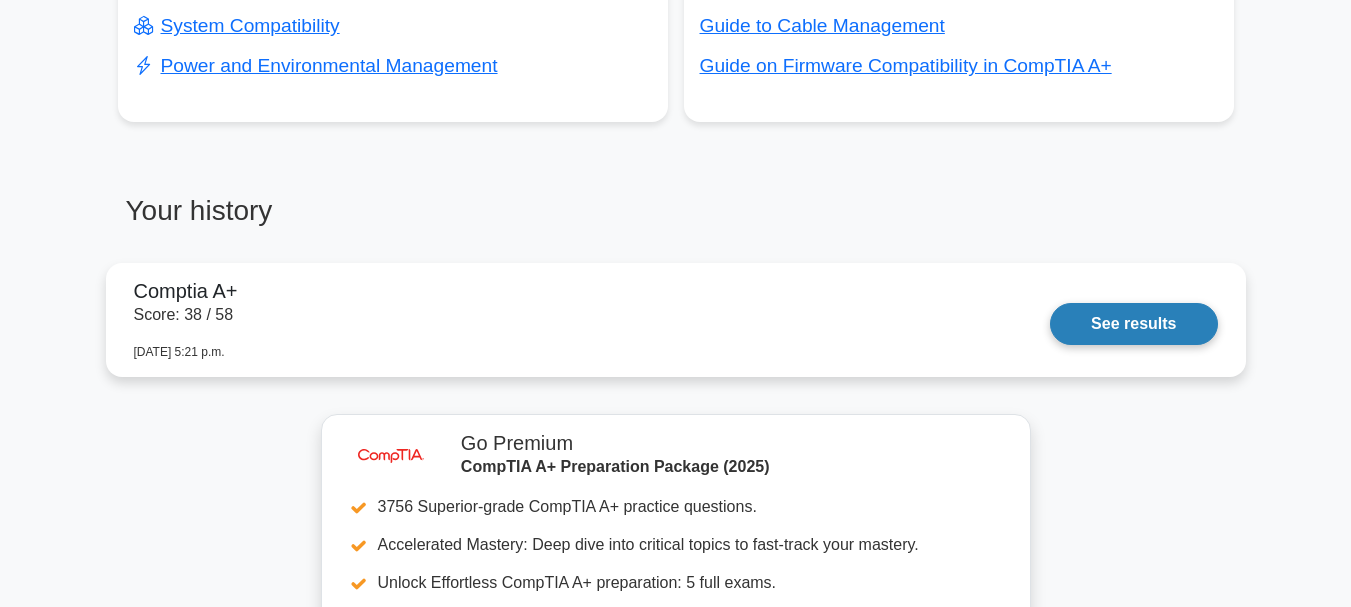 click on "See results" at bounding box center [1133, 324] 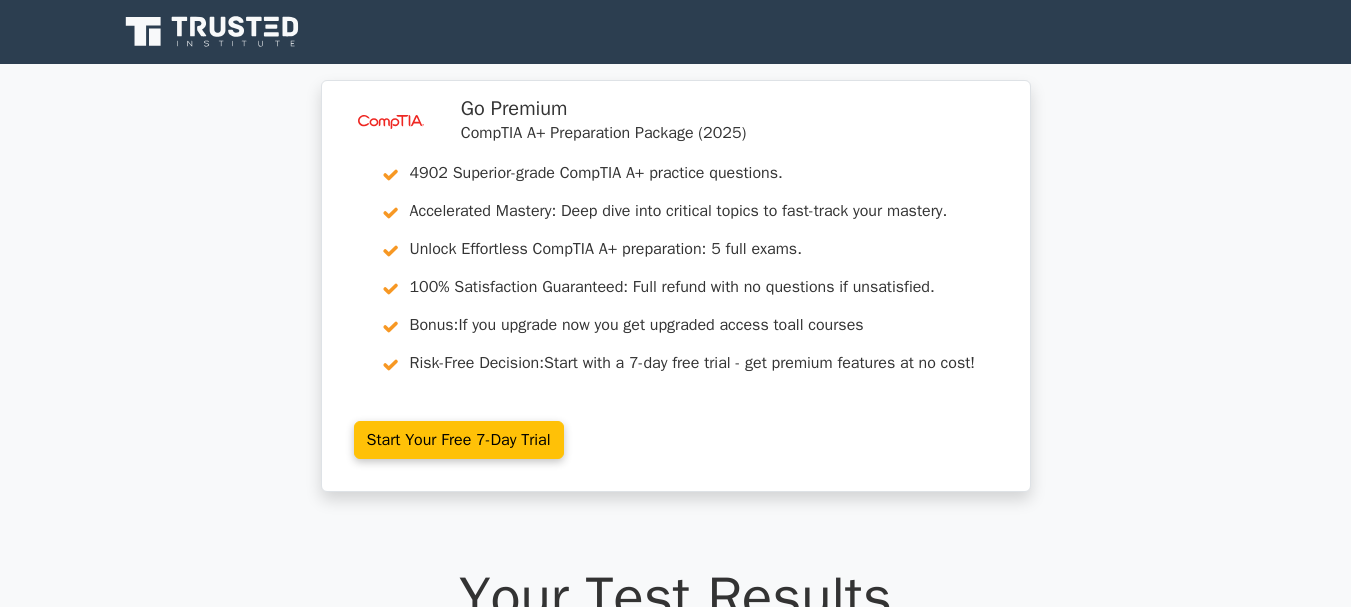 scroll, scrollTop: 0, scrollLeft: 0, axis: both 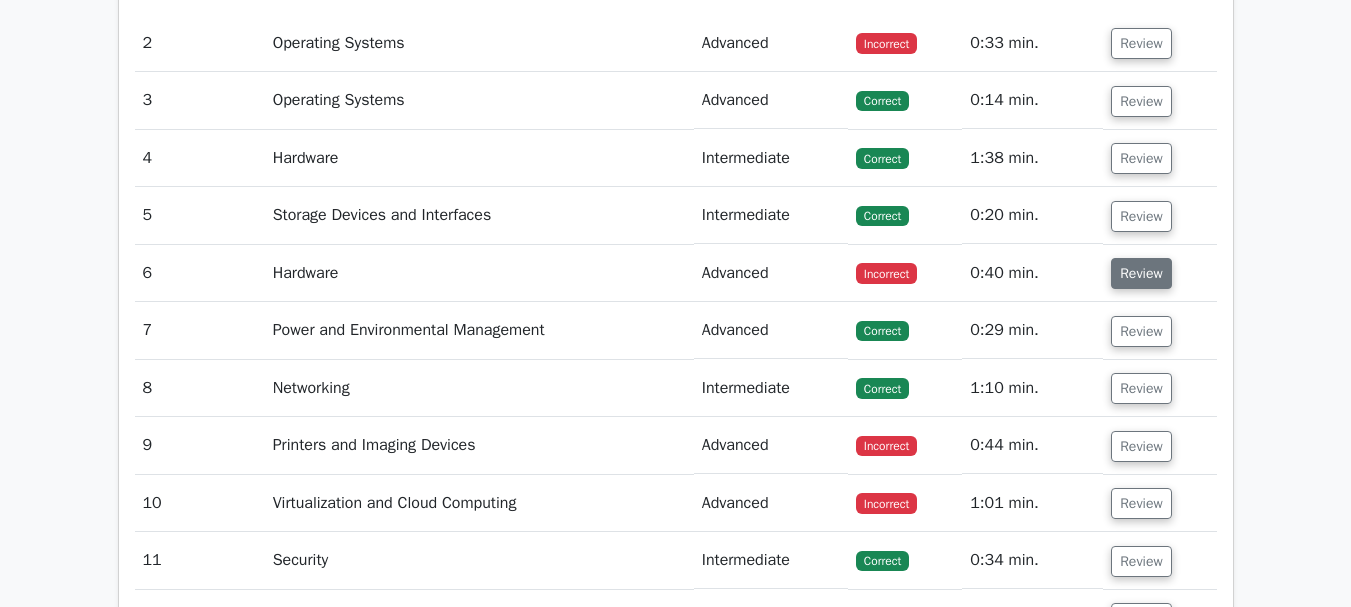 click on "Review" at bounding box center (1141, 273) 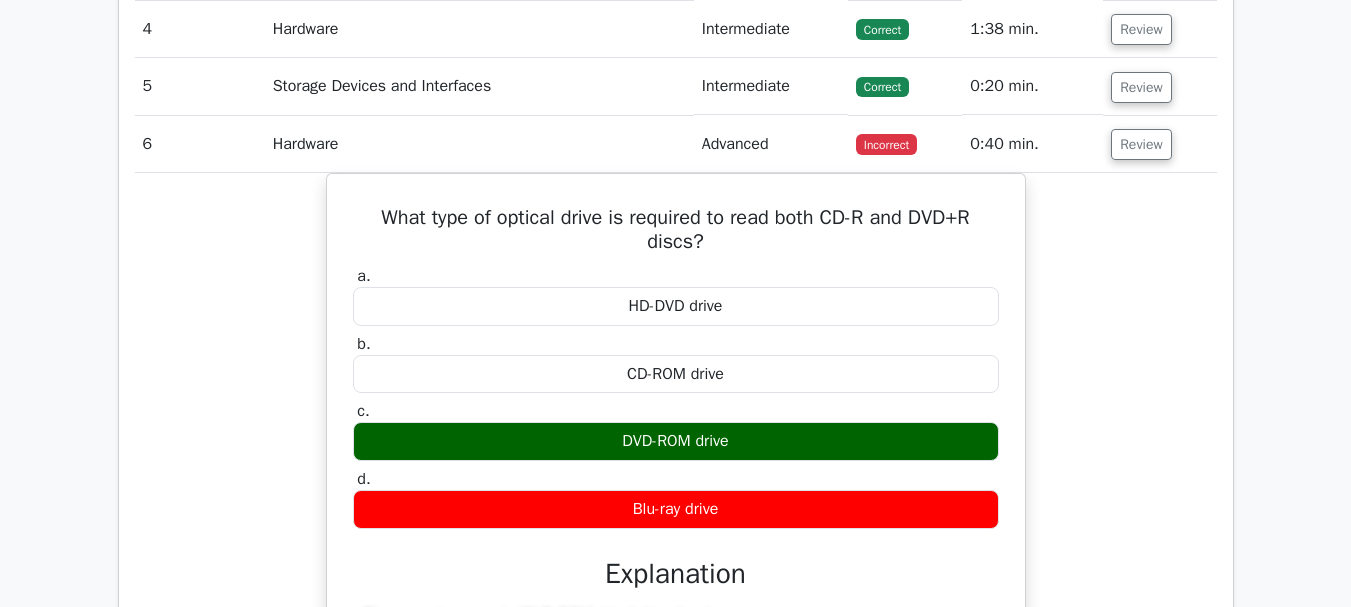 scroll, scrollTop: 3468, scrollLeft: 0, axis: vertical 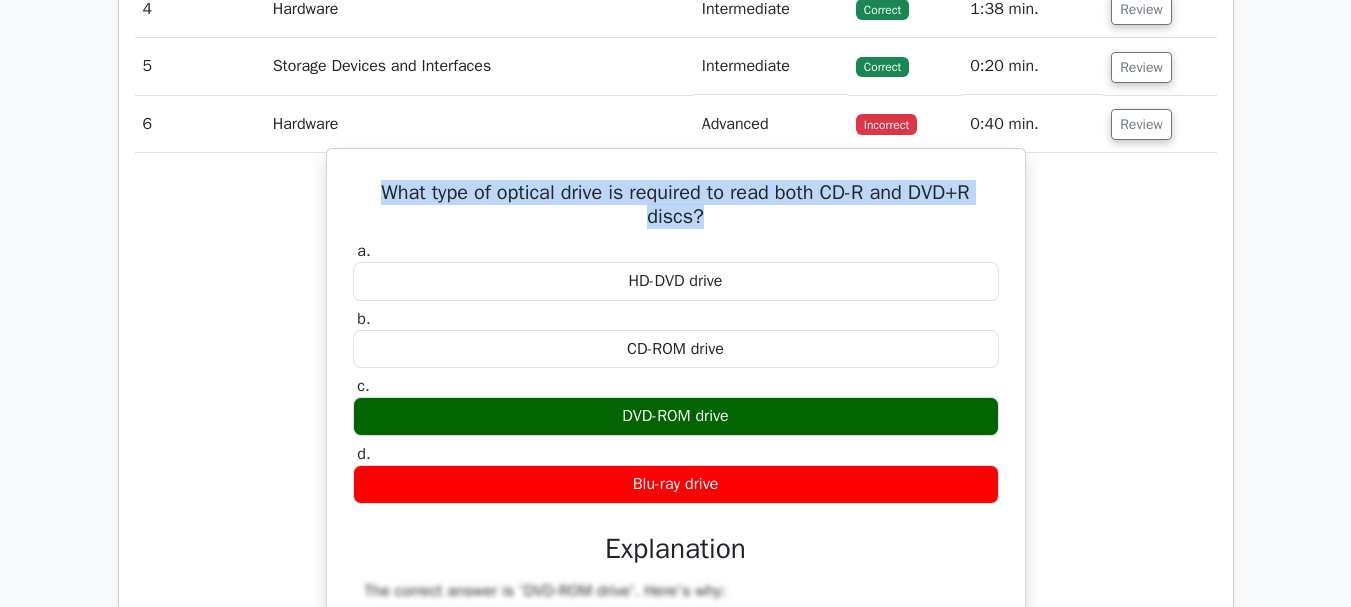 drag, startPoint x: 701, startPoint y: 218, endPoint x: 371, endPoint y: 193, distance: 330.94562 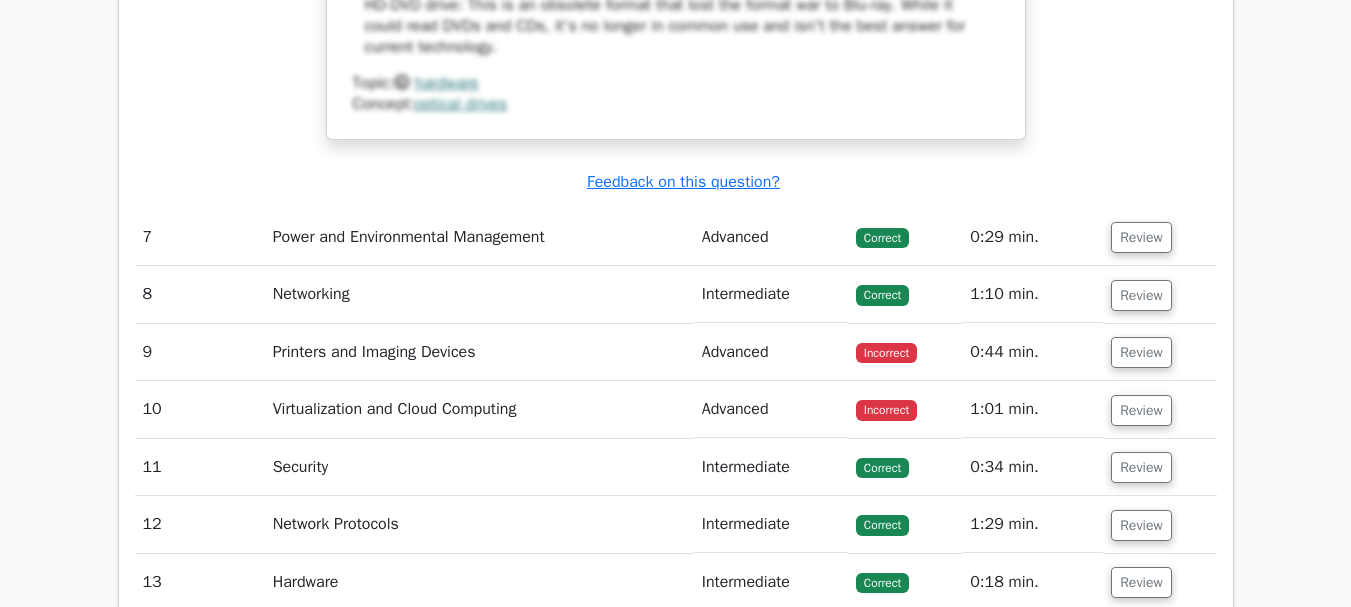 scroll, scrollTop: 4406, scrollLeft: 0, axis: vertical 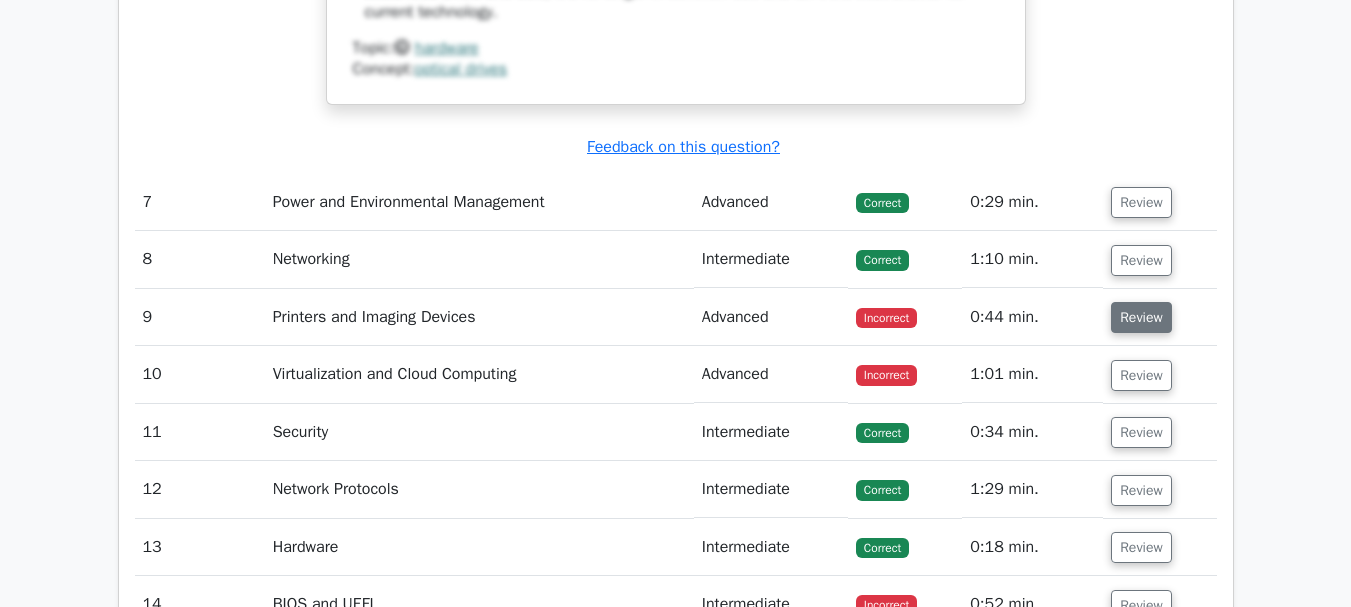 click on "Review" at bounding box center [1141, 317] 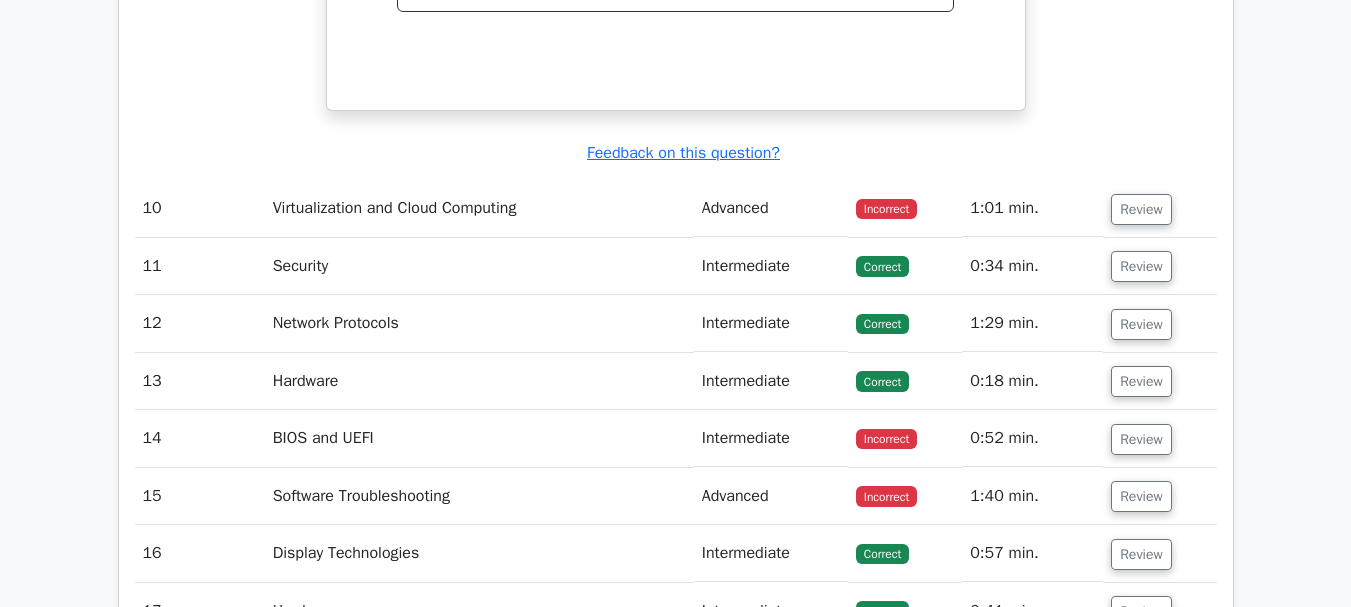 scroll, scrollTop: 5400, scrollLeft: 0, axis: vertical 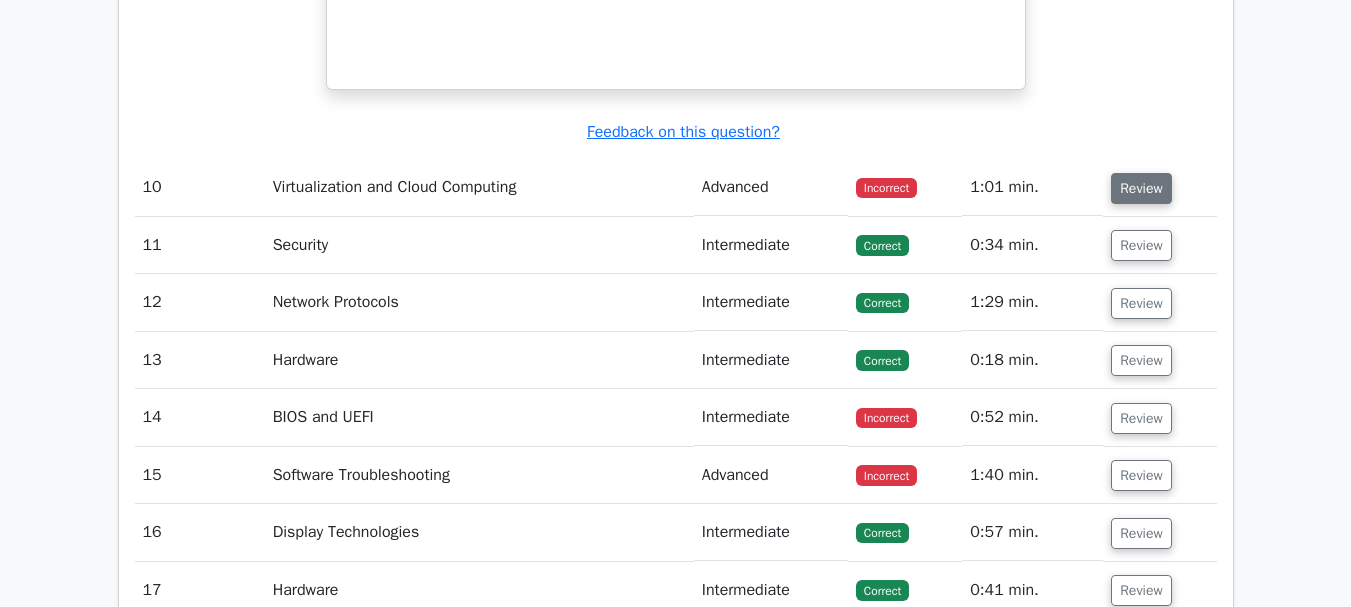 click on "Review" at bounding box center [1141, 188] 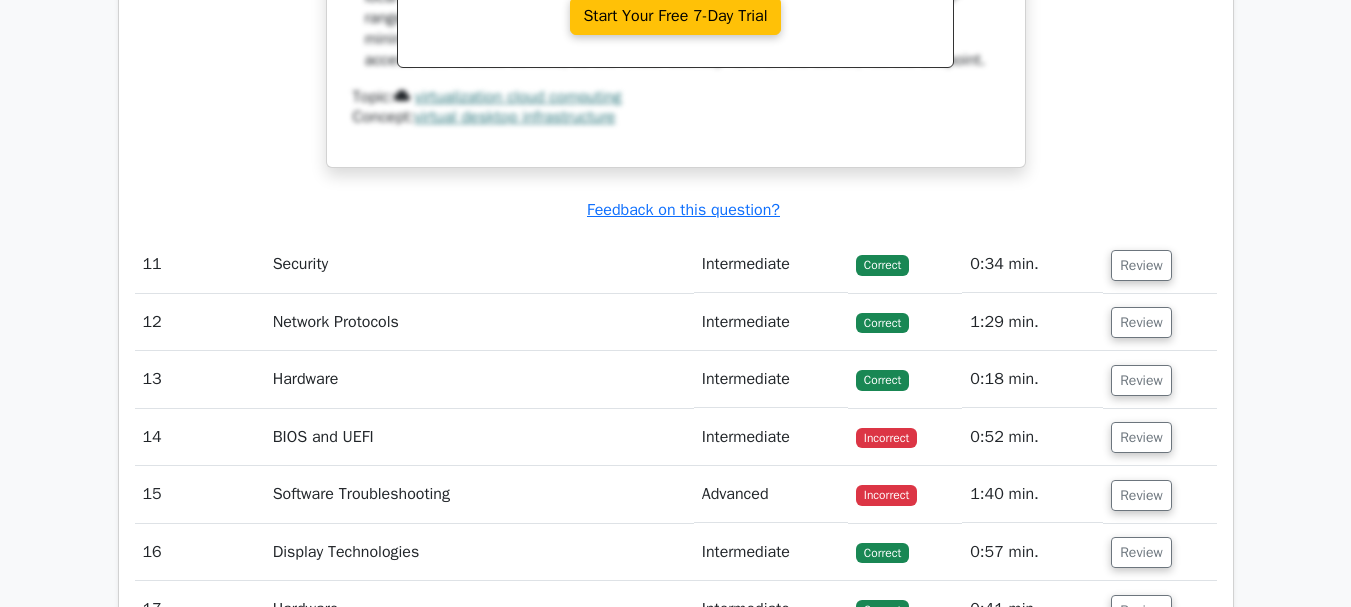 scroll, scrollTop: 6323, scrollLeft: 0, axis: vertical 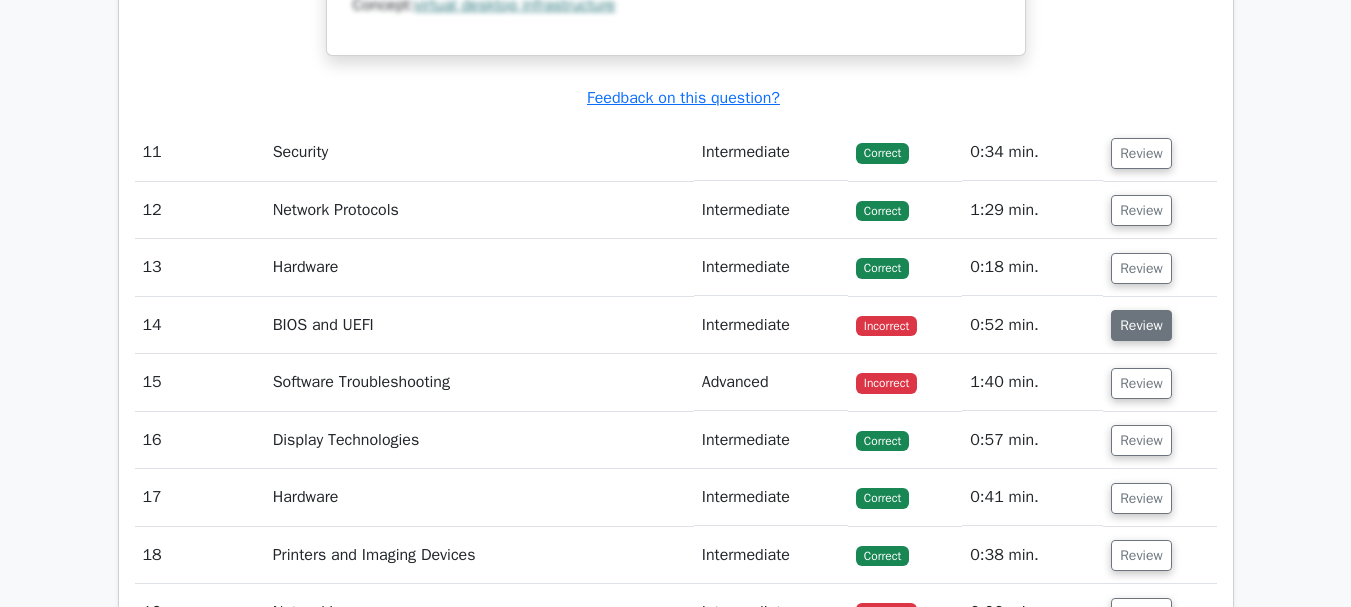 click on "Review" at bounding box center [1141, 325] 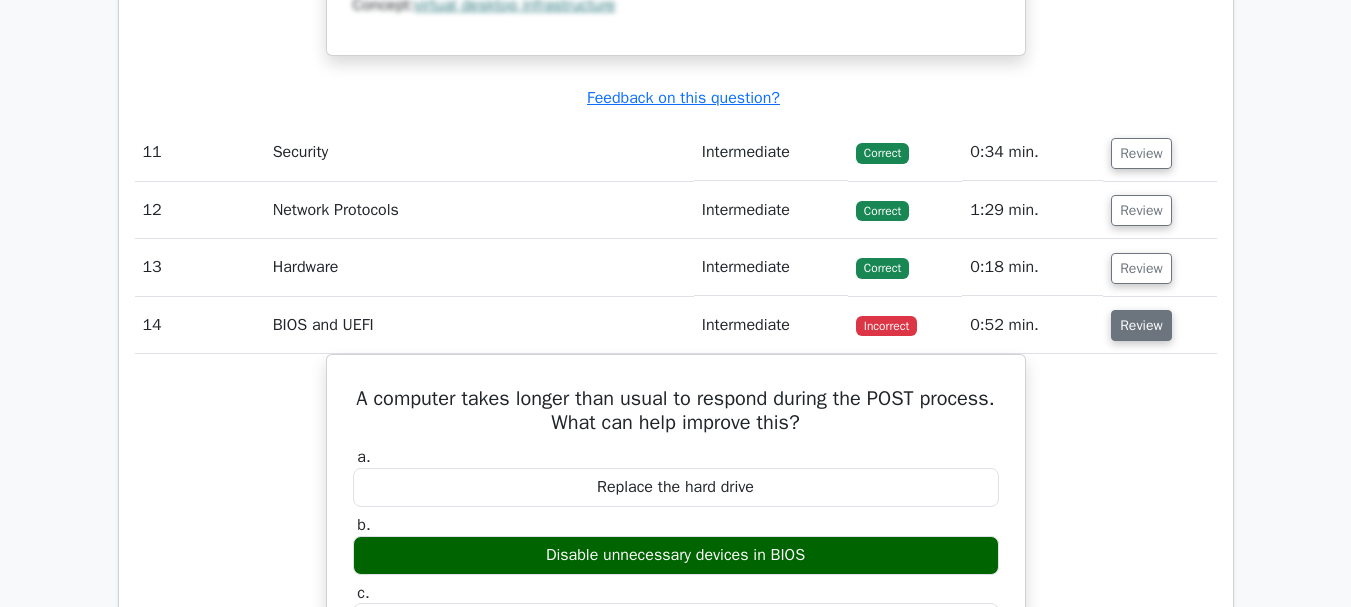 click on "Review" at bounding box center [1141, 325] 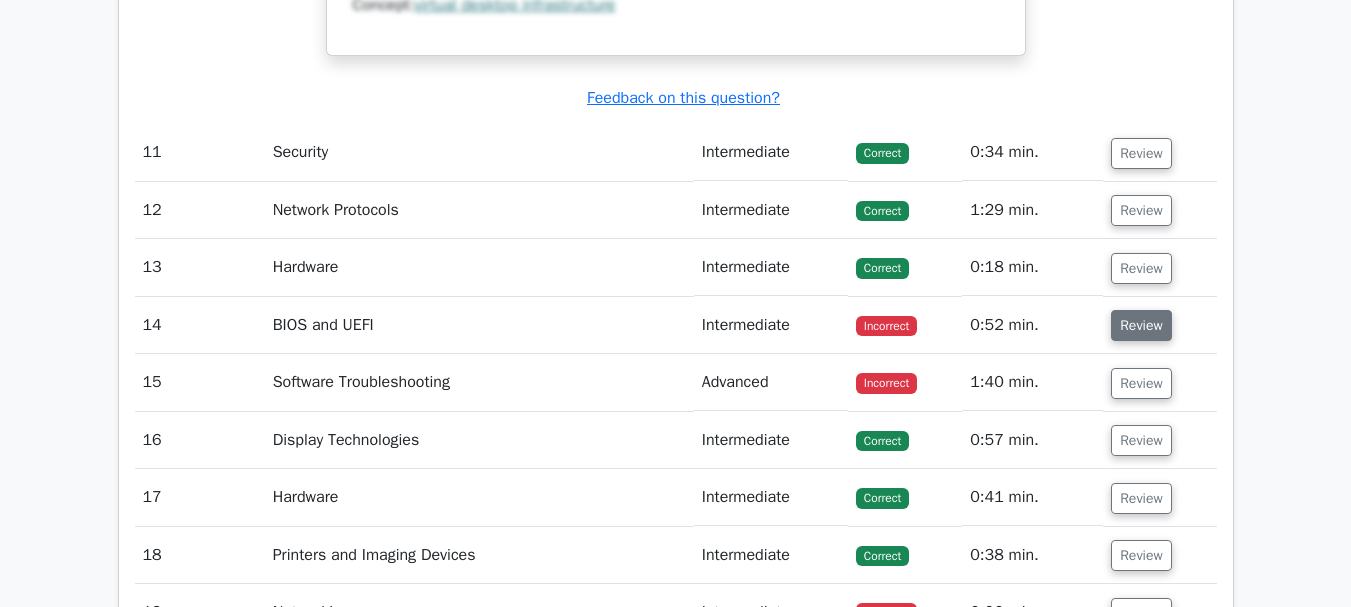 click on "Review" at bounding box center (1141, 325) 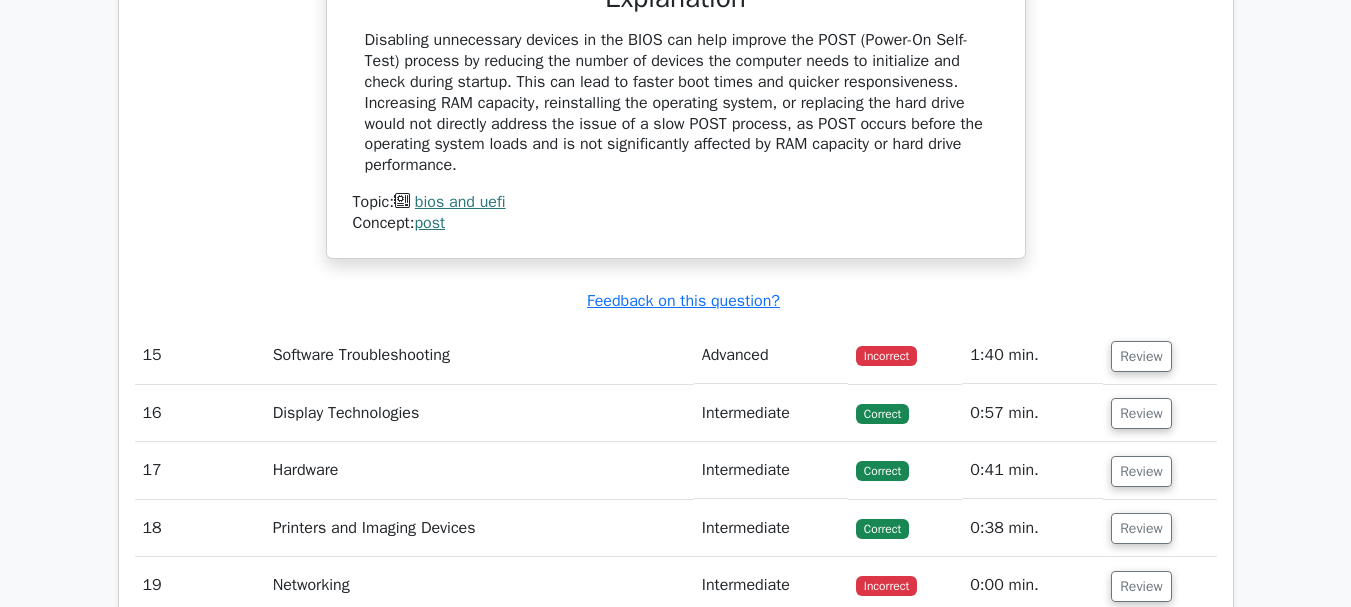 scroll, scrollTop: 7180, scrollLeft: 0, axis: vertical 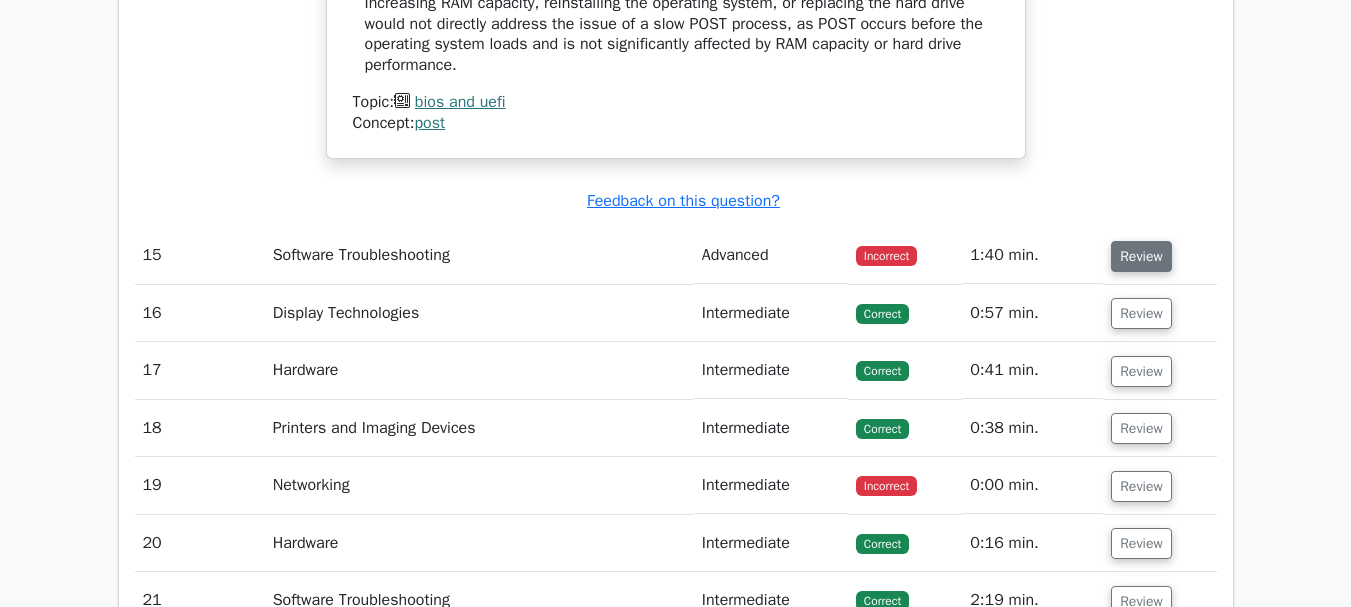 click on "Review" at bounding box center [1141, 256] 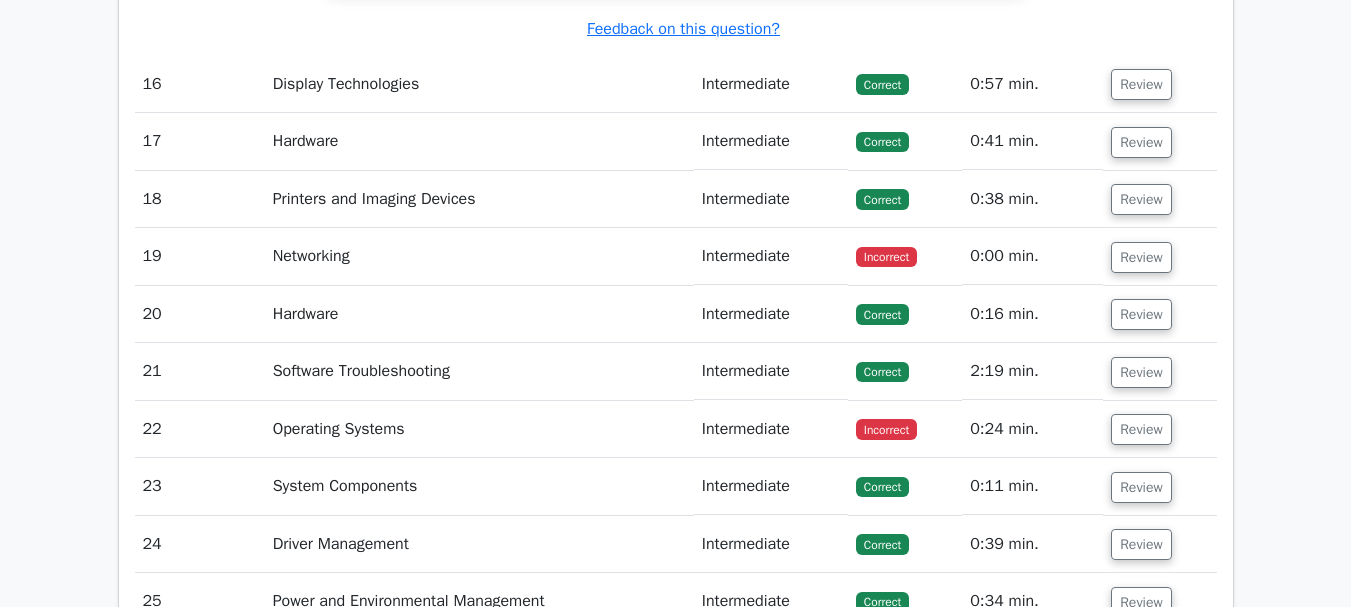 scroll, scrollTop: 8289, scrollLeft: 0, axis: vertical 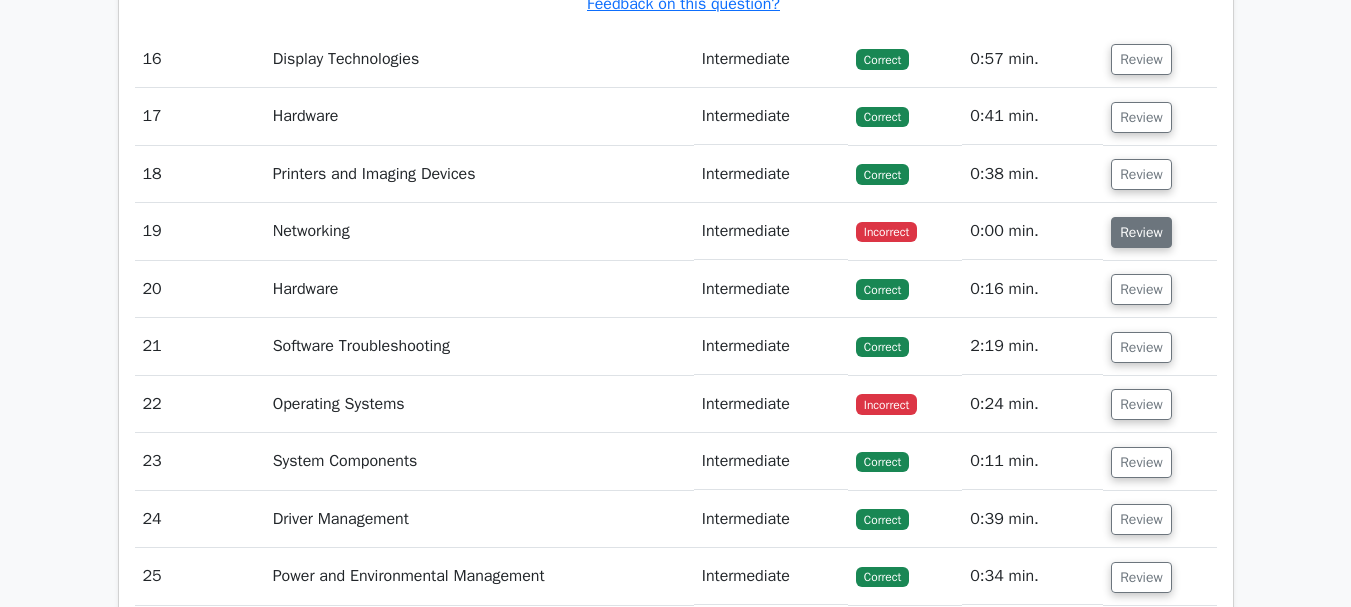 click on "Review" at bounding box center [1141, 232] 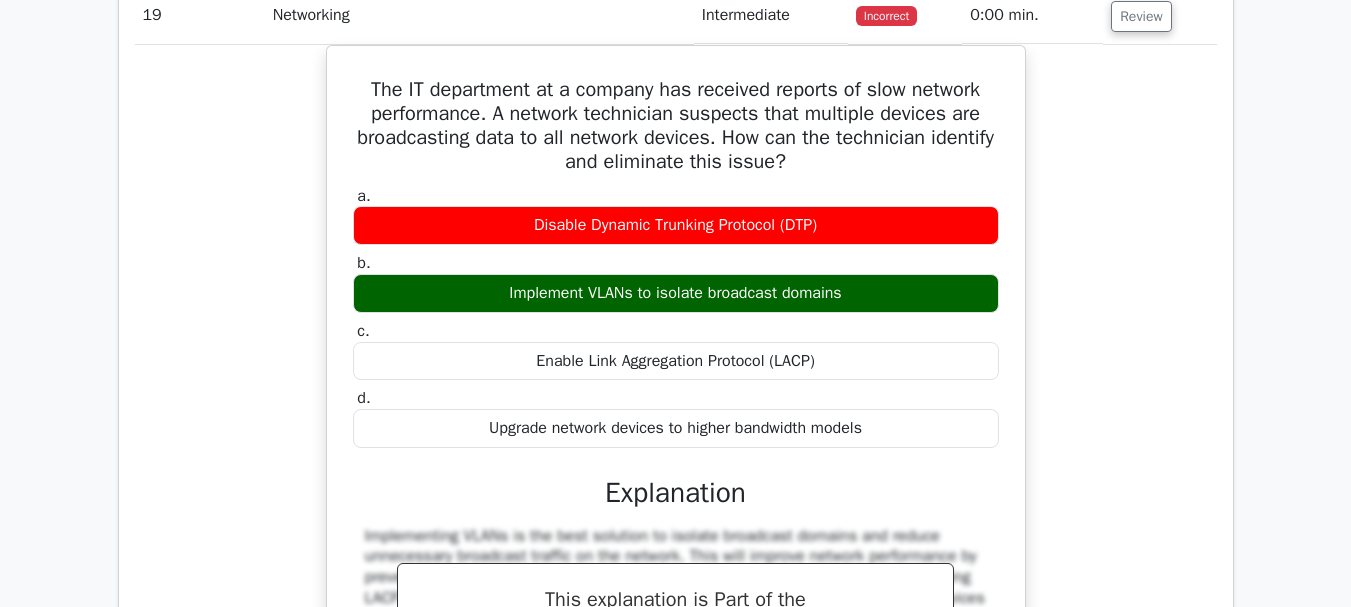 scroll, scrollTop: 8532, scrollLeft: 0, axis: vertical 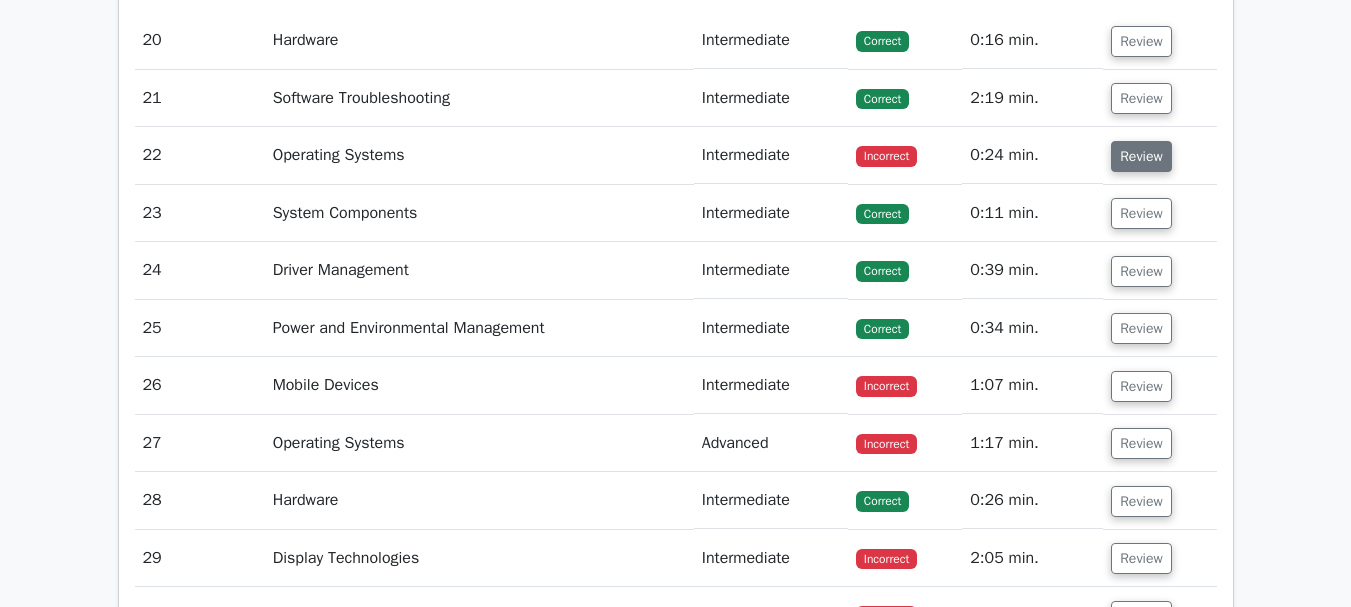 click on "Review" at bounding box center (1141, 156) 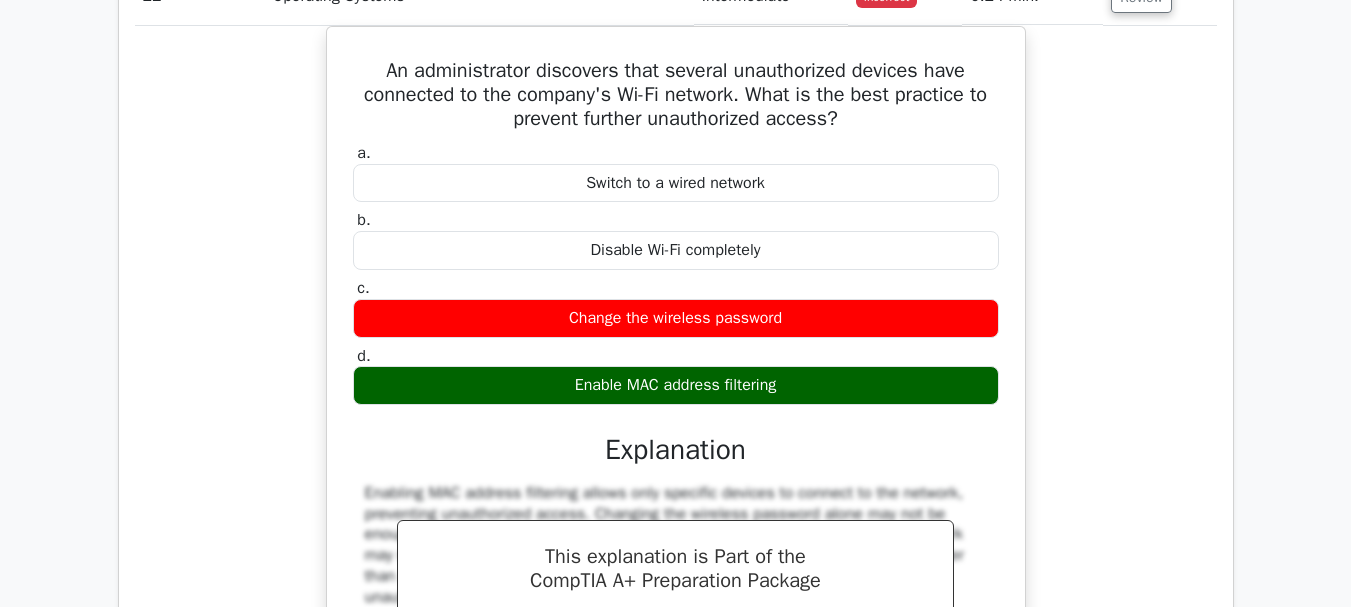 scroll, scrollTop: 9674, scrollLeft: 0, axis: vertical 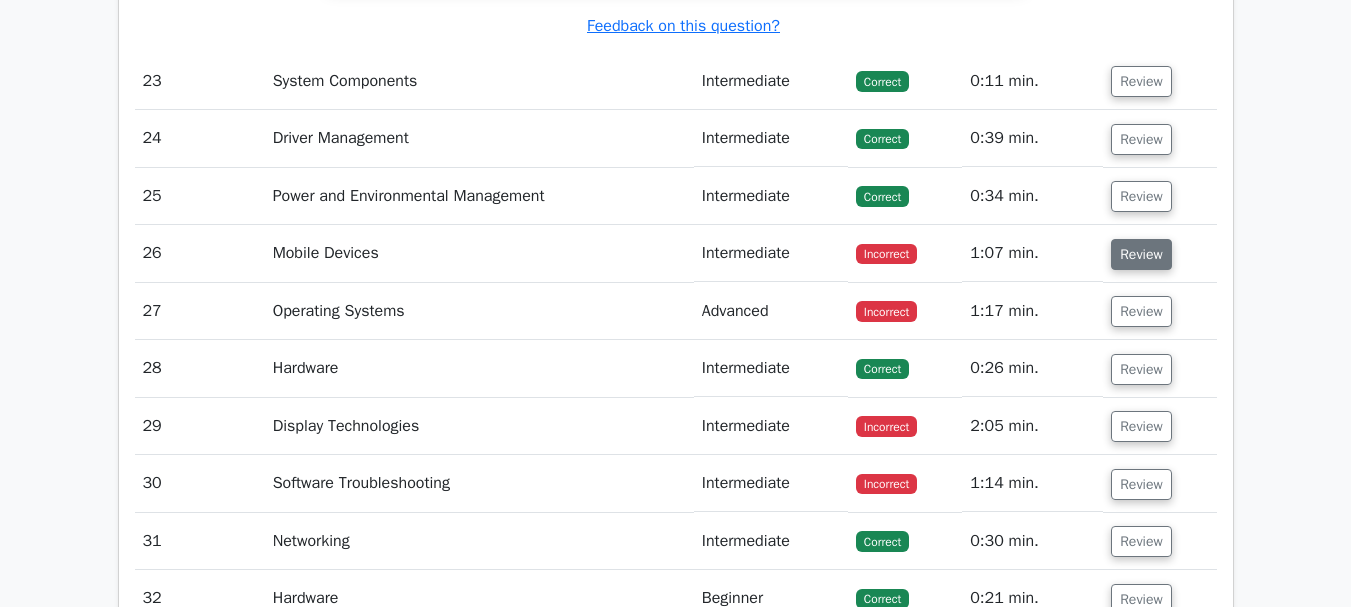 click on "Review" at bounding box center (1141, 254) 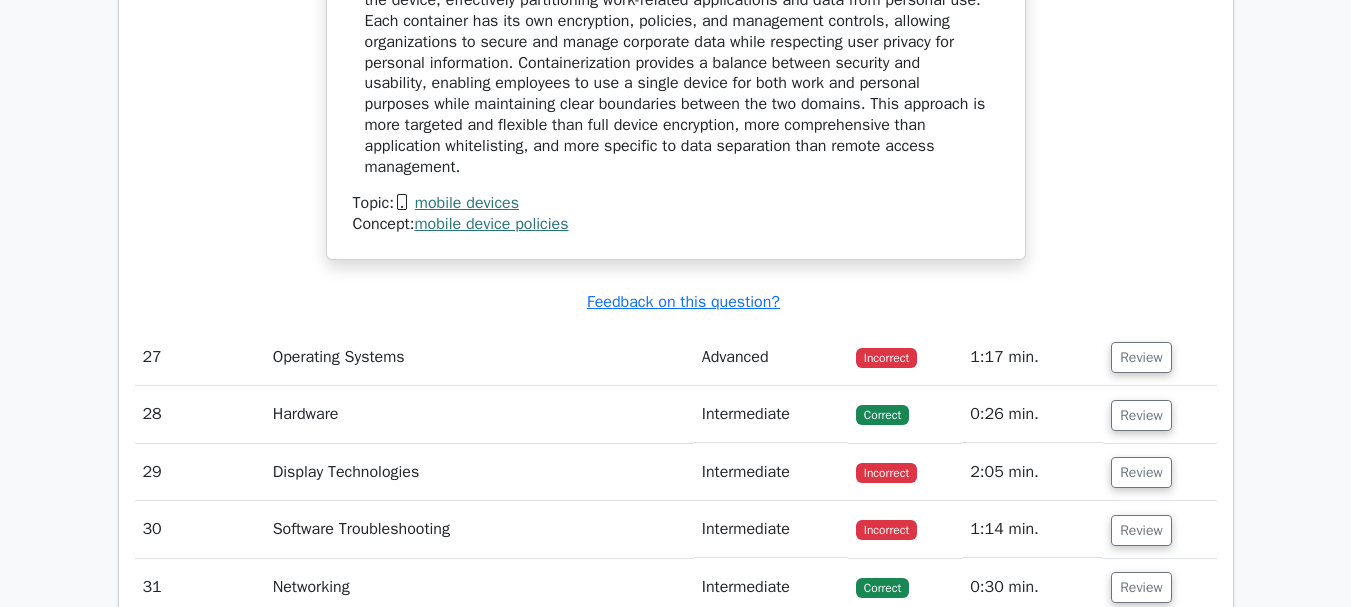 scroll, scrollTop: 11201, scrollLeft: 0, axis: vertical 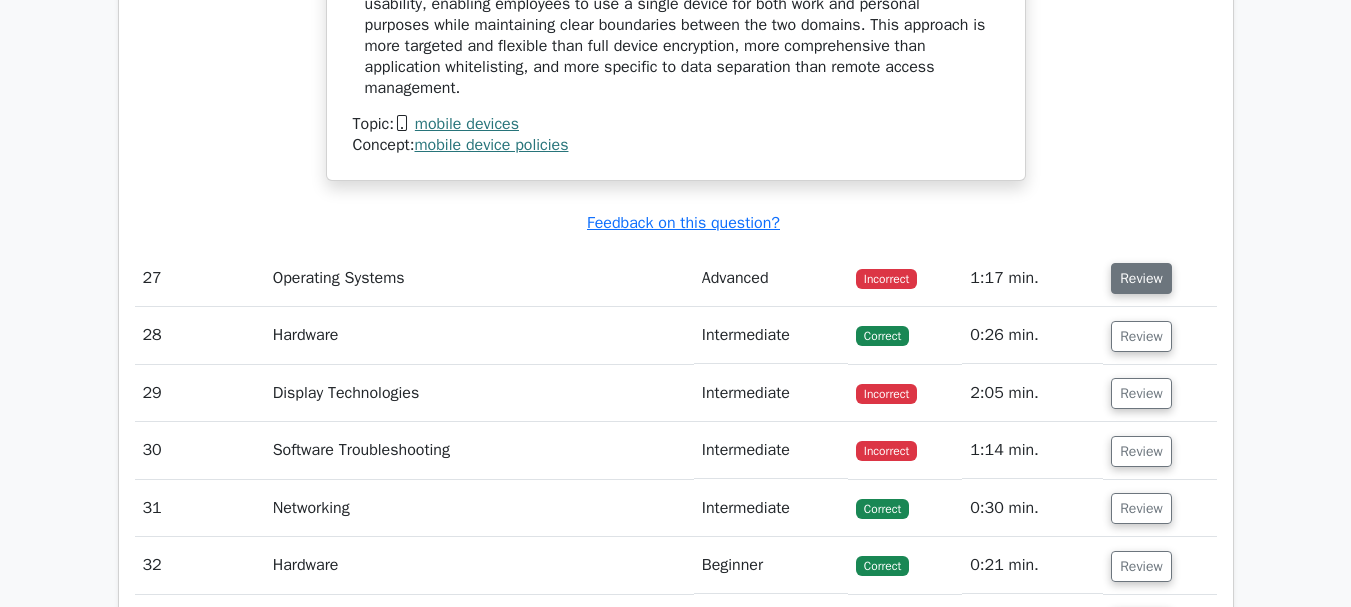 click on "Review" at bounding box center (1141, 278) 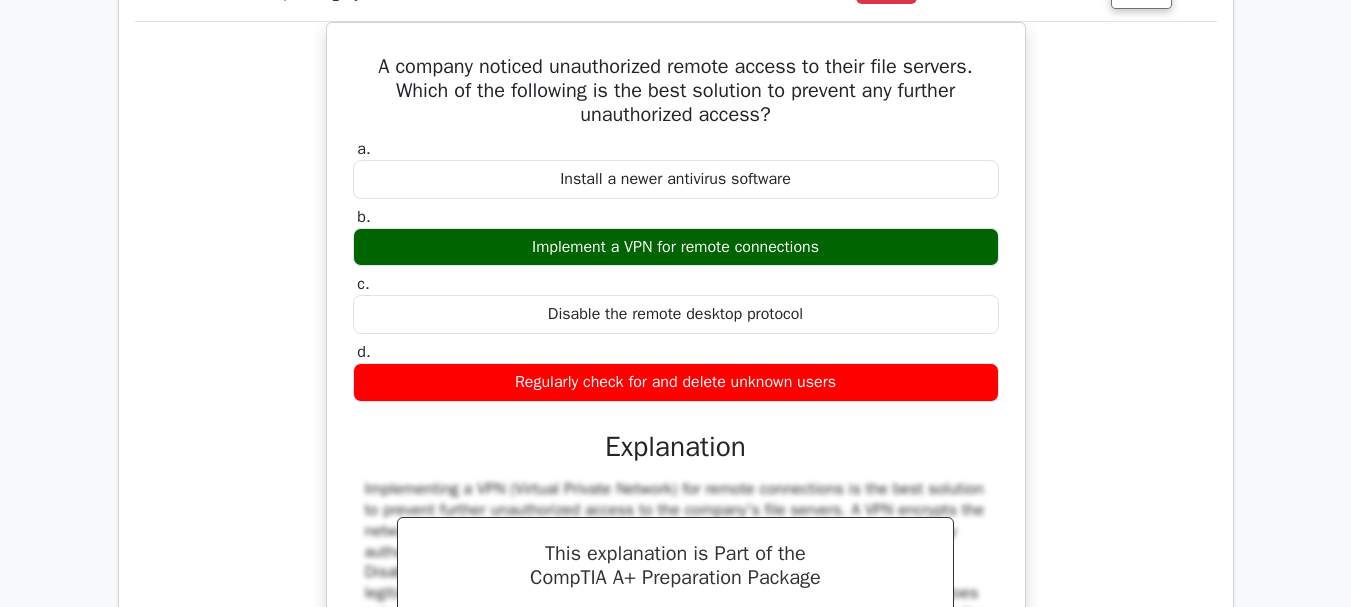 scroll, scrollTop: 11412, scrollLeft: 0, axis: vertical 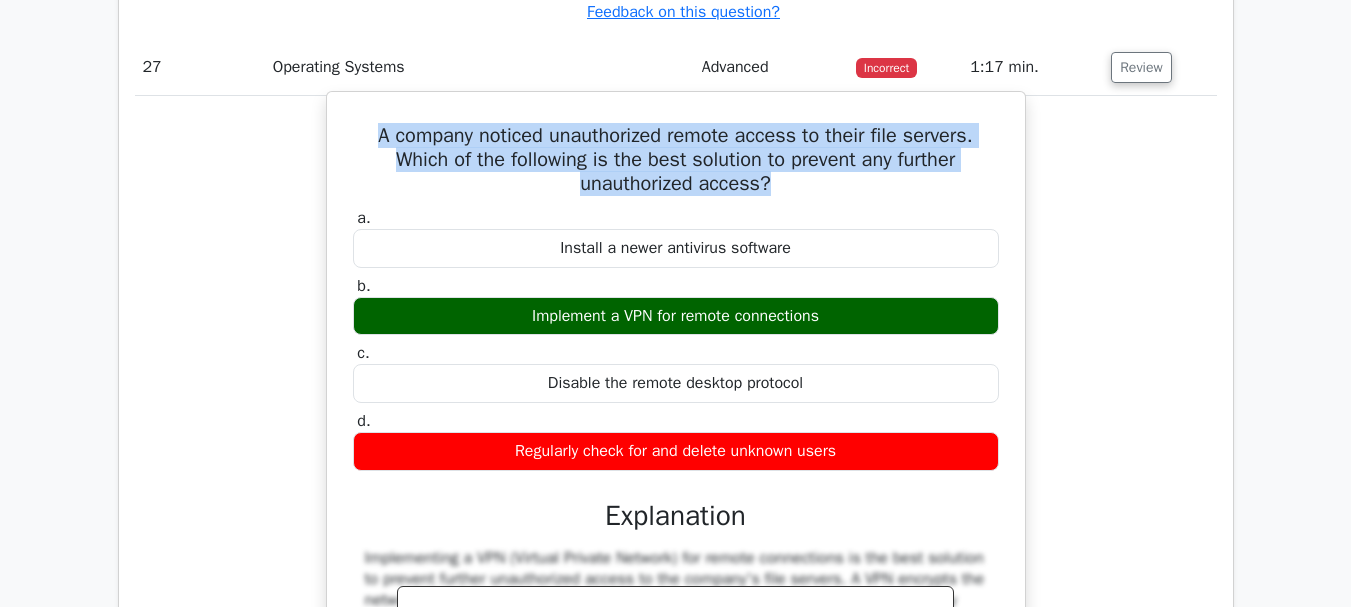 drag, startPoint x: 768, startPoint y: 192, endPoint x: 367, endPoint y: 128, distance: 406.0751 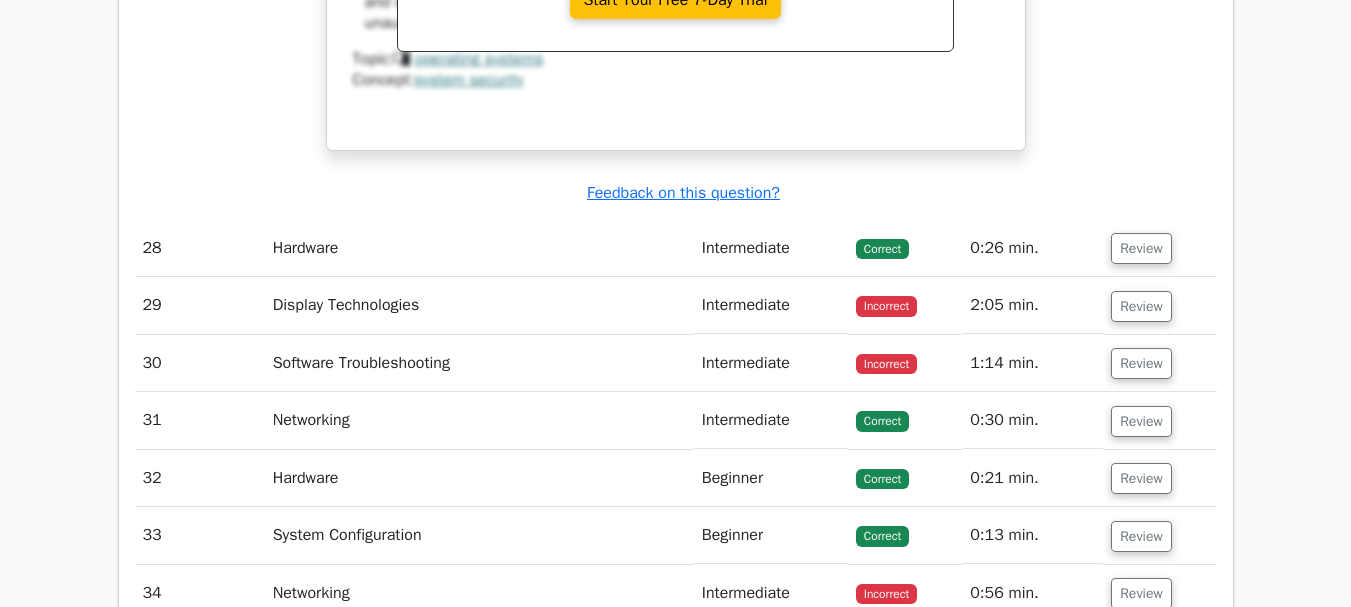 scroll, scrollTop: 12150, scrollLeft: 0, axis: vertical 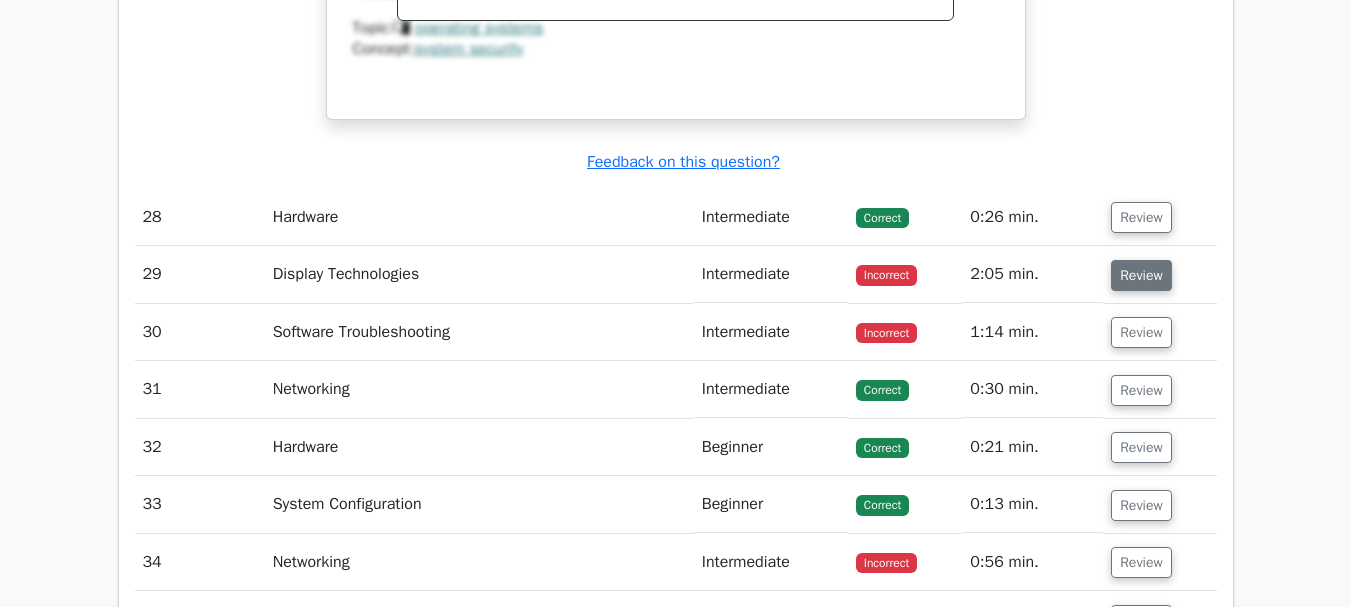 click on "Review" at bounding box center [1141, 275] 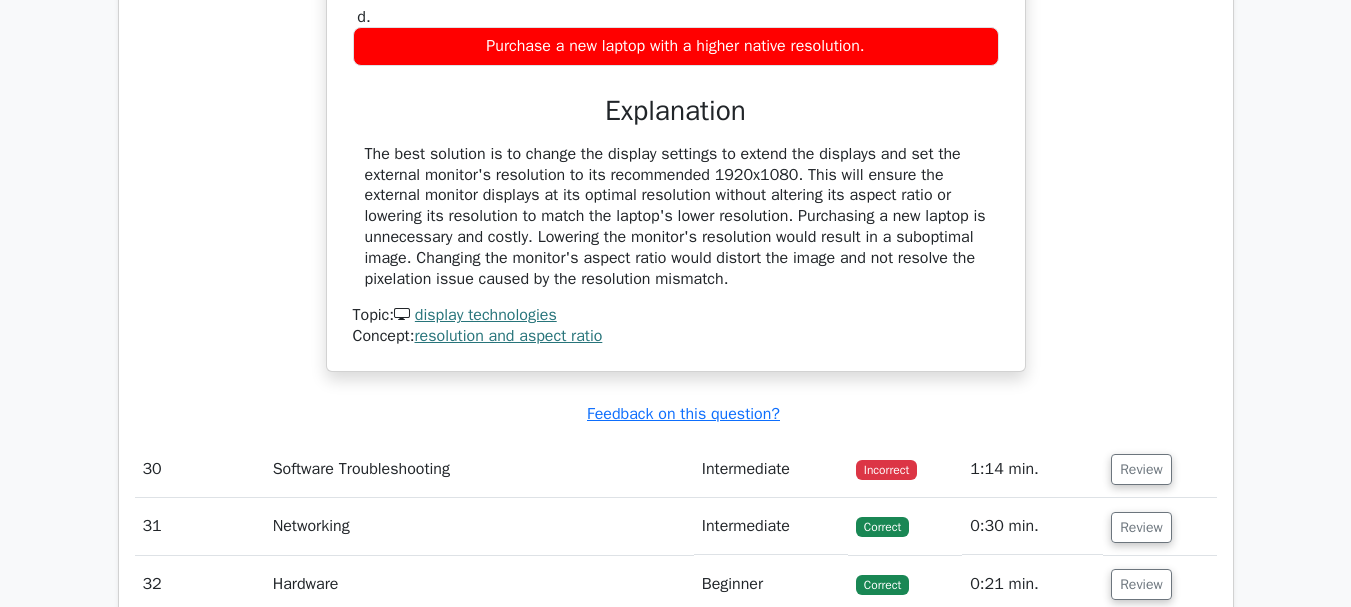 scroll, scrollTop: 13011, scrollLeft: 0, axis: vertical 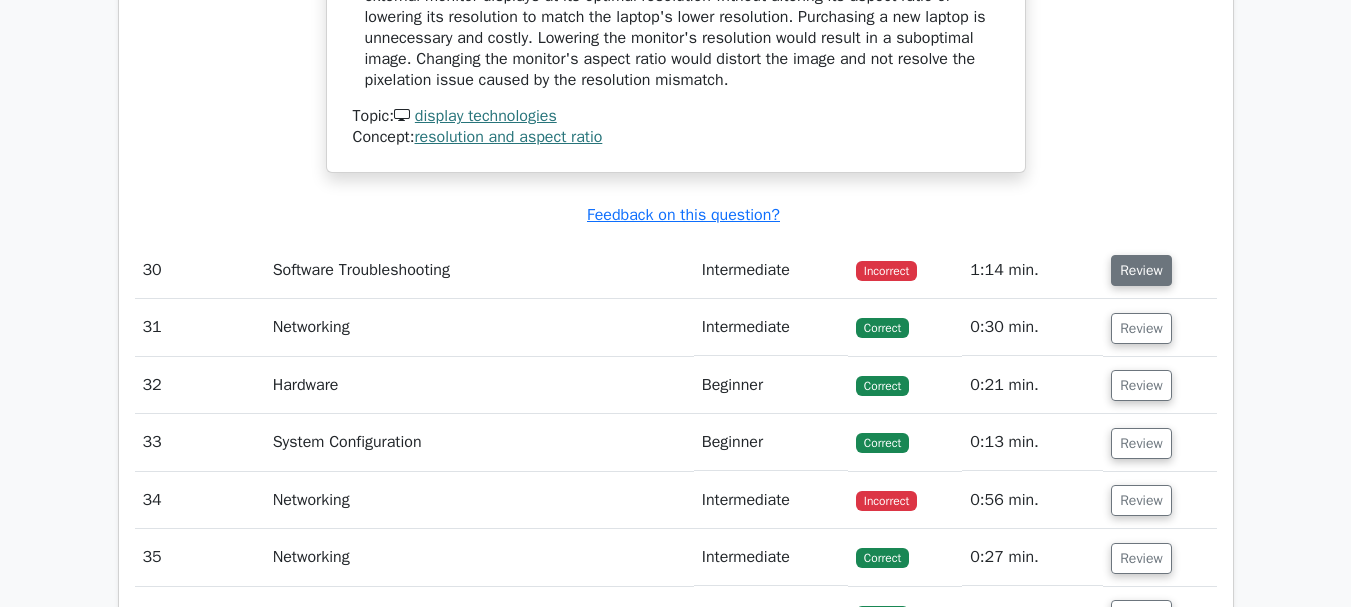 click on "Review" at bounding box center (1141, 270) 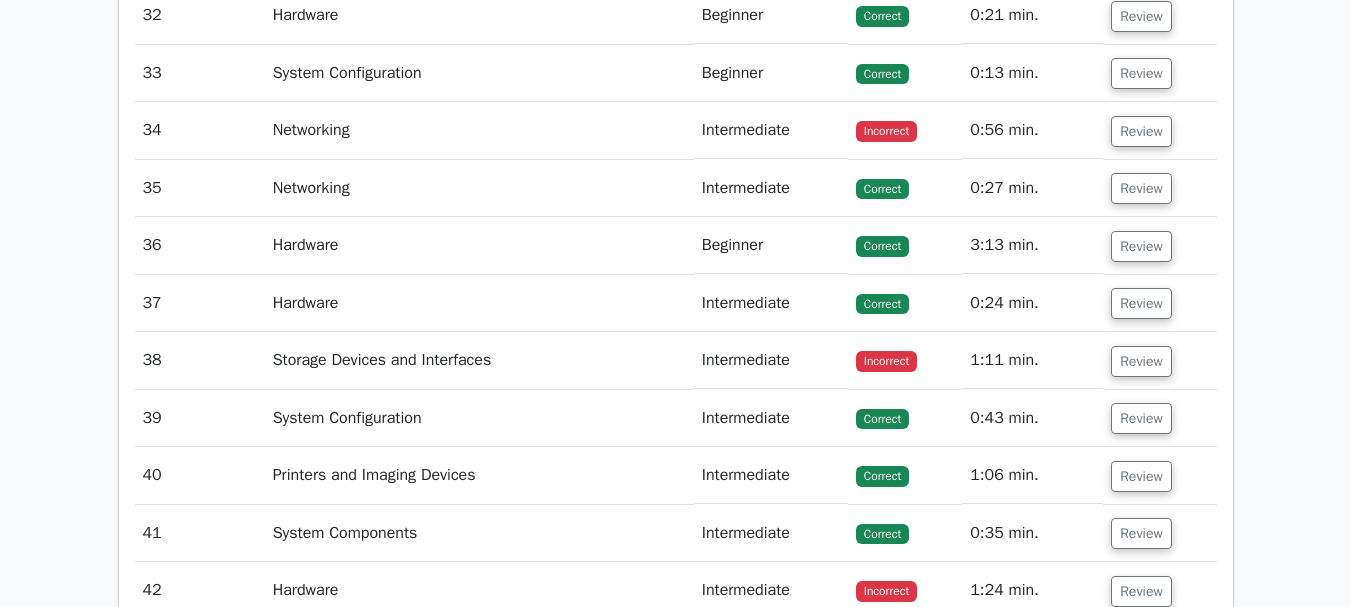 scroll, scrollTop: 14328, scrollLeft: 0, axis: vertical 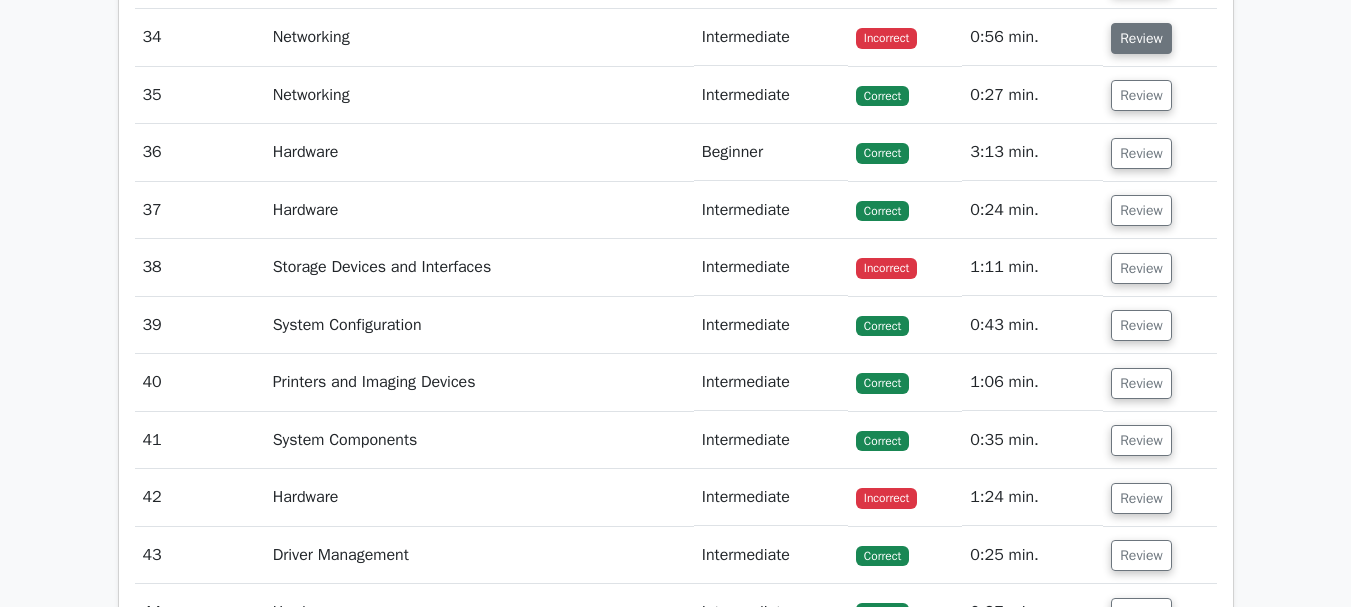 click on "Review" at bounding box center [1141, 38] 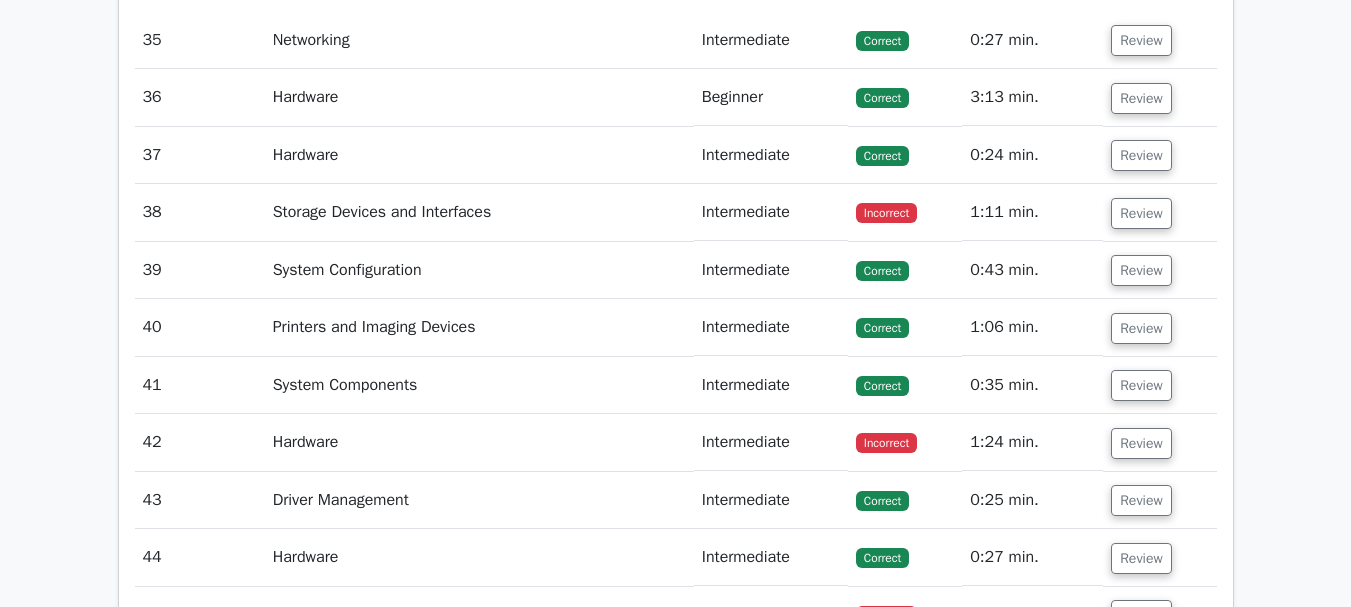 scroll, scrollTop: 15281, scrollLeft: 0, axis: vertical 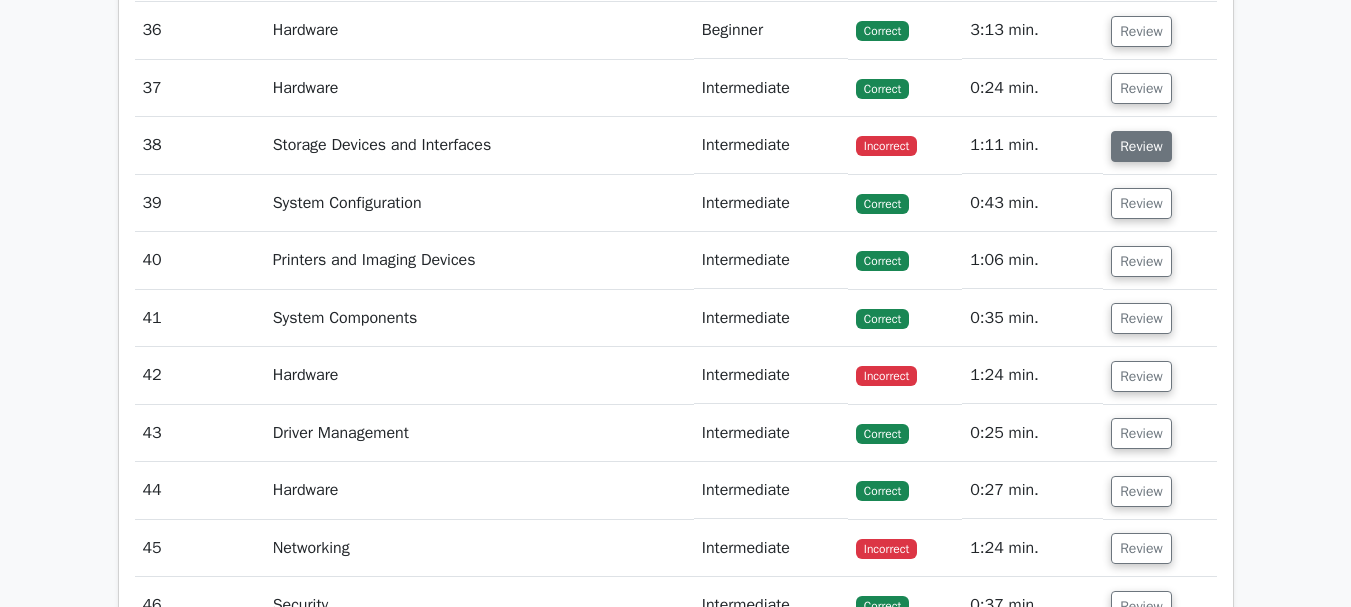 click on "Review" at bounding box center [1141, 146] 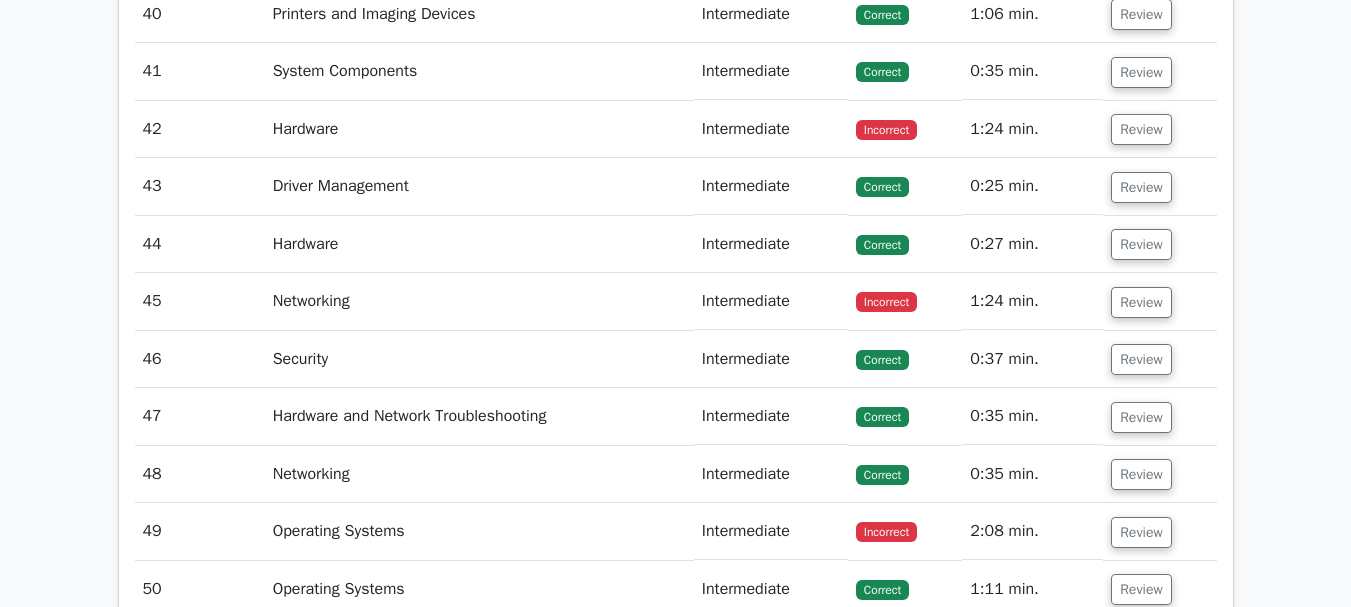 scroll, scrollTop: 16440, scrollLeft: 0, axis: vertical 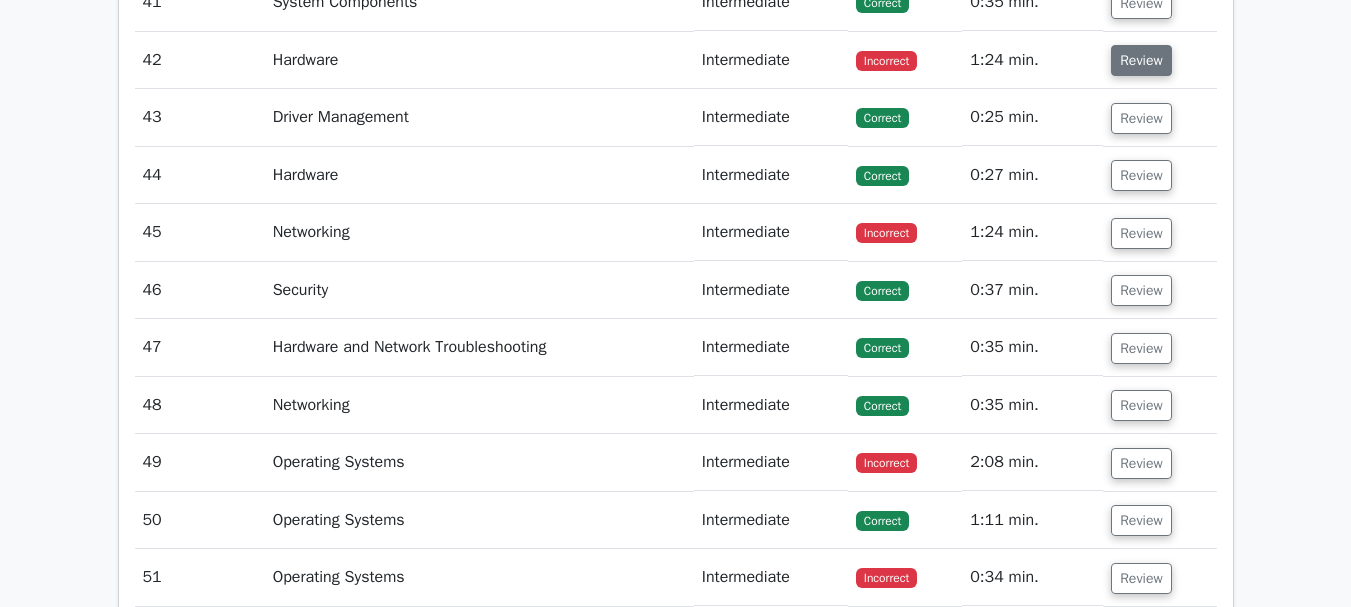 click on "Review" at bounding box center [1141, 60] 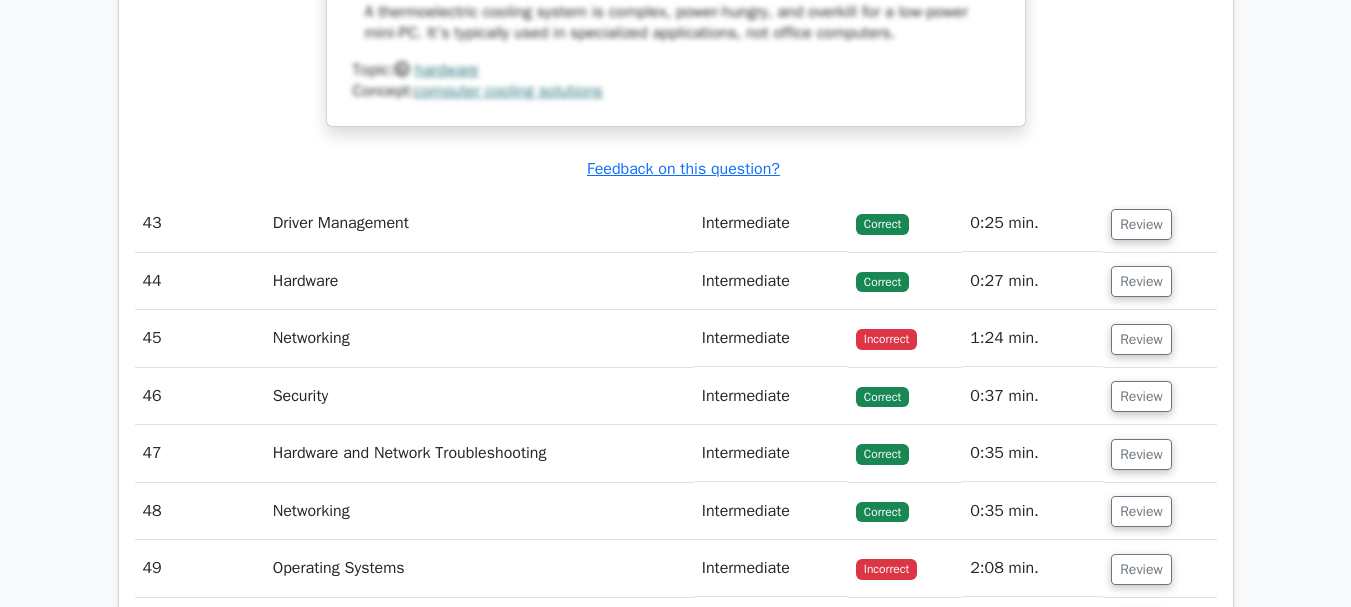 scroll, scrollTop: 17532, scrollLeft: 0, axis: vertical 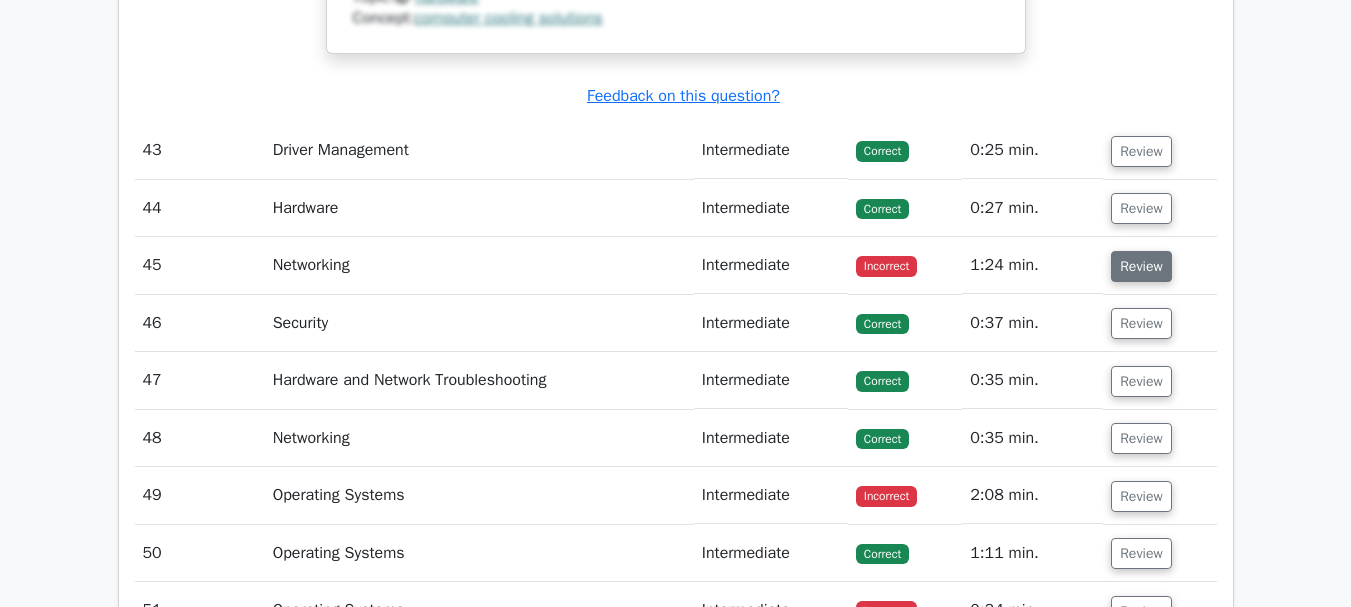 click on "Review" at bounding box center [1141, 266] 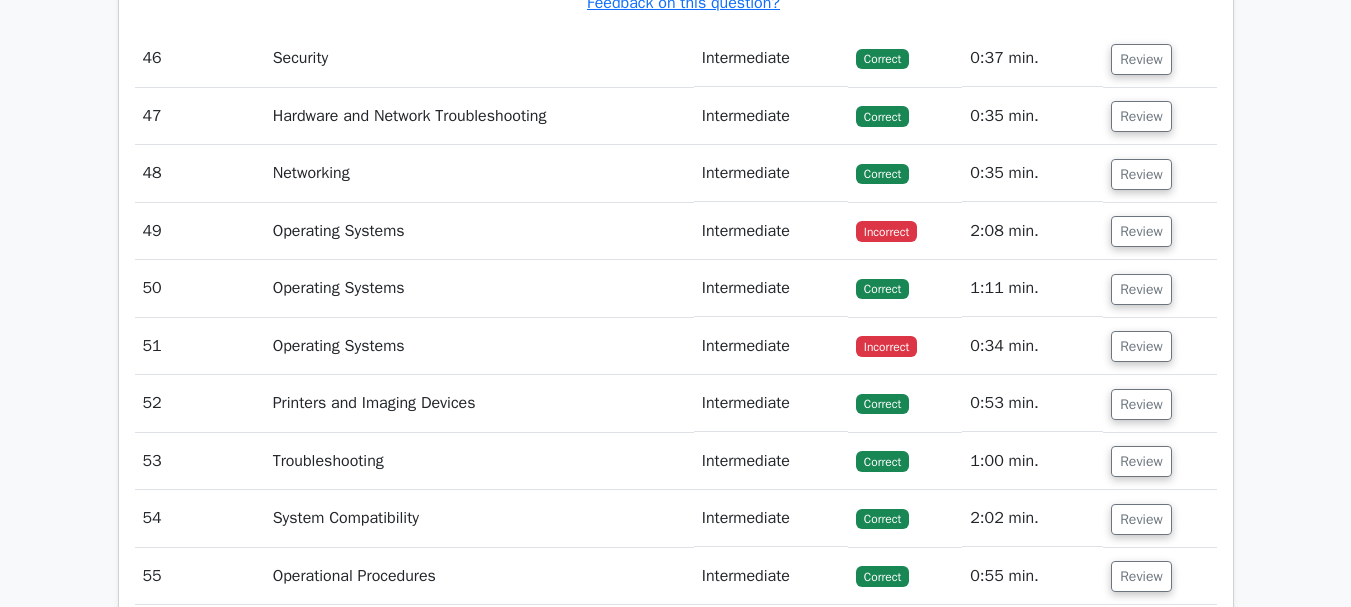 scroll, scrollTop: 18898, scrollLeft: 0, axis: vertical 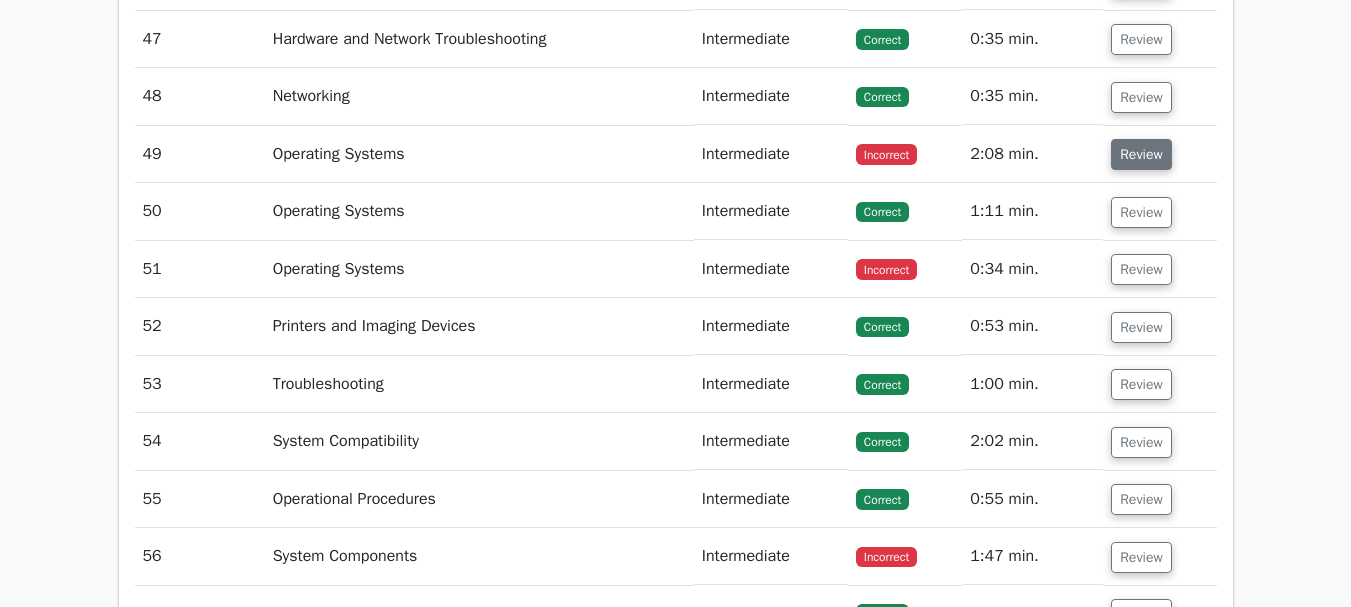 click on "Review" at bounding box center (1141, 154) 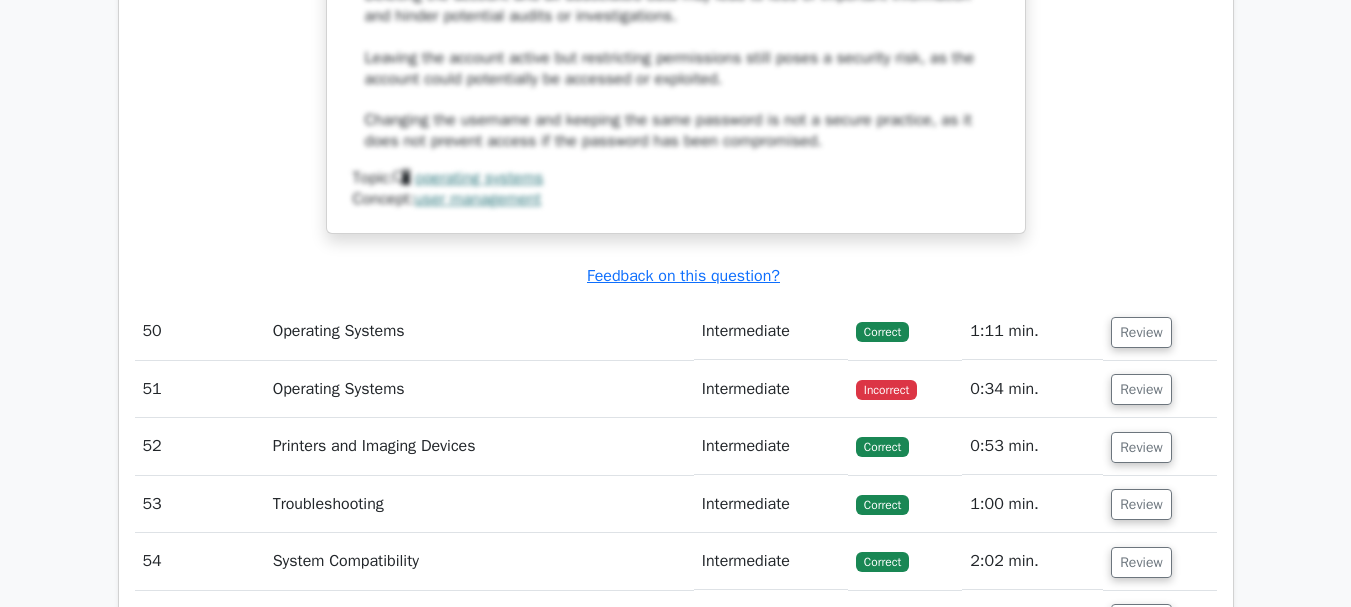 scroll, scrollTop: 19842, scrollLeft: 0, axis: vertical 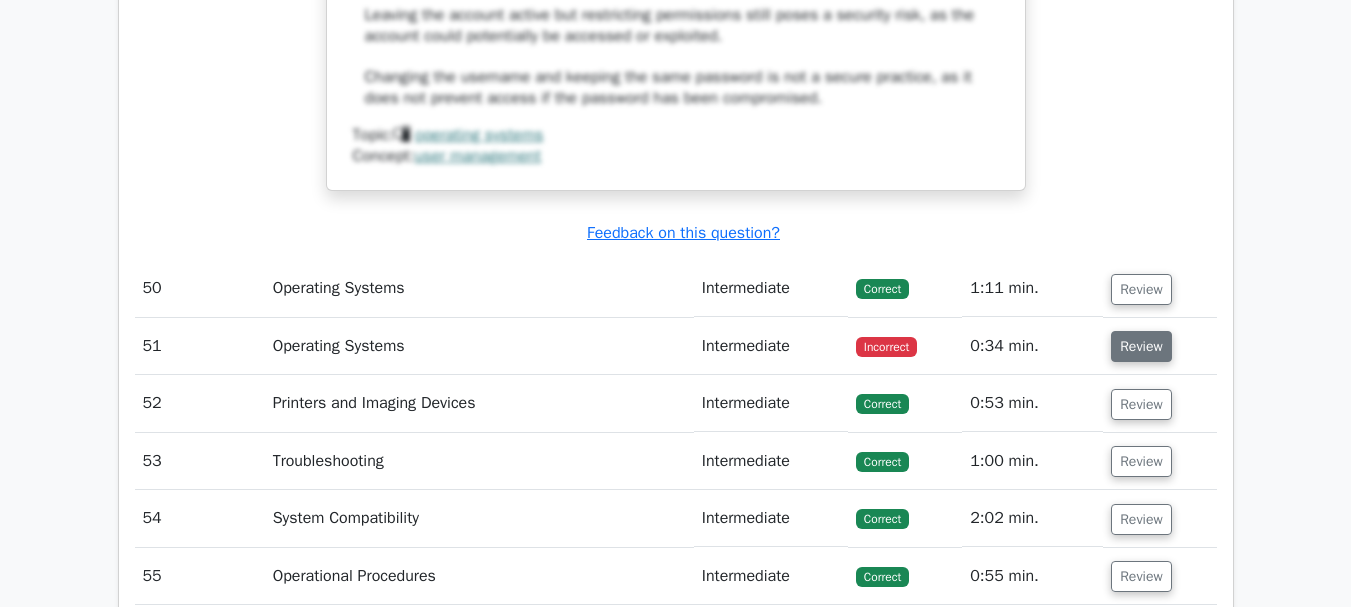click on "Review" at bounding box center (1141, 346) 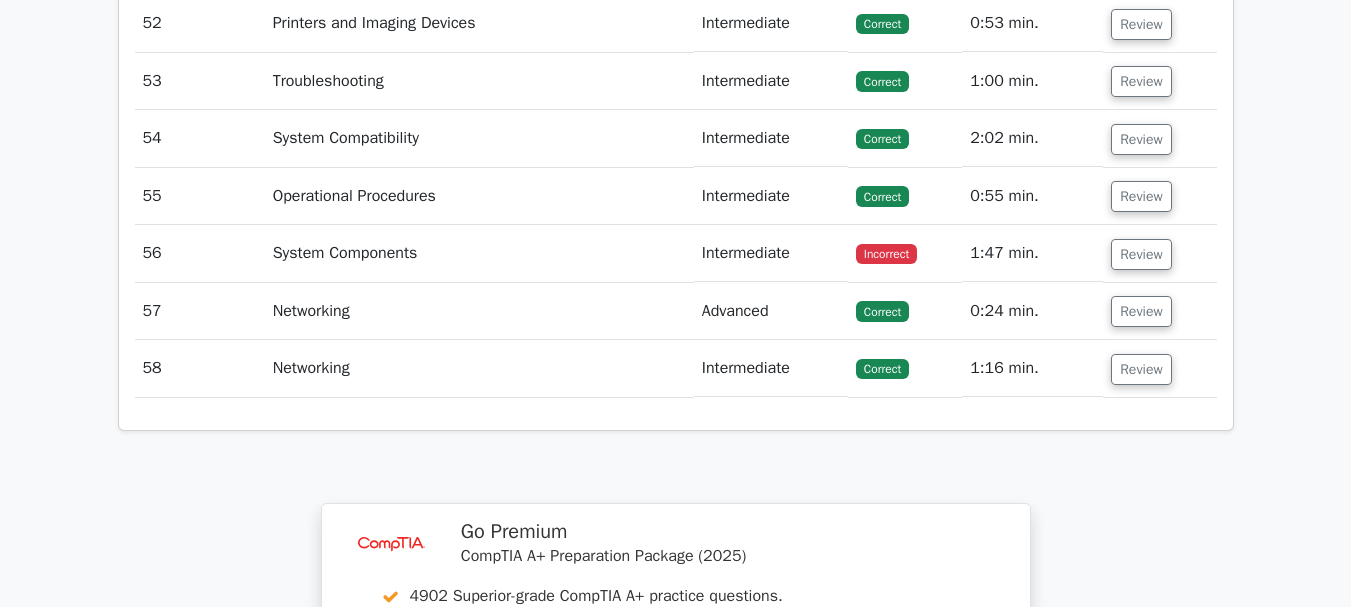 scroll, scrollTop: 21309, scrollLeft: 0, axis: vertical 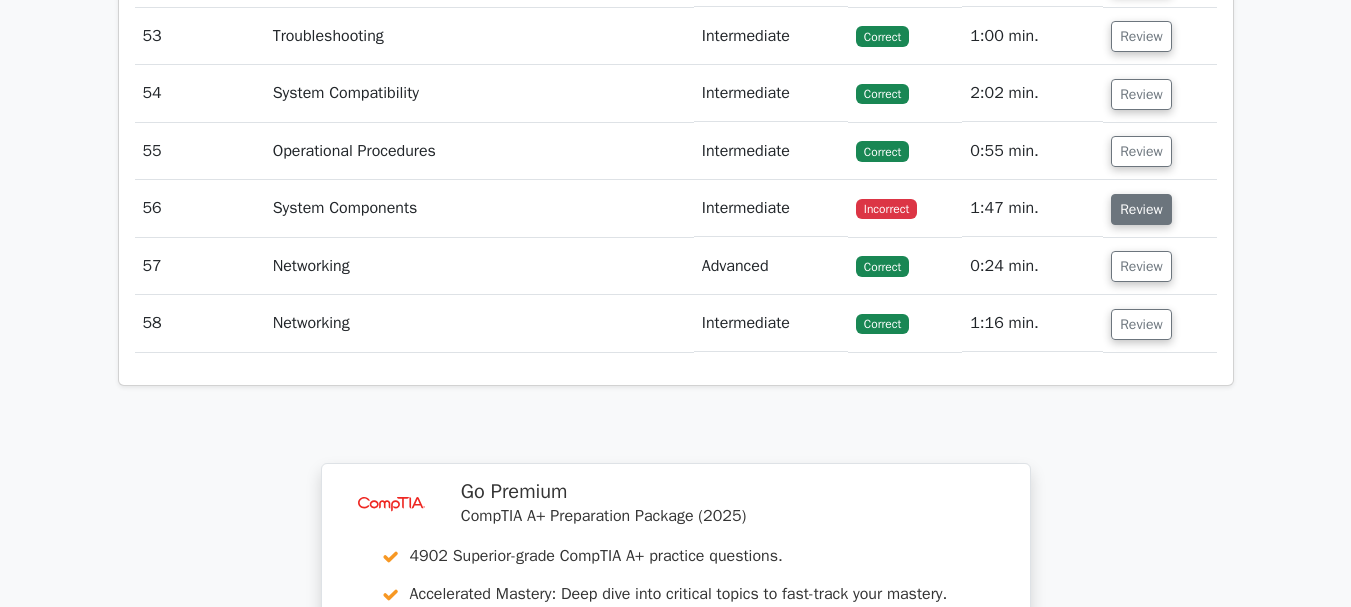 click on "Review" at bounding box center [1141, 209] 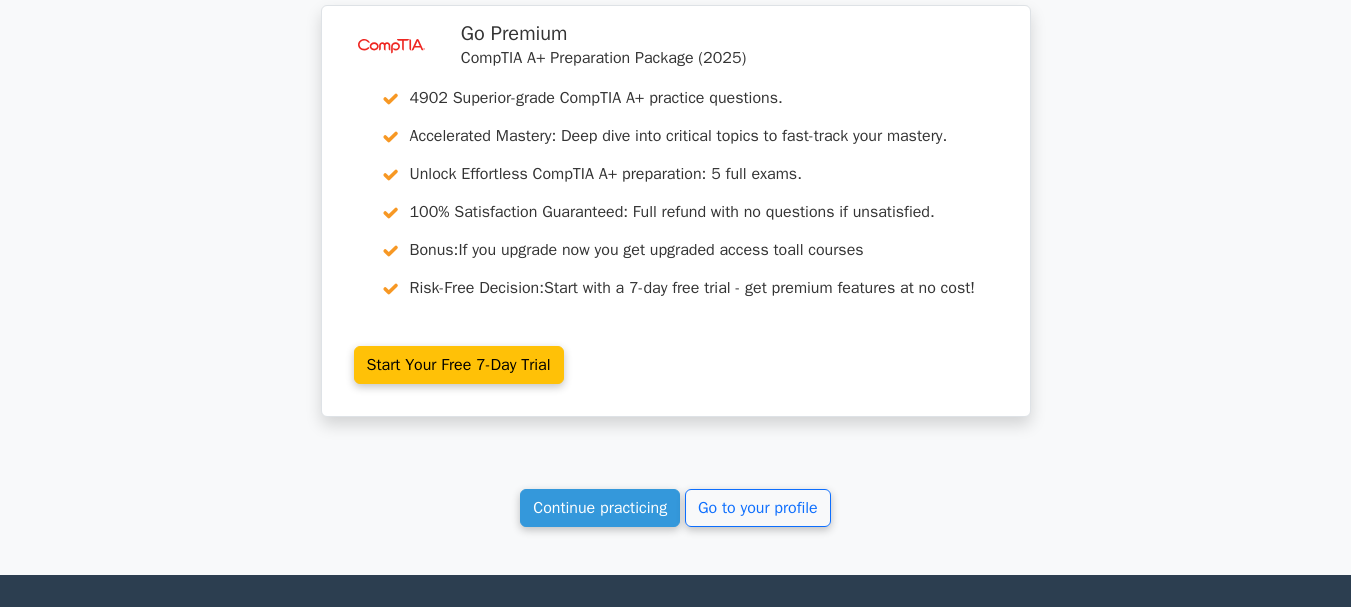 scroll, scrollTop: 22661, scrollLeft: 0, axis: vertical 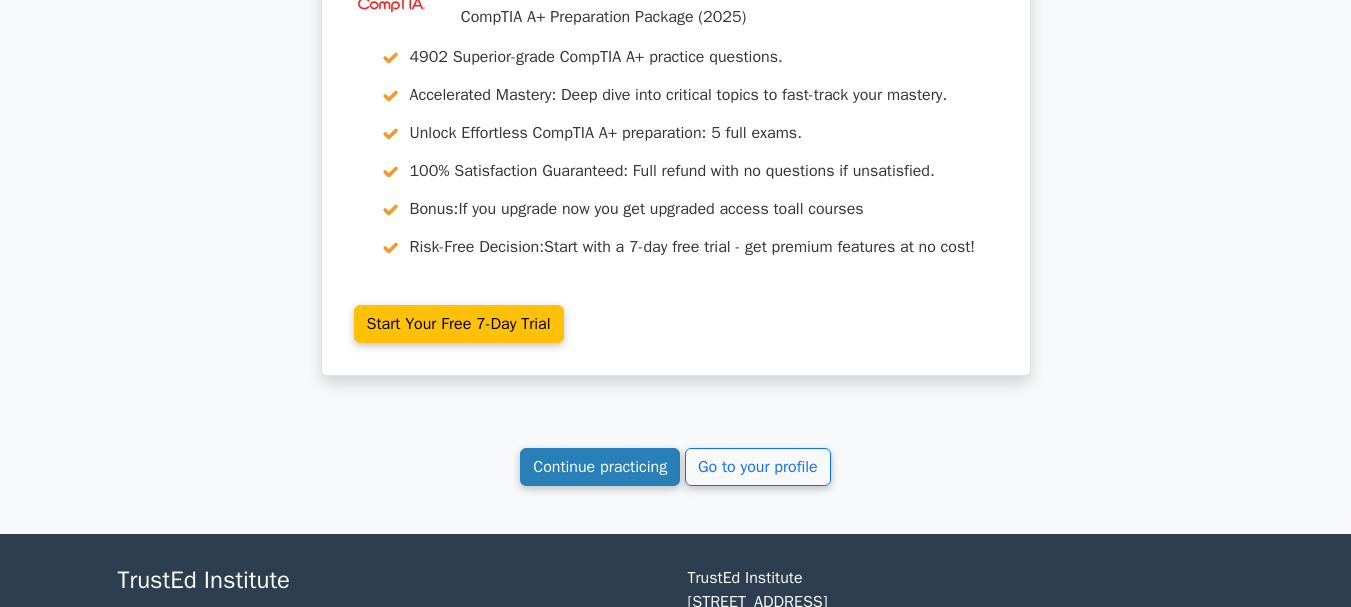 click on "Continue practicing" at bounding box center (600, 467) 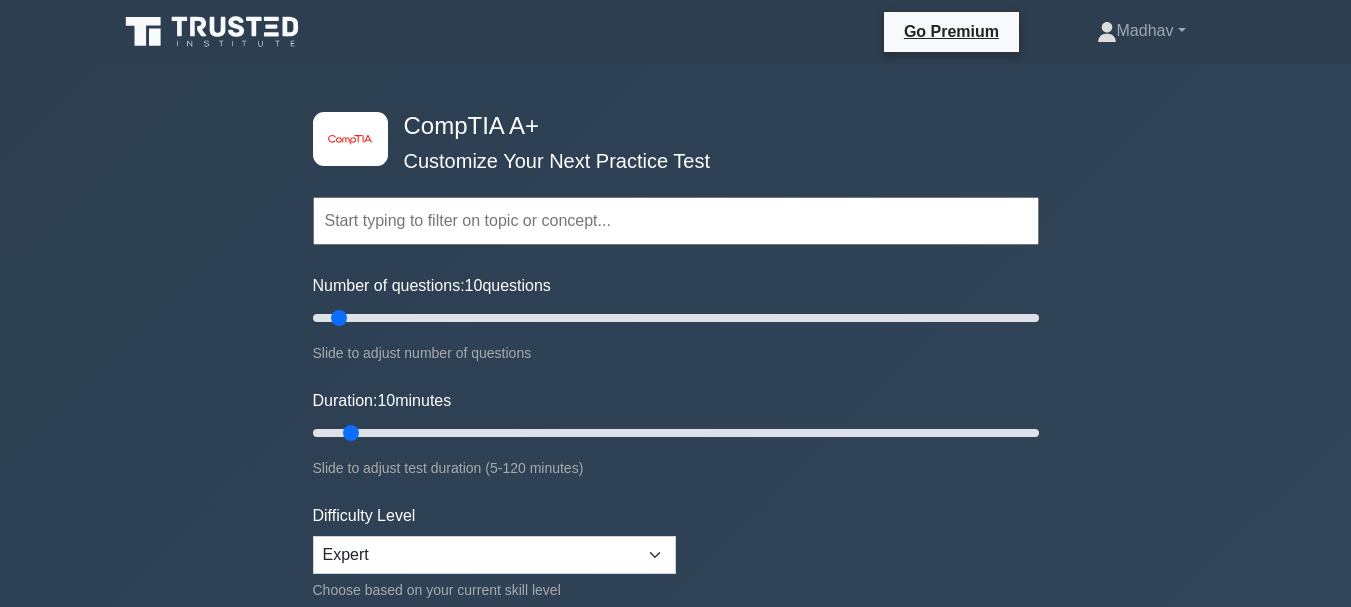 scroll, scrollTop: 531, scrollLeft: 0, axis: vertical 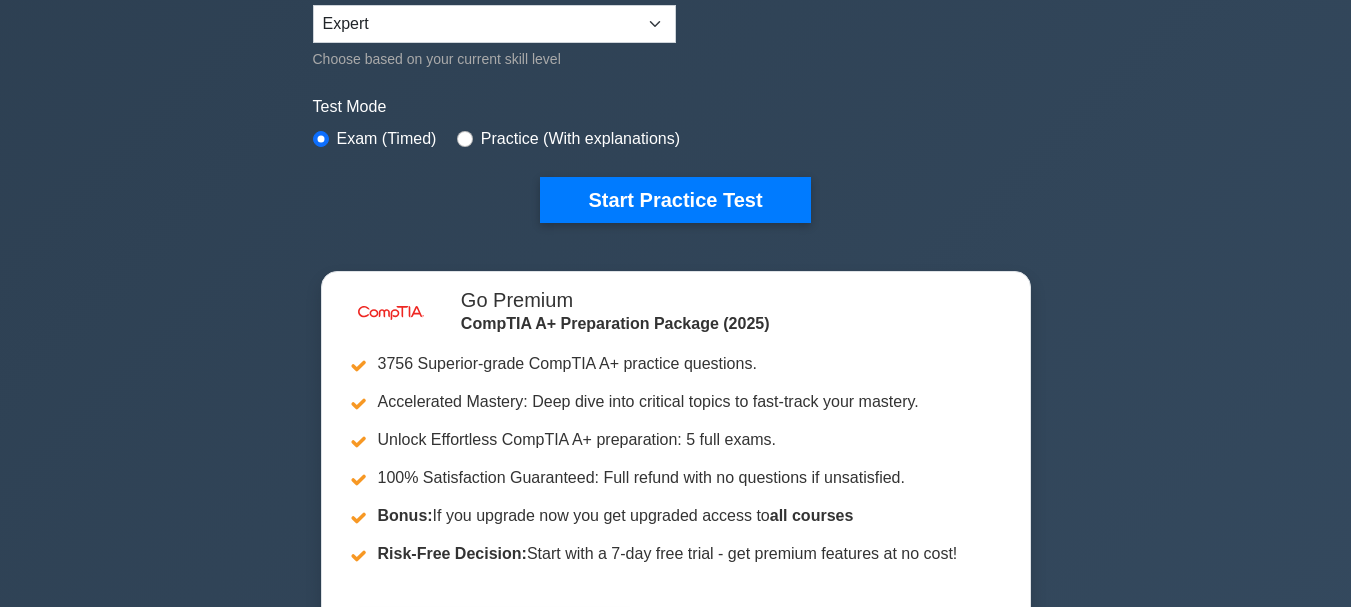 drag, startPoint x: 0, startPoint y: 0, endPoint x: 1365, endPoint y: 121, distance: 1370.3525 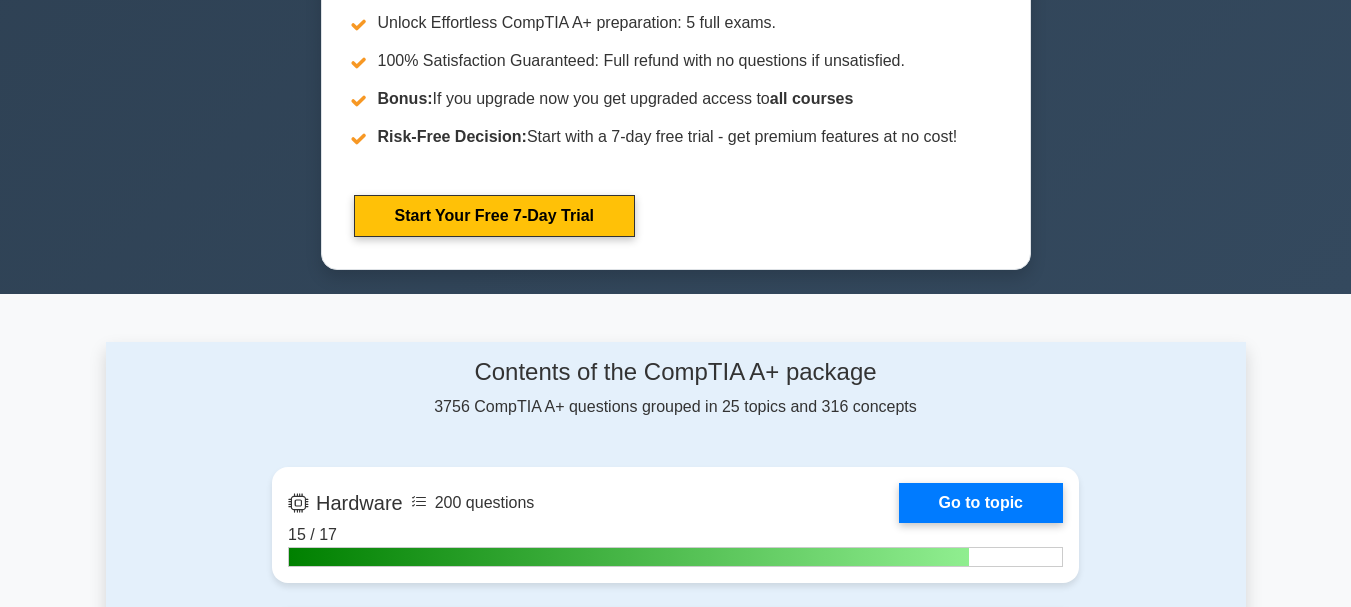 scroll, scrollTop: 731, scrollLeft: 0, axis: vertical 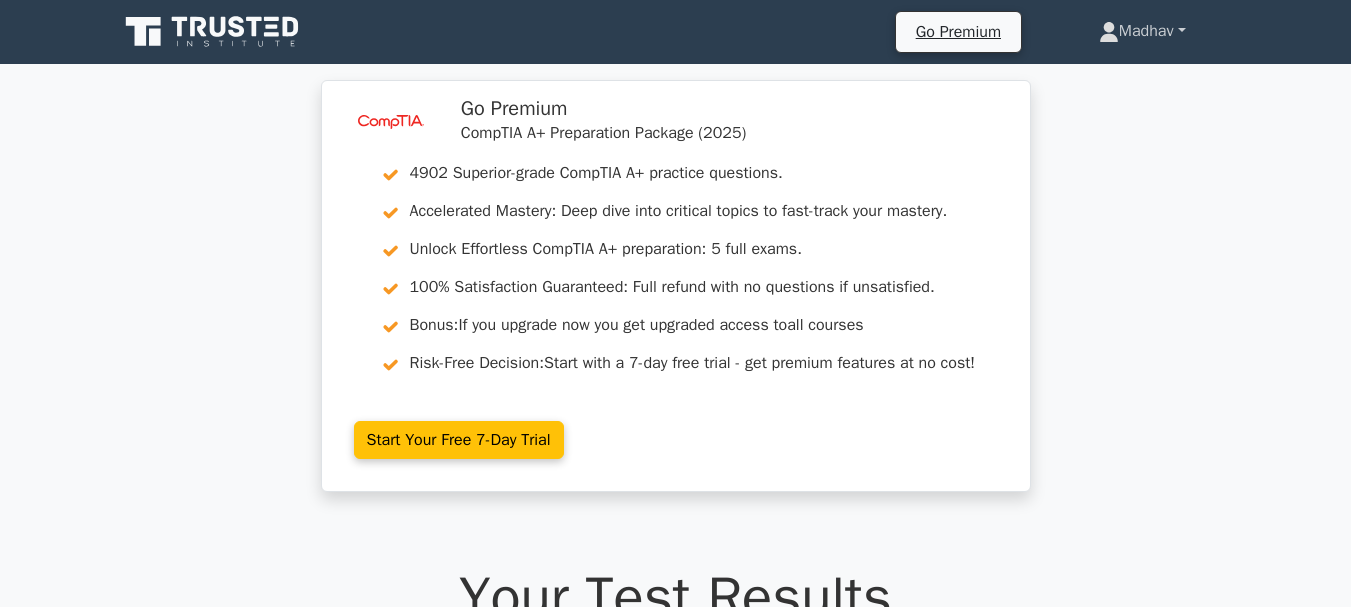 click on "Madhav" at bounding box center [1142, 31] 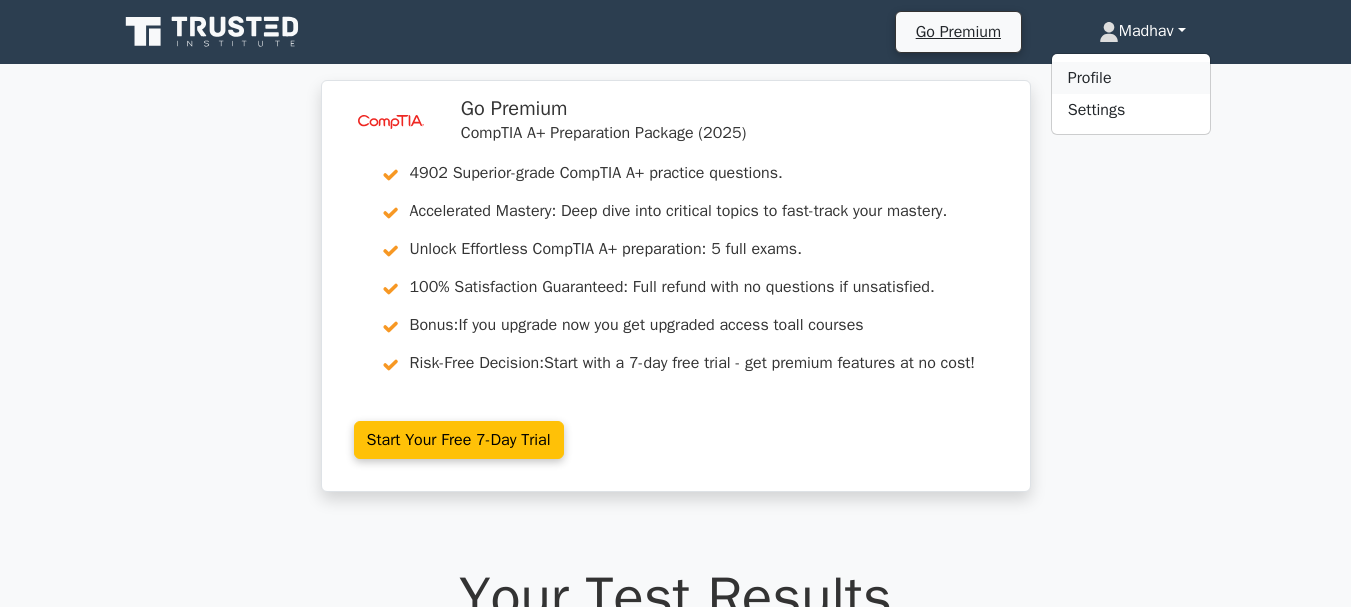 click on "Profile" at bounding box center (1131, 78) 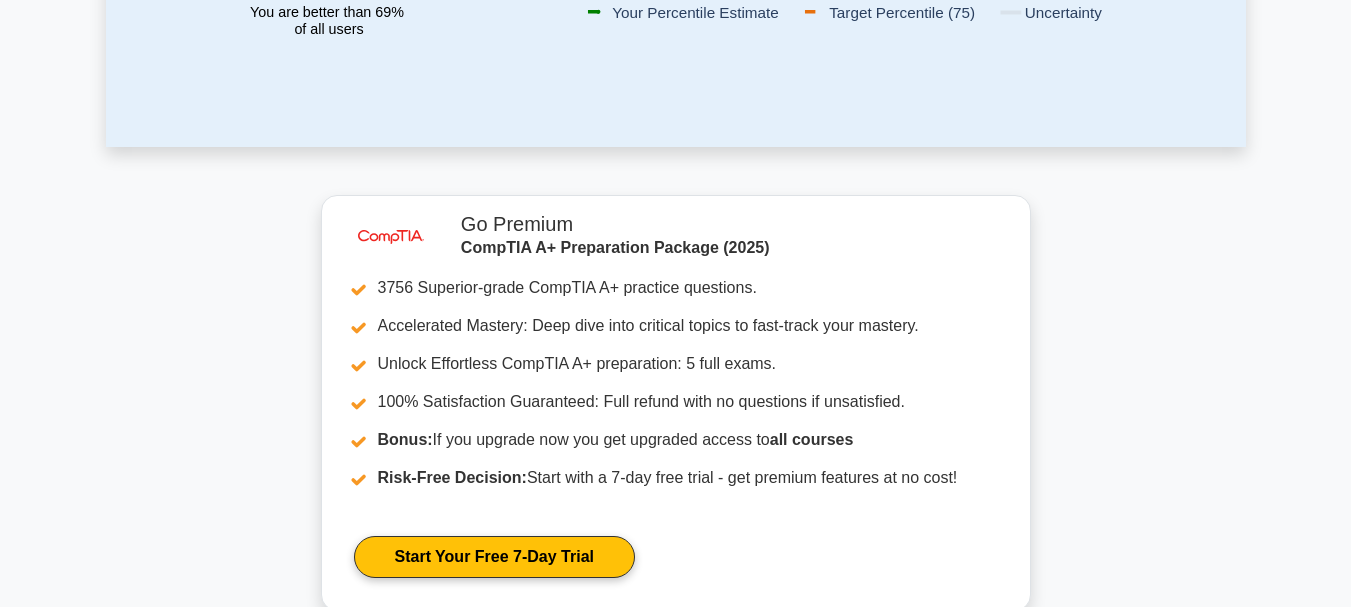 scroll, scrollTop: 571, scrollLeft: 0, axis: vertical 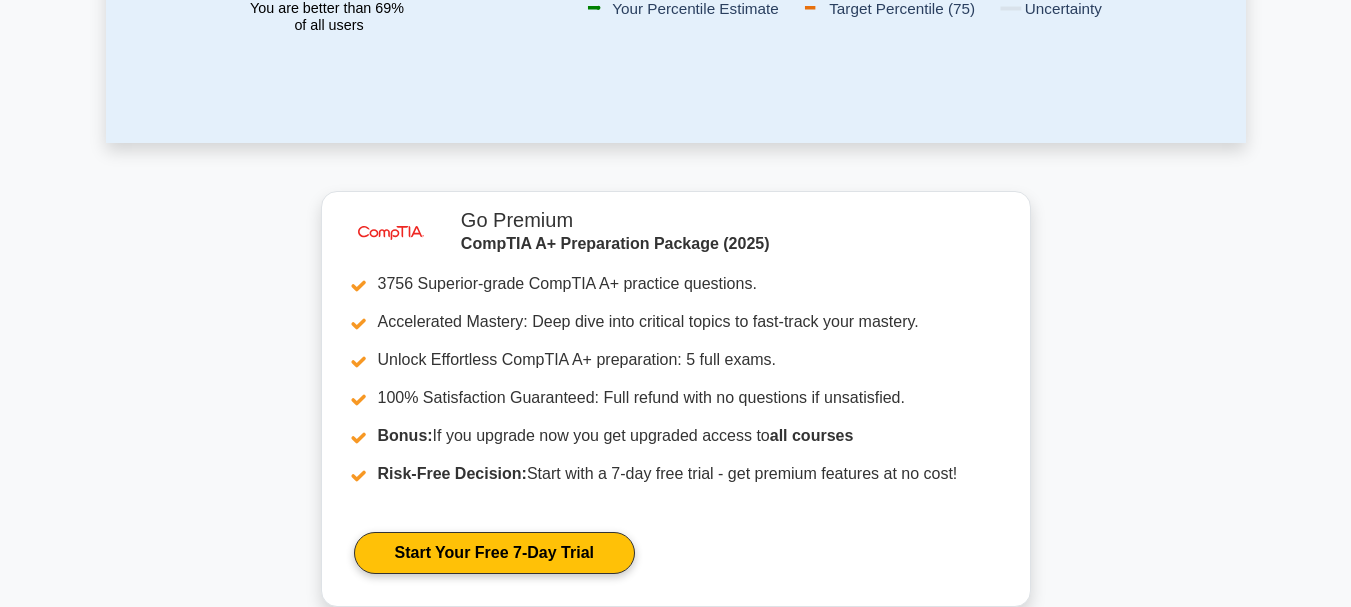 click on "Go Premium
Madhav" at bounding box center (675, 748) 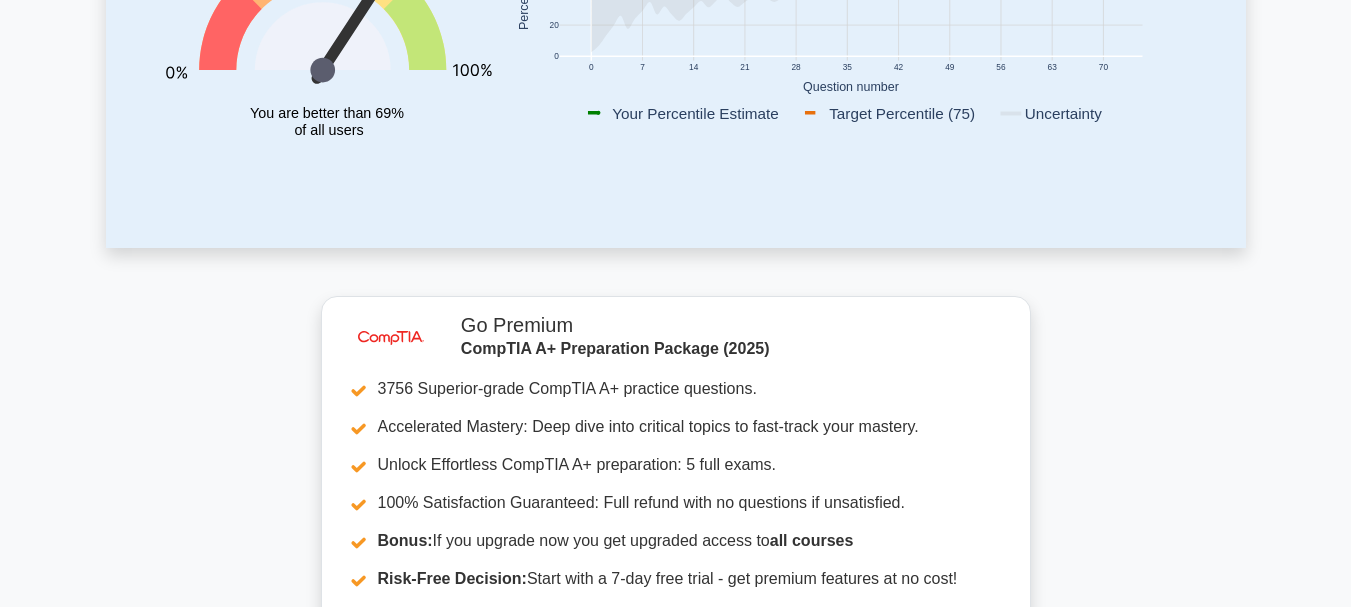 scroll, scrollTop: 1191, scrollLeft: 0, axis: vertical 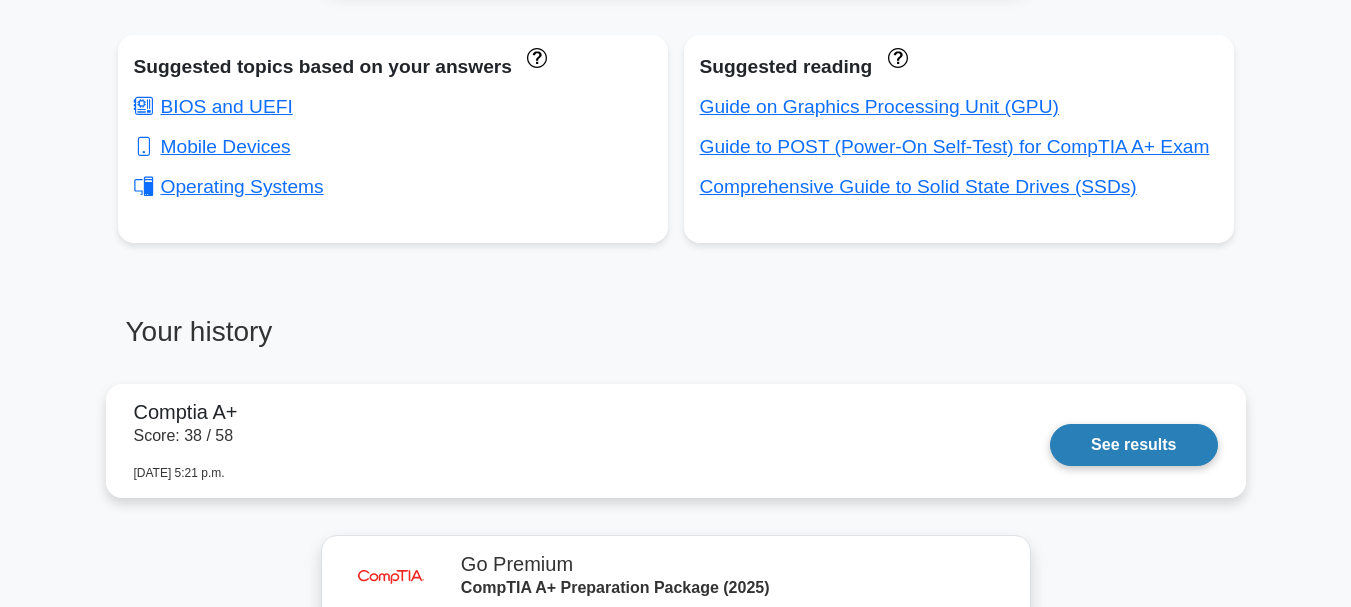 click on "See results" at bounding box center [1133, 445] 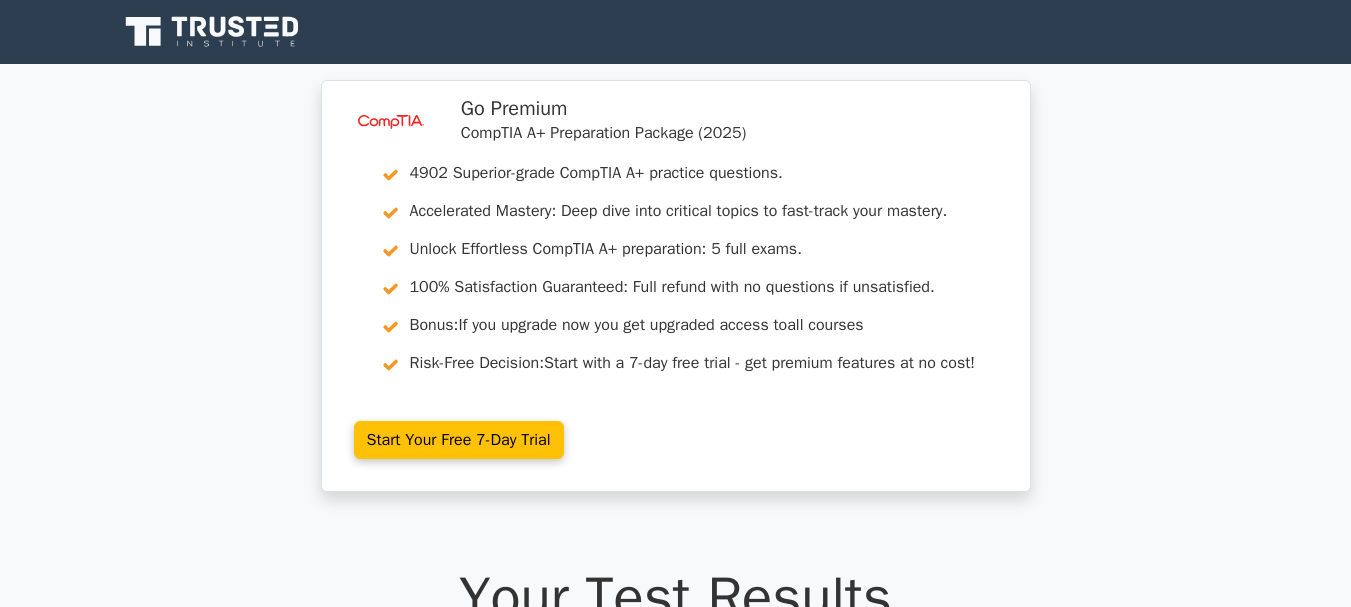 scroll, scrollTop: 0, scrollLeft: 0, axis: both 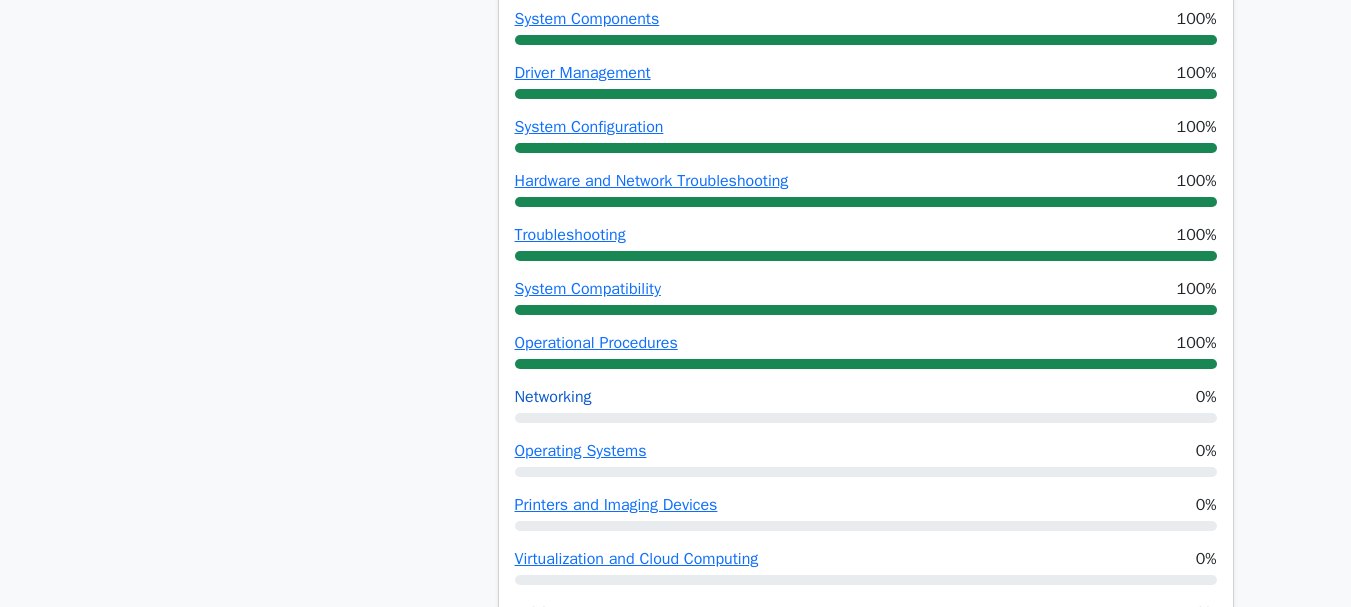 click on "Networking" at bounding box center (553, 397) 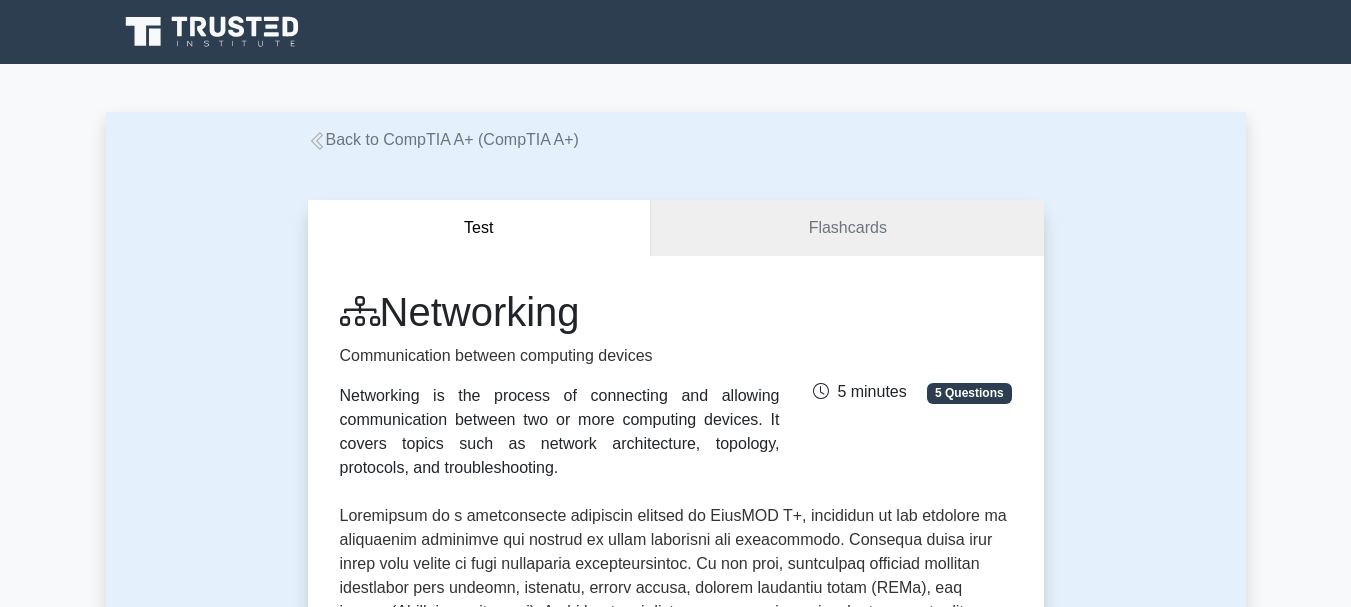 scroll, scrollTop: 0, scrollLeft: 0, axis: both 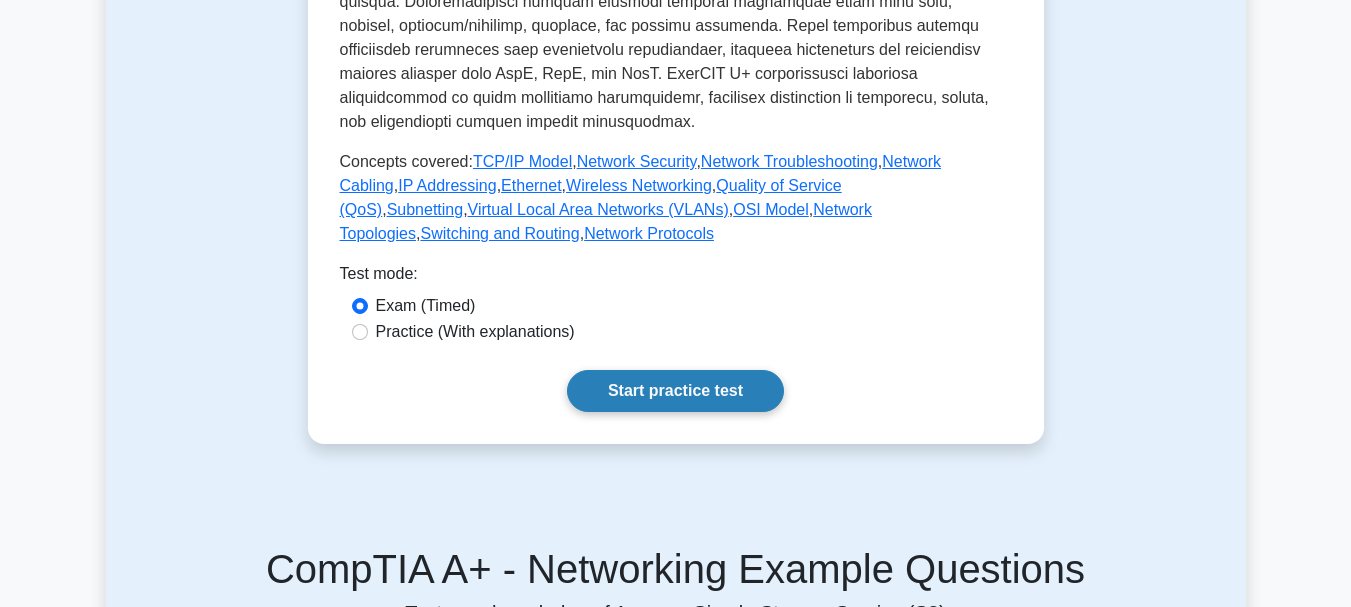 click on "Start practice test" at bounding box center [675, 391] 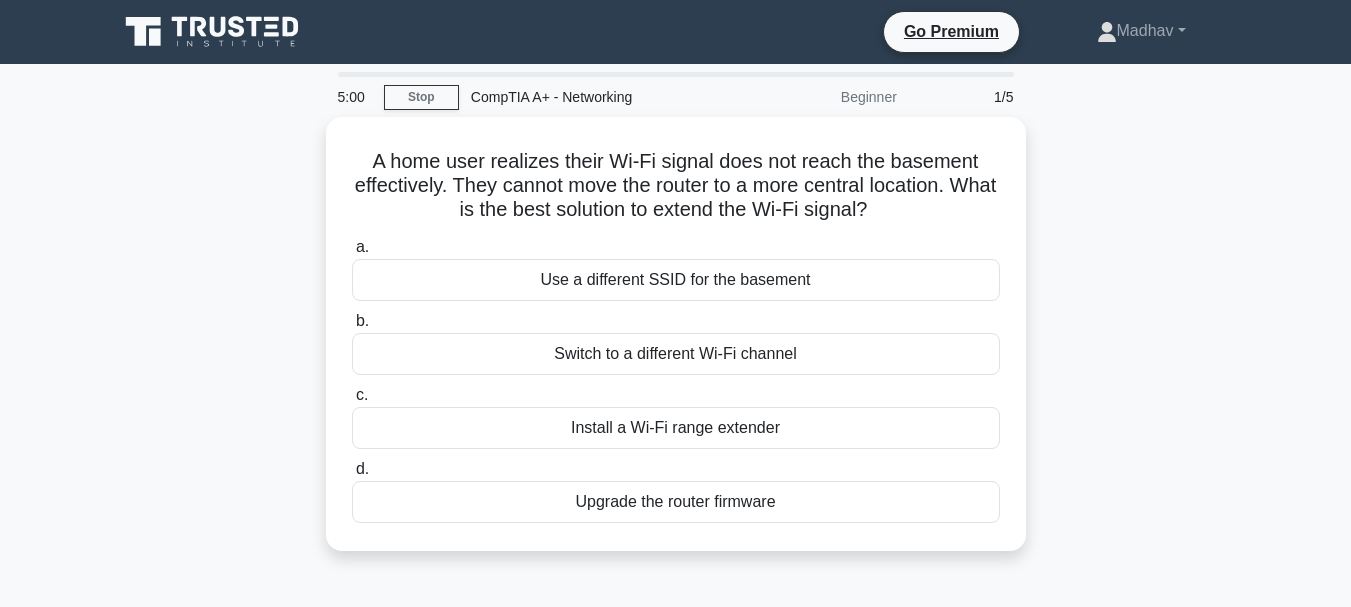 scroll, scrollTop: 0, scrollLeft: 0, axis: both 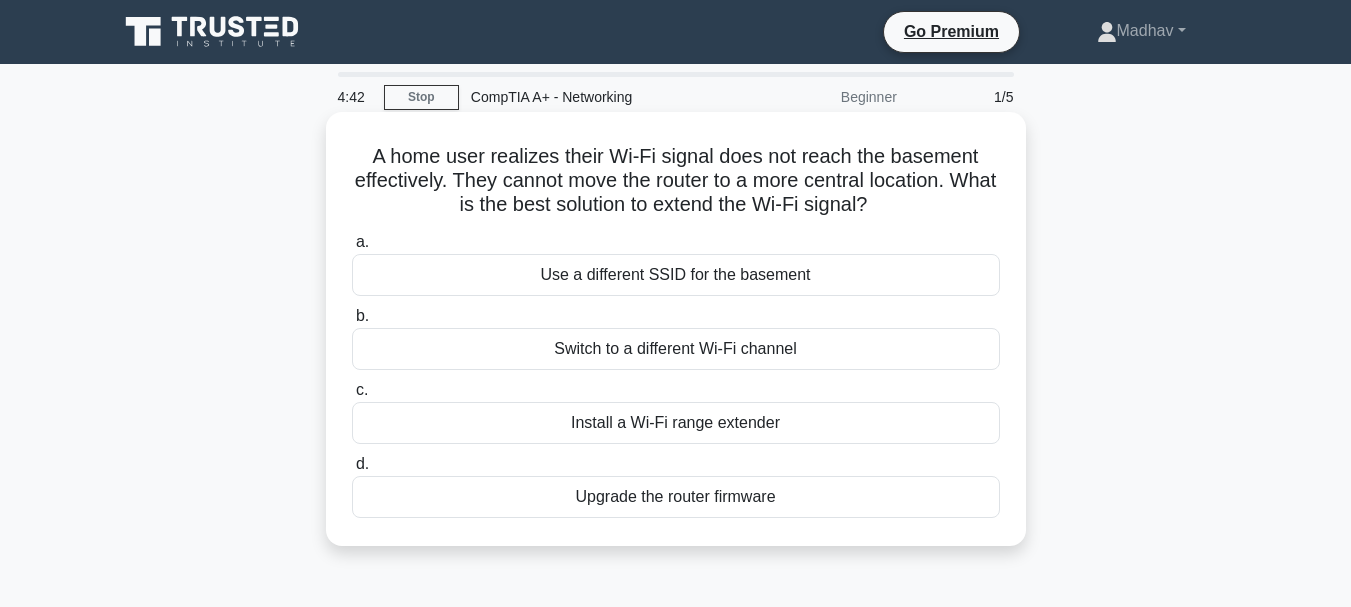 click on "Install a Wi-Fi range extender" at bounding box center (676, 423) 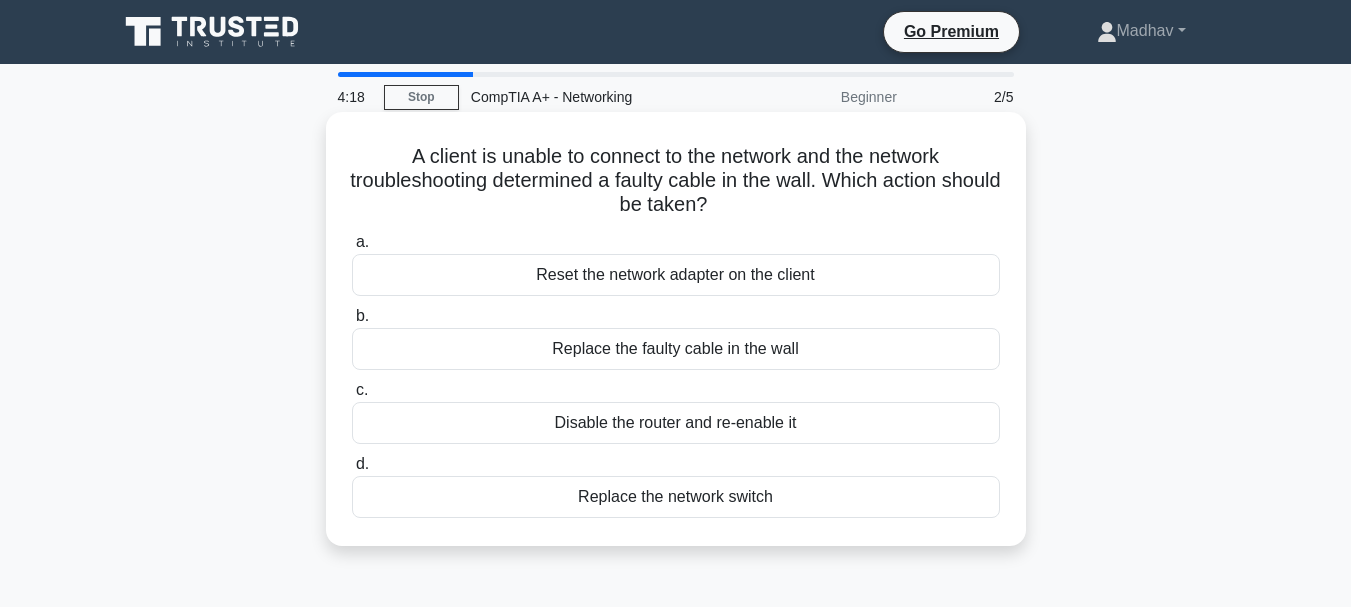 click on "Replace the faulty cable in the wall" at bounding box center [676, 349] 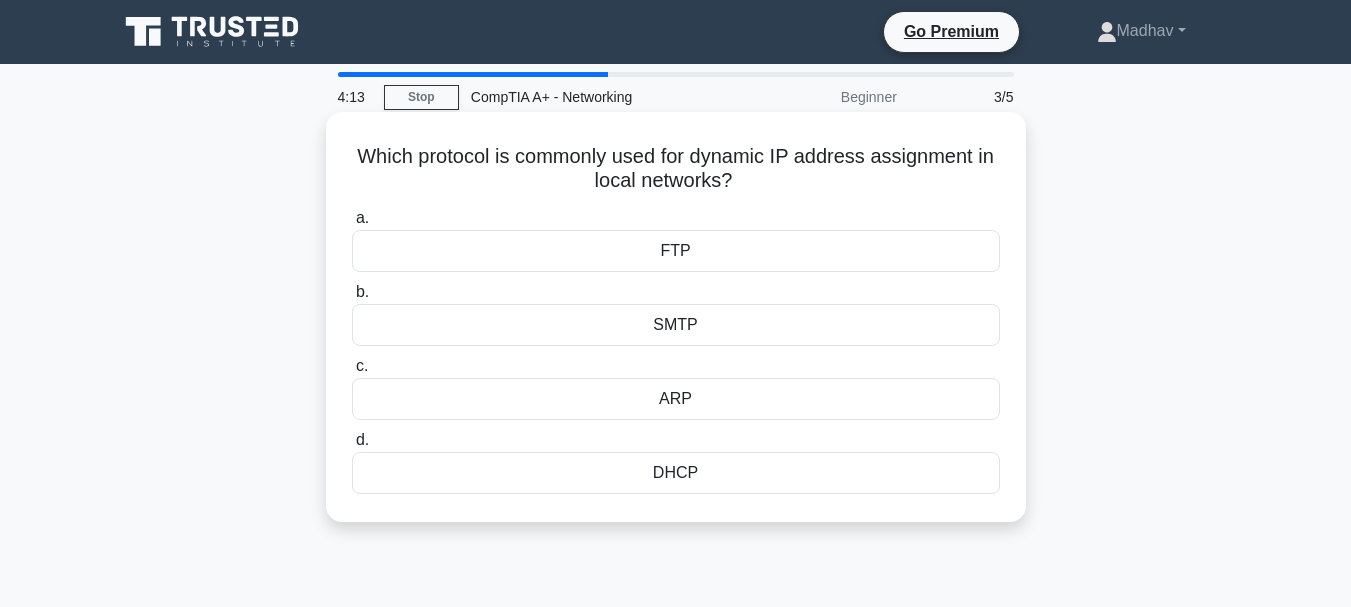click on "DHCP" at bounding box center (676, 473) 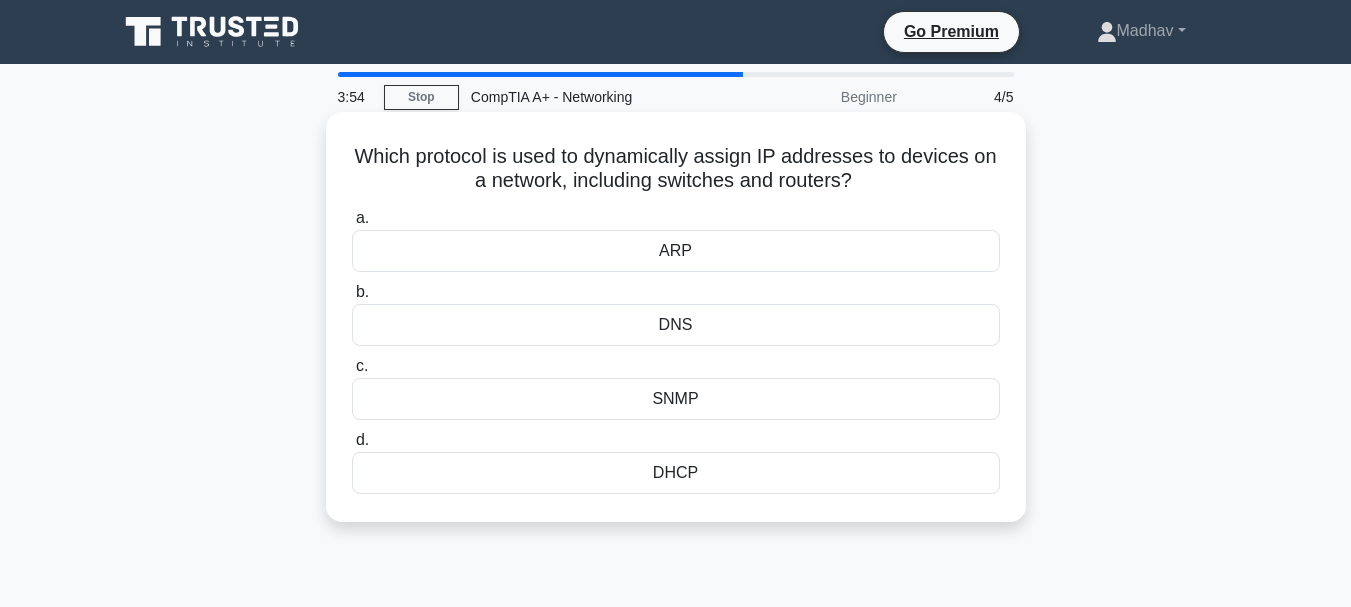 click on "DHCP" at bounding box center (676, 473) 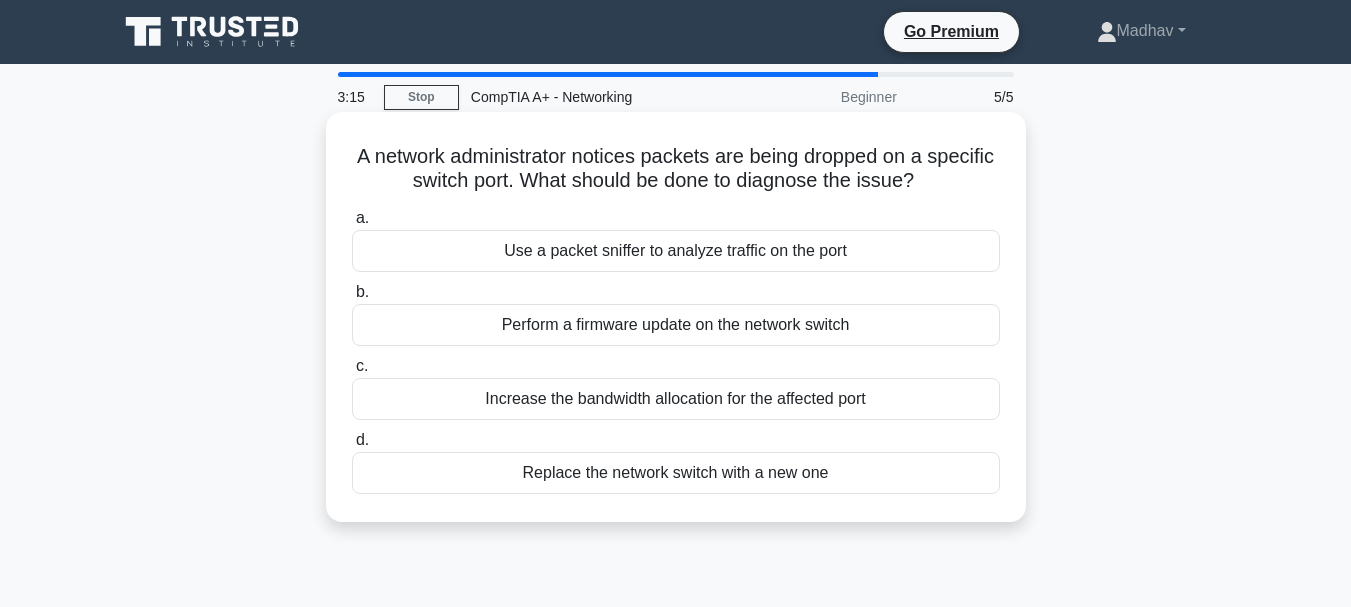 click on "Use a packet sniffer to analyze traffic on the port" at bounding box center (676, 251) 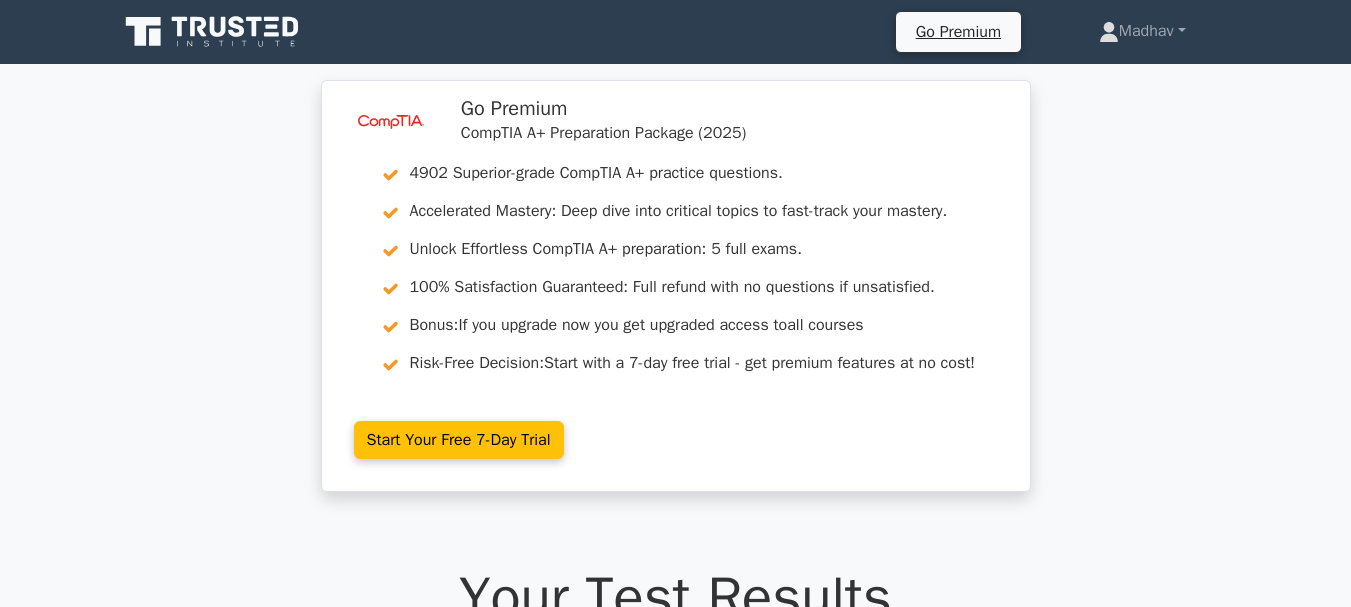 scroll, scrollTop: 0, scrollLeft: 0, axis: both 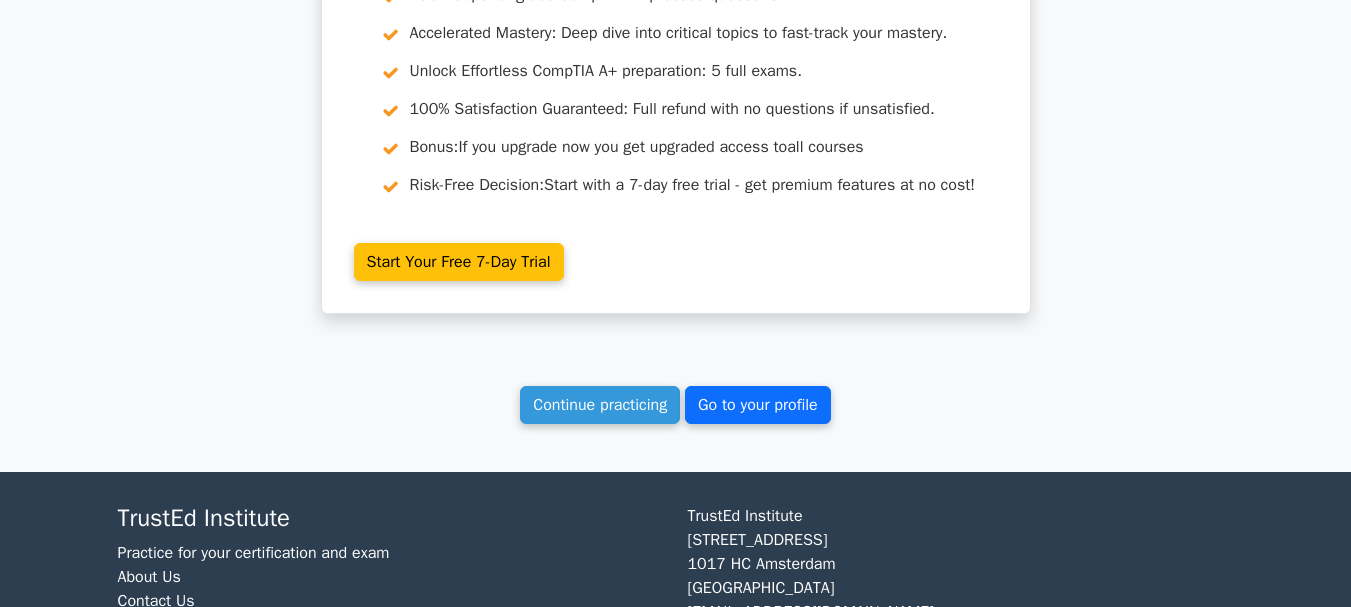 click on "Go to your profile" at bounding box center (758, 405) 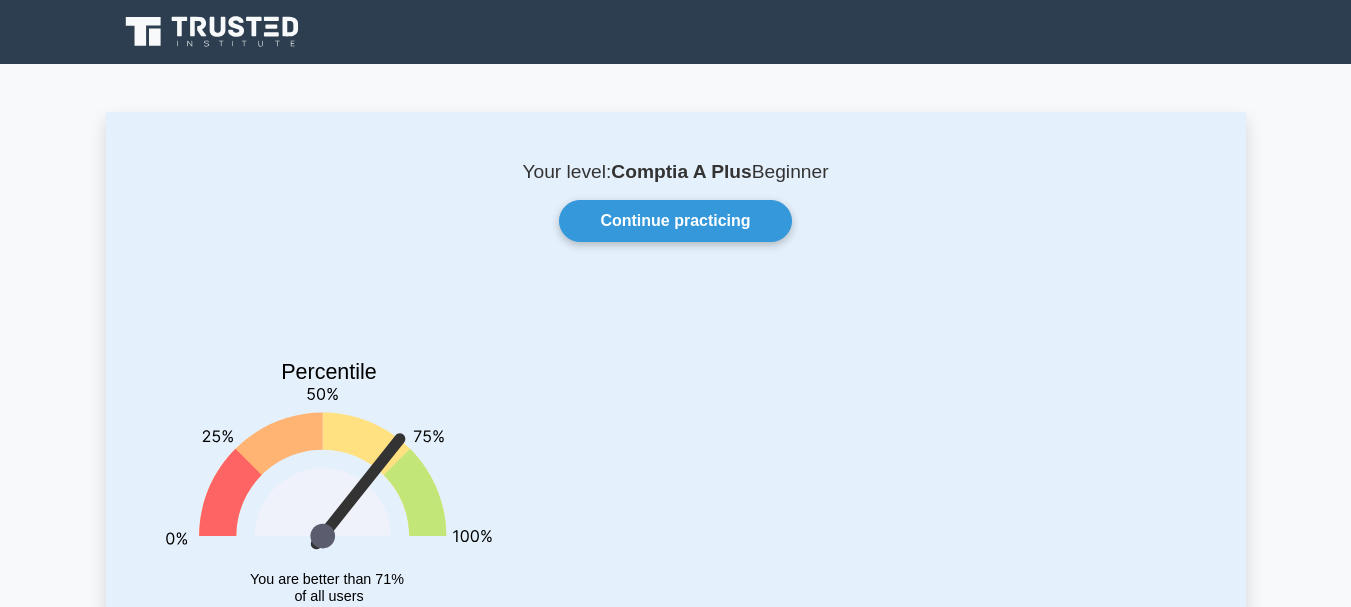 scroll, scrollTop: 0, scrollLeft: 0, axis: both 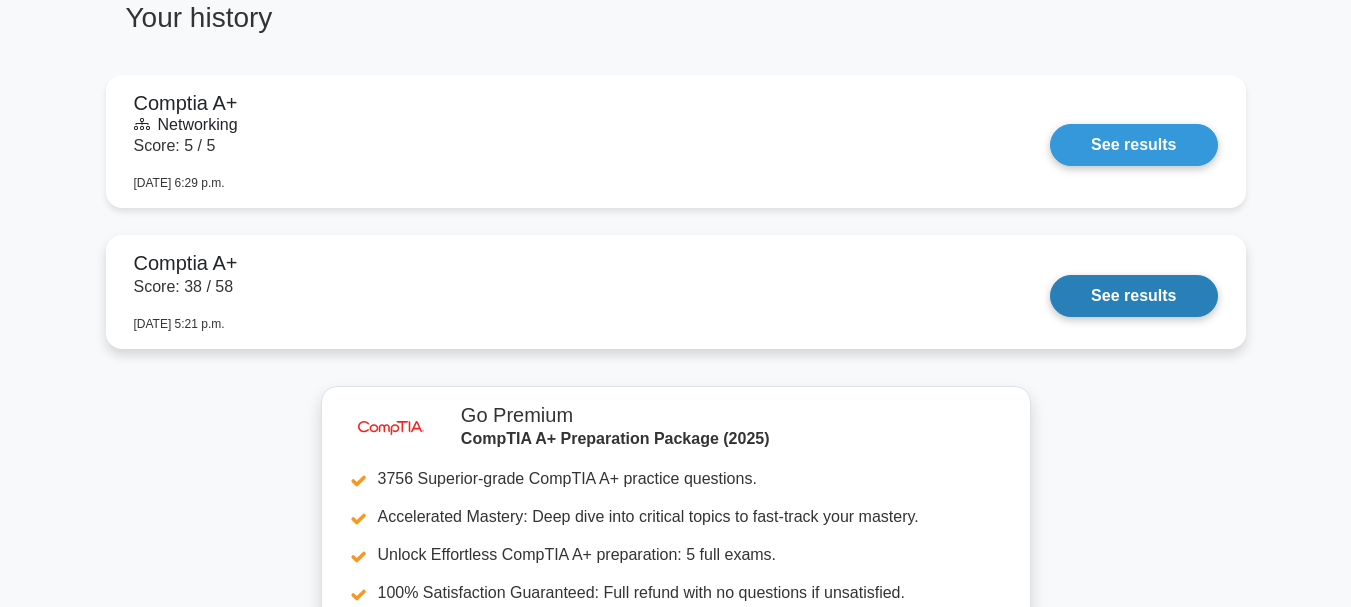 click on "See results" at bounding box center (1133, 296) 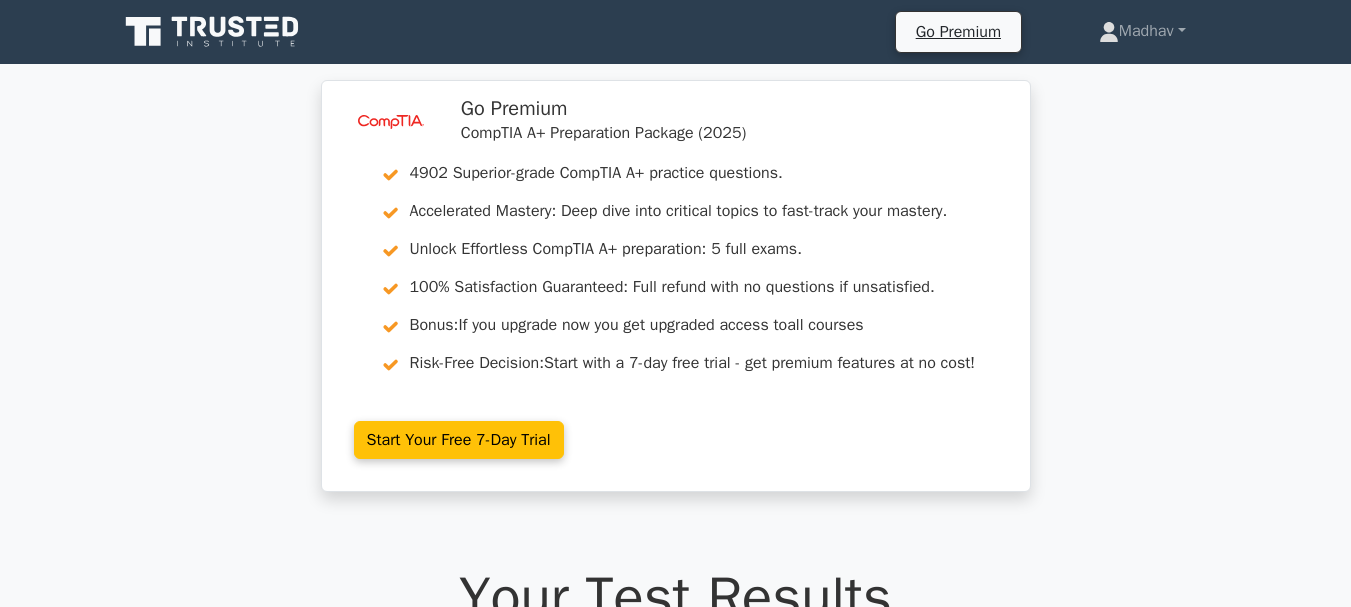 scroll, scrollTop: 0, scrollLeft: 0, axis: both 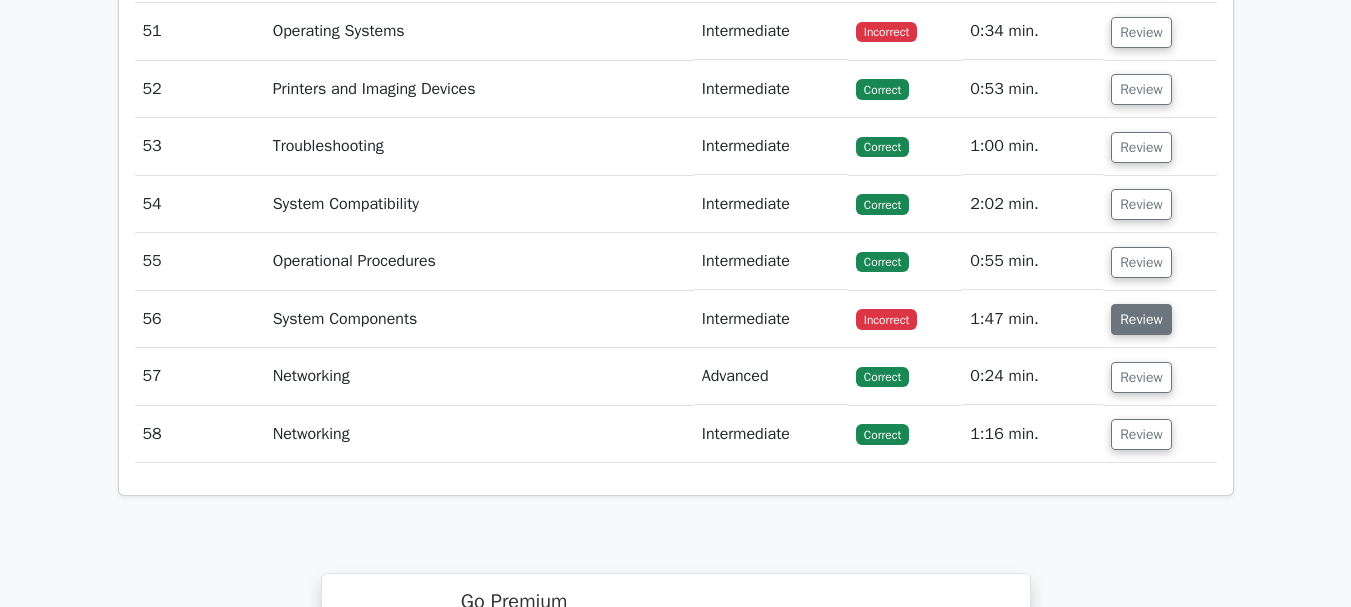 click on "Review" at bounding box center (1141, 319) 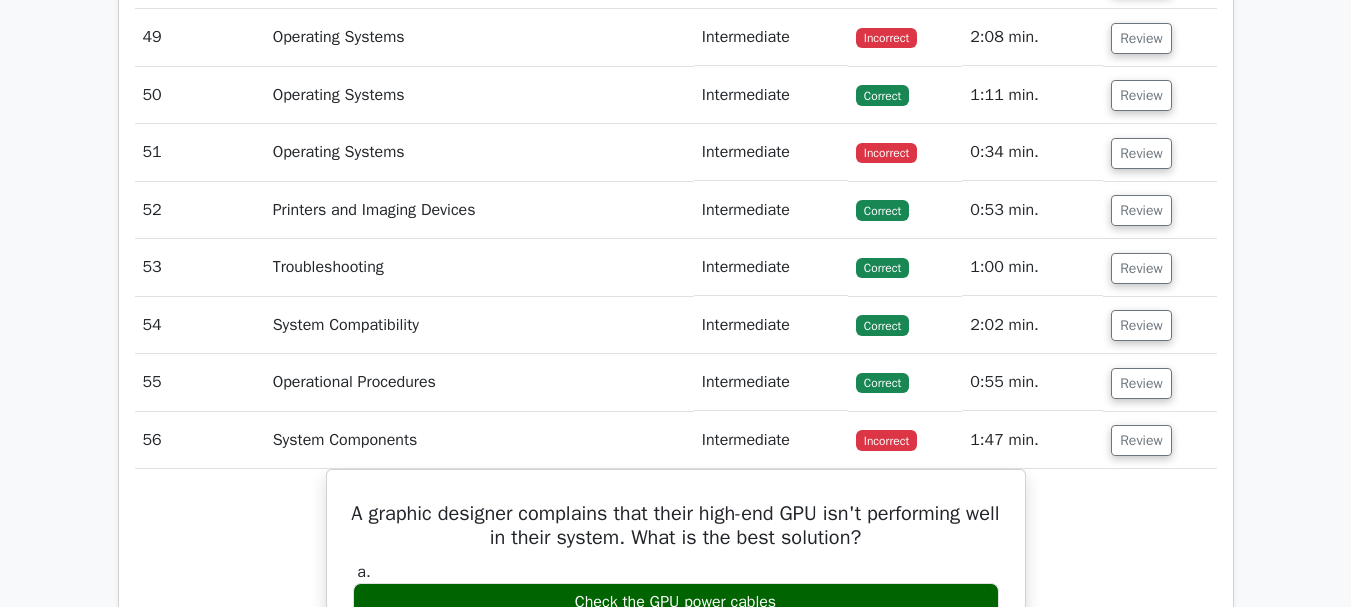 scroll, scrollTop: 6018, scrollLeft: 0, axis: vertical 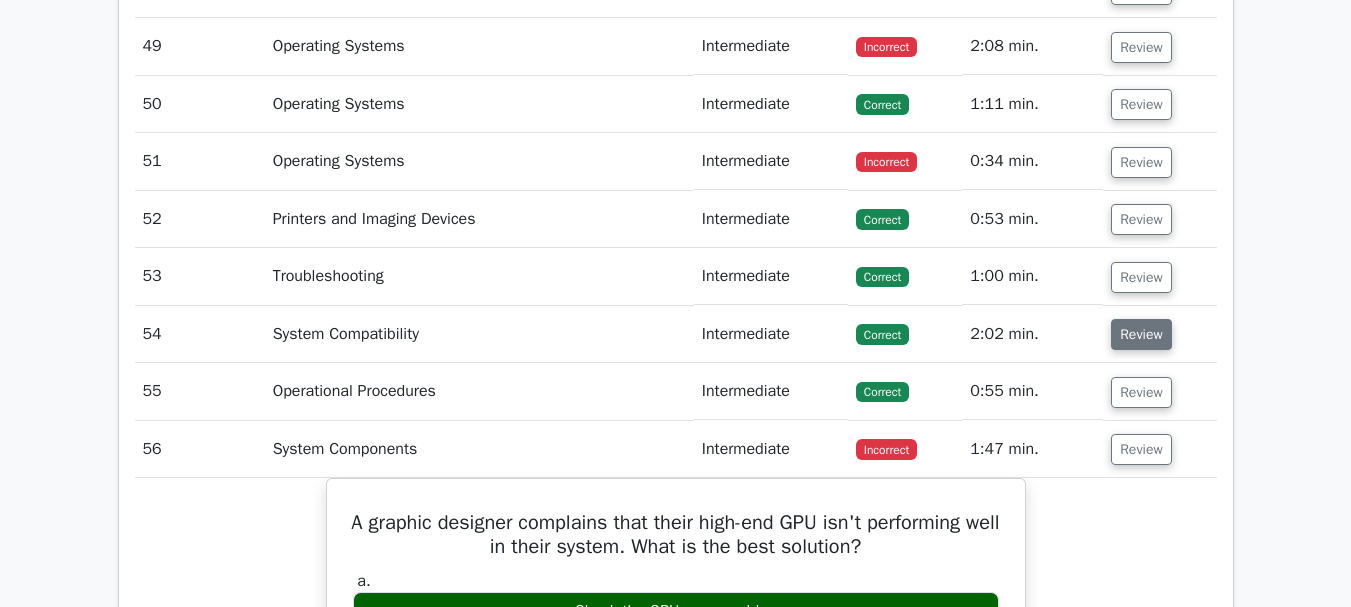 click on "Review" at bounding box center [1141, 334] 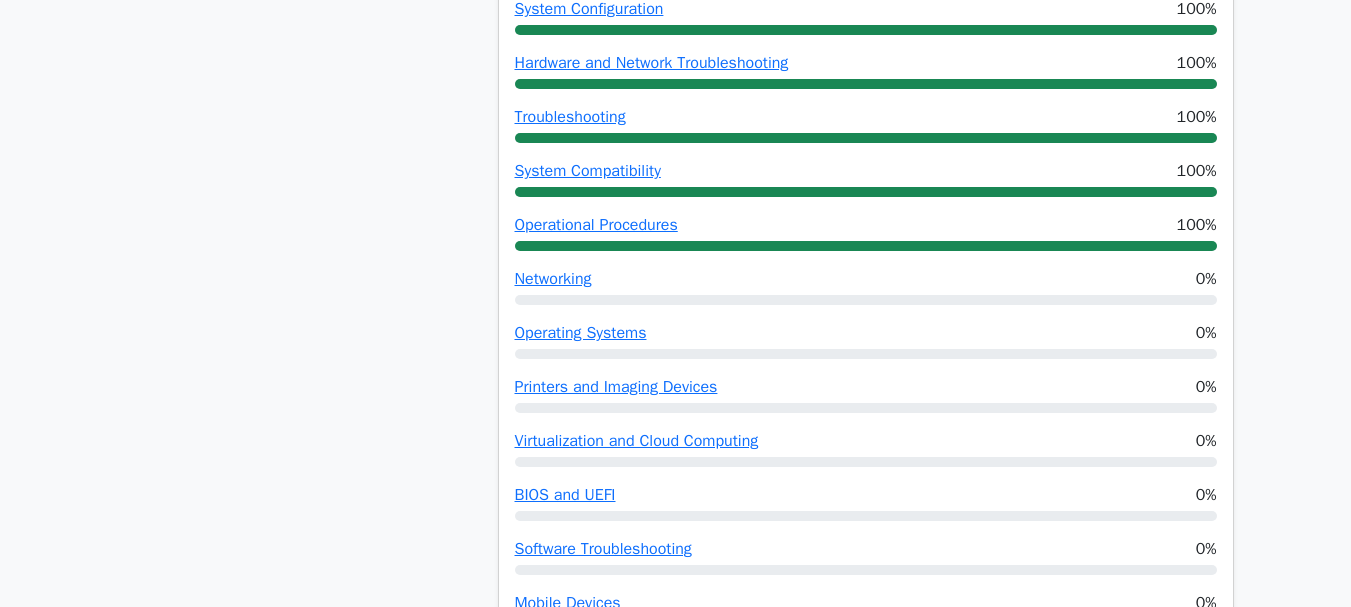 scroll, scrollTop: 1331, scrollLeft: 0, axis: vertical 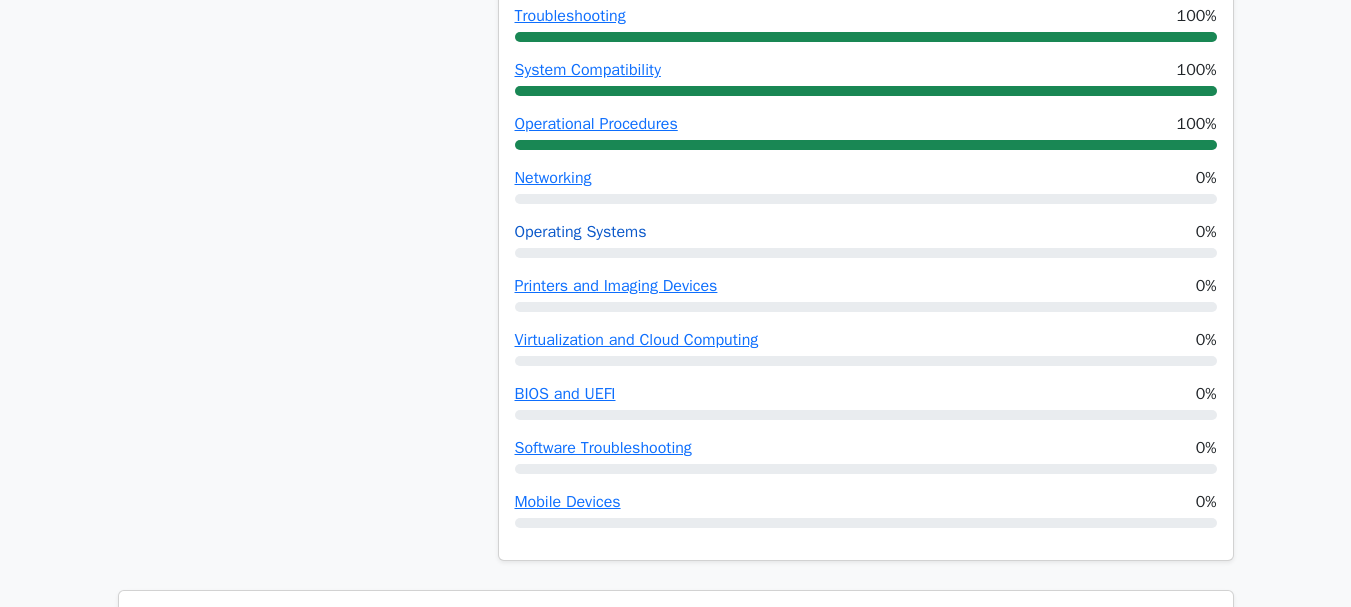 click on "Operating Systems" at bounding box center [581, 232] 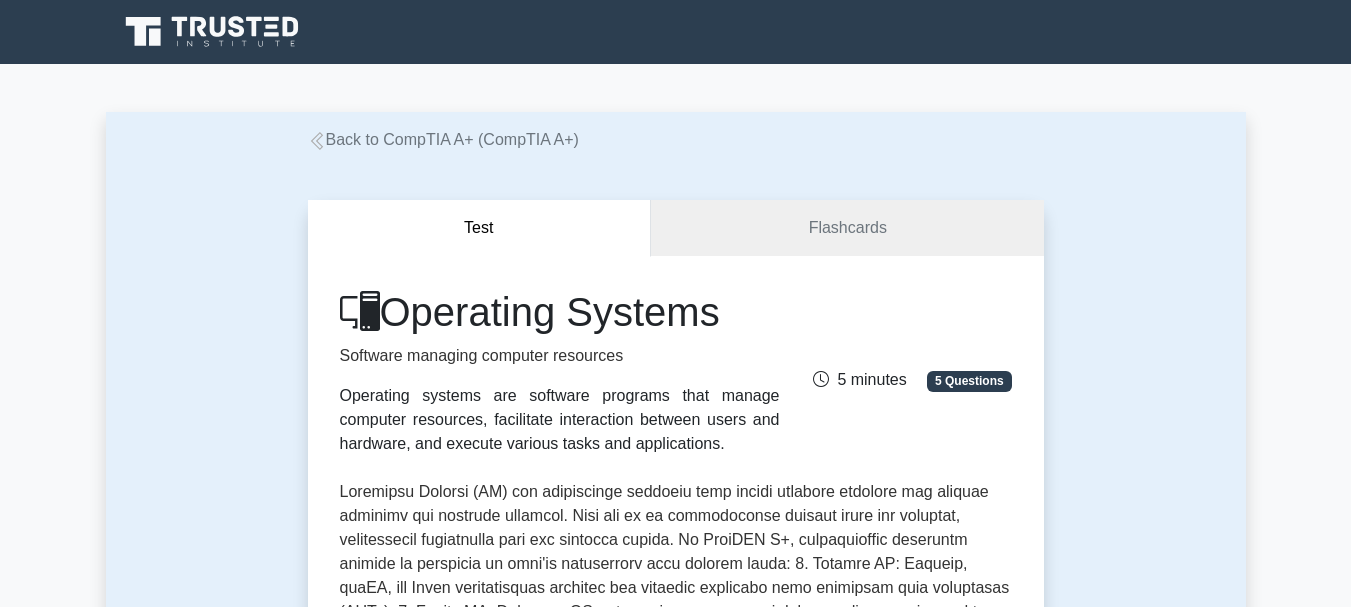 scroll, scrollTop: 0, scrollLeft: 0, axis: both 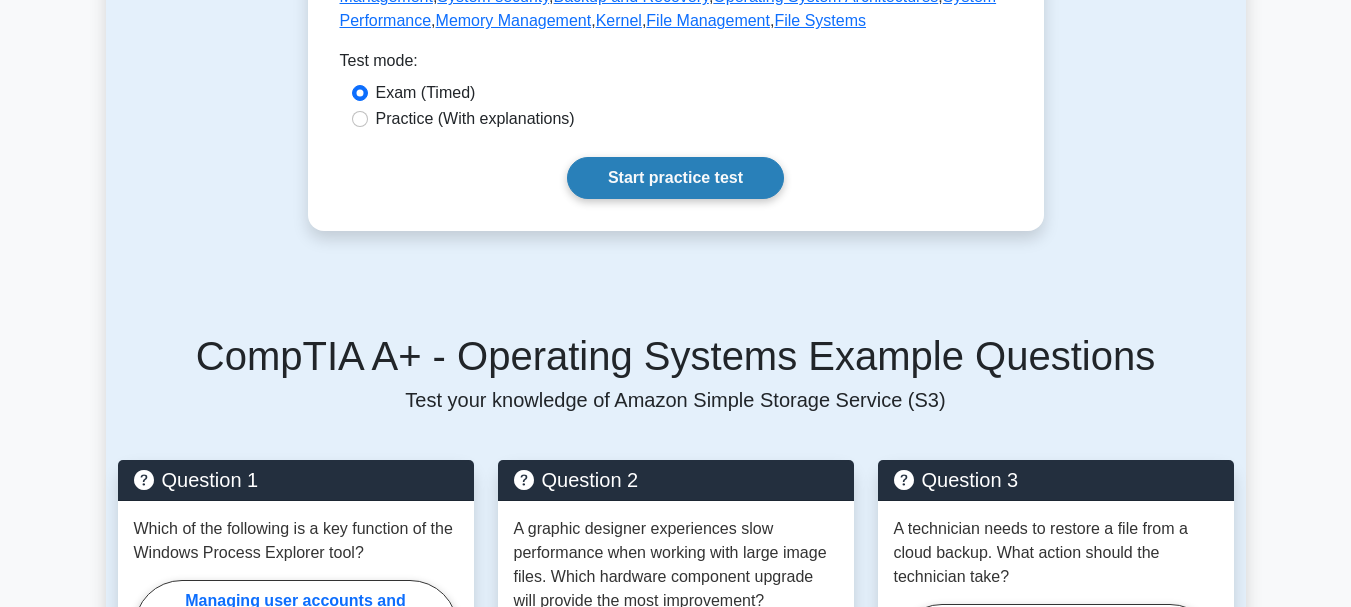 click on "Start practice test" at bounding box center [675, 178] 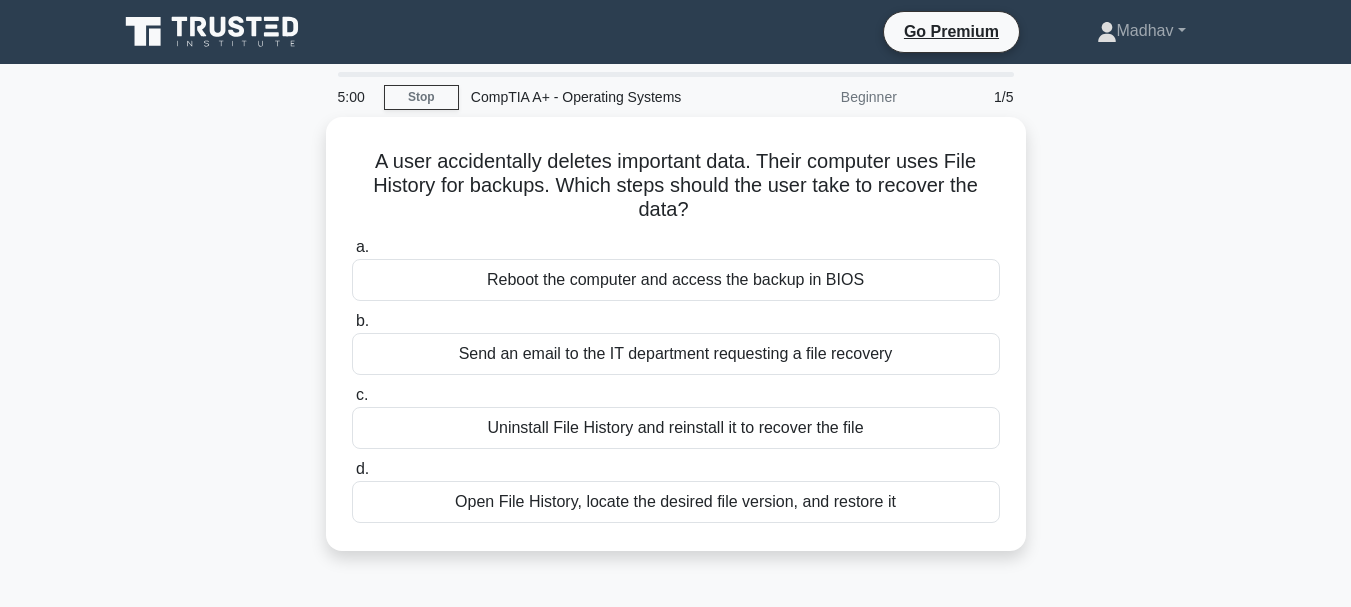 scroll, scrollTop: 0, scrollLeft: 0, axis: both 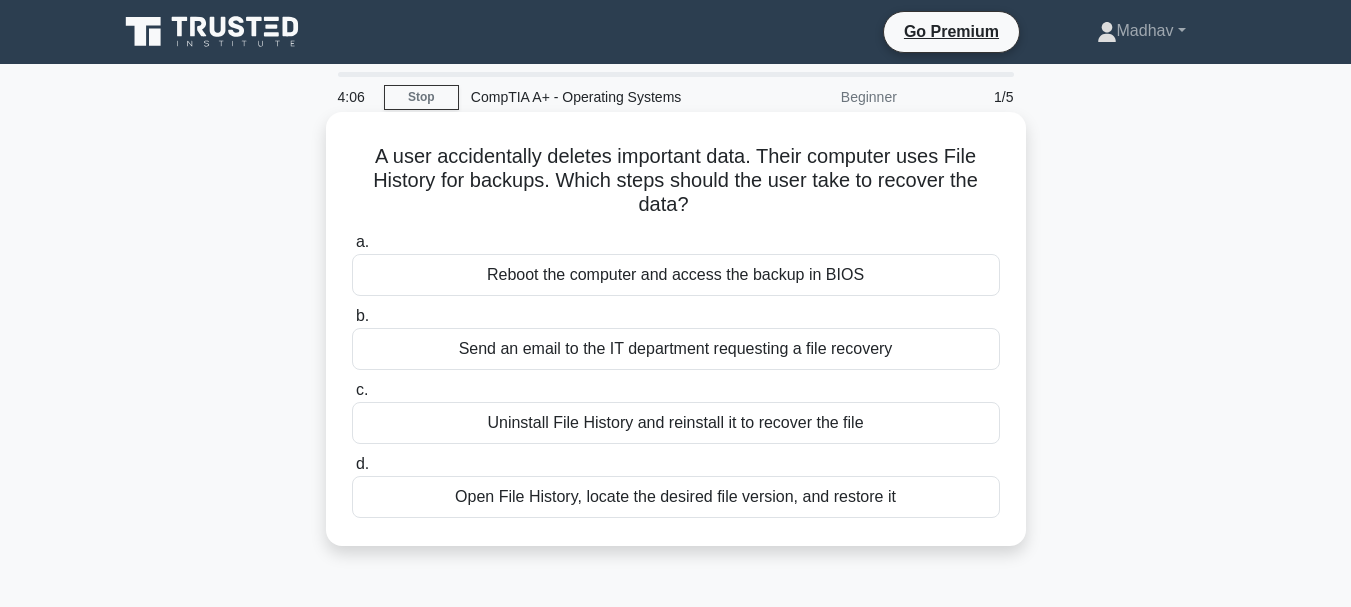 click on "Open File History, locate the desired file version, and restore it" at bounding box center [676, 497] 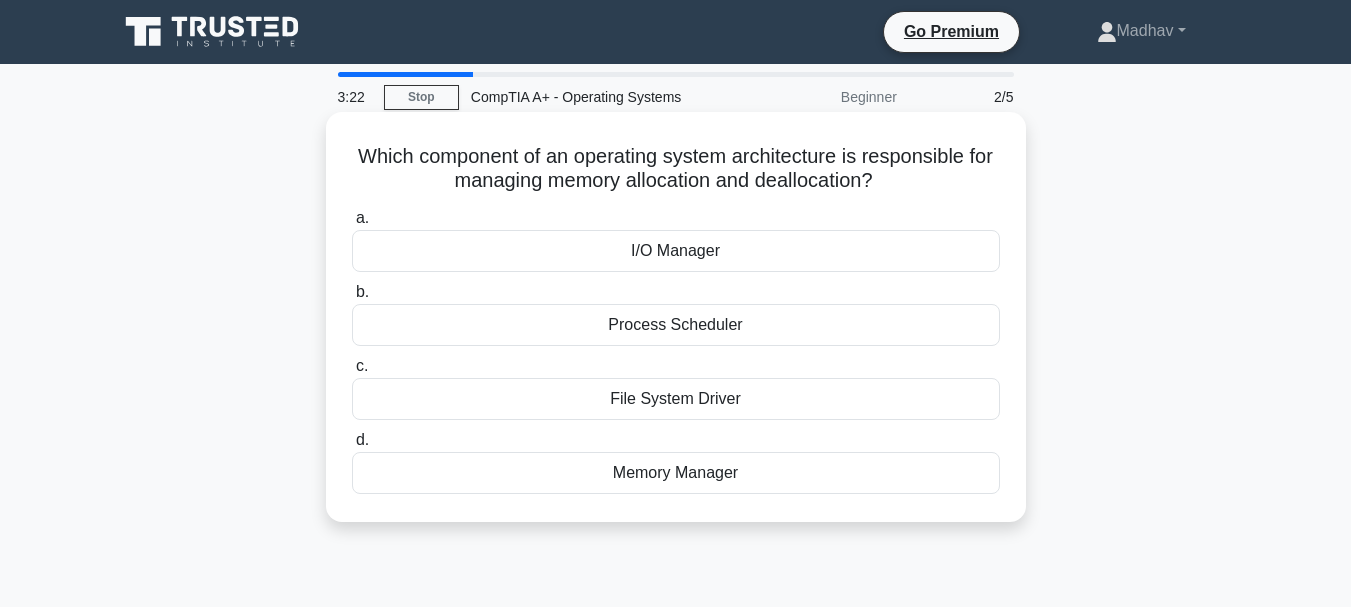 click on "Memory Manager" at bounding box center [676, 473] 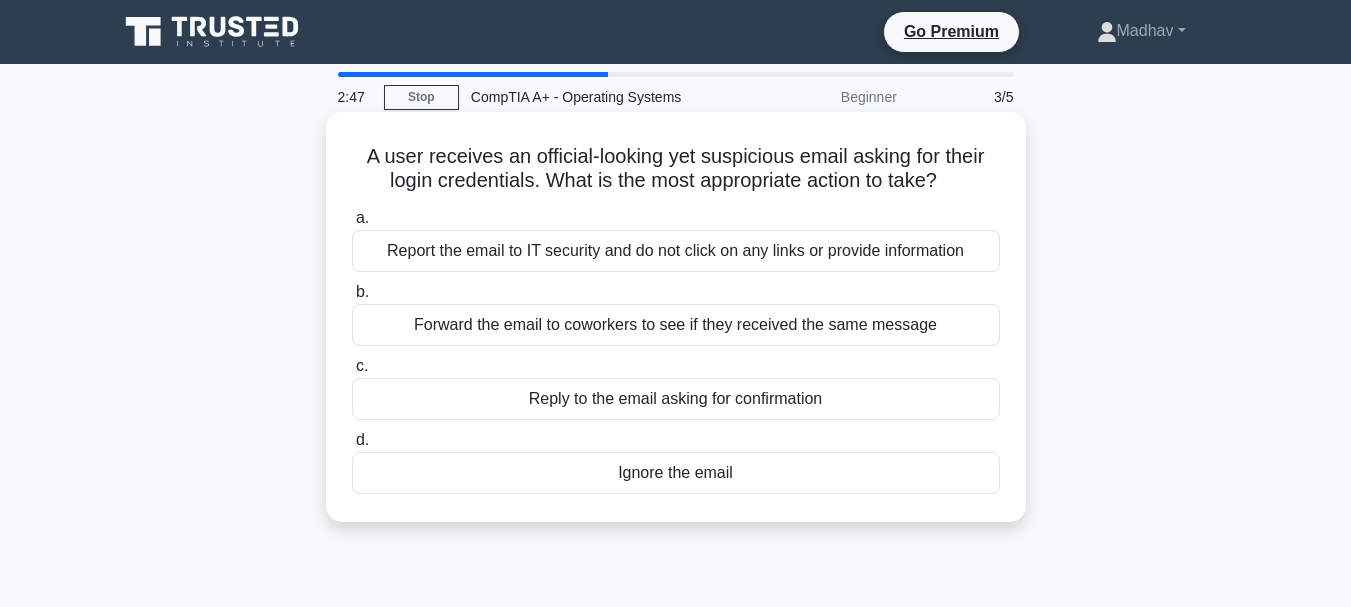 click on "Report the email to IT security and do not click on any links or provide information" at bounding box center [676, 251] 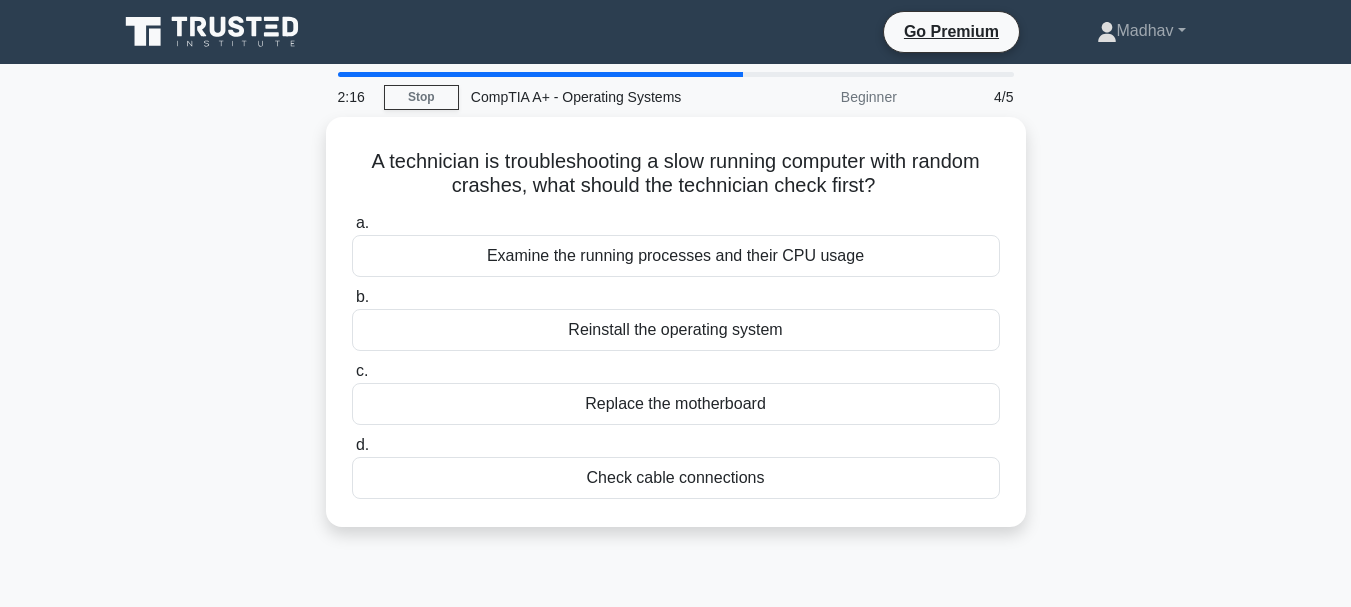 click on "Examine the running processes and their CPU usage" at bounding box center [676, 256] 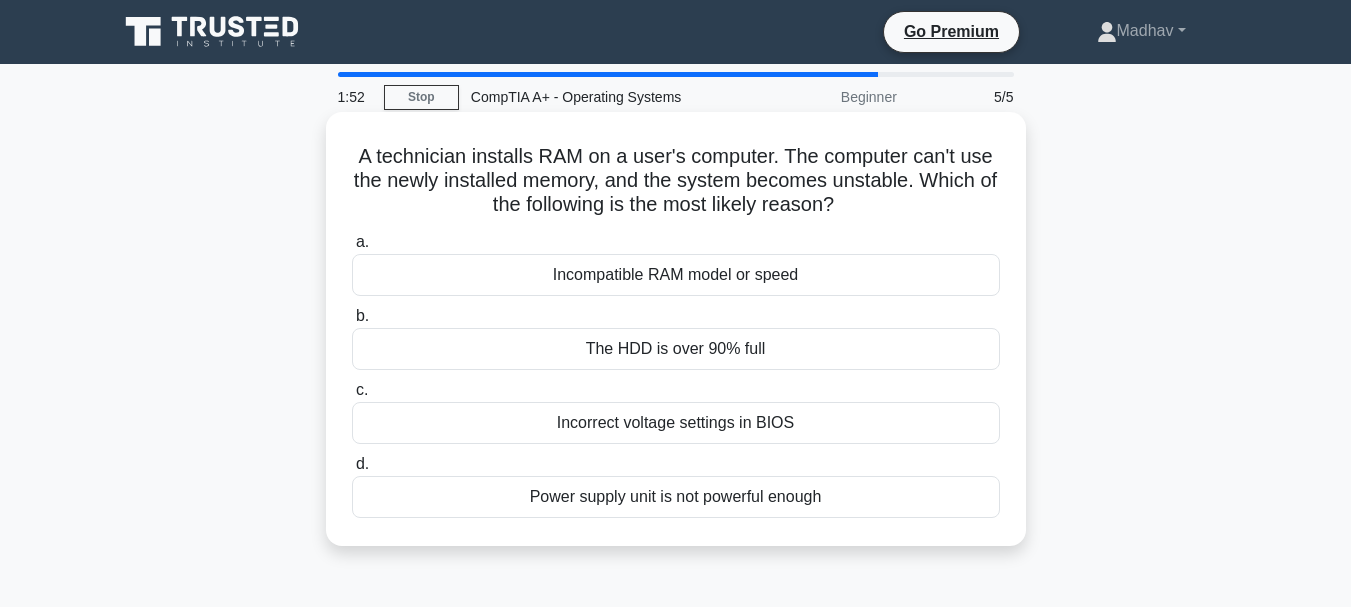 click on "Incompatible RAM model or speed" at bounding box center [676, 275] 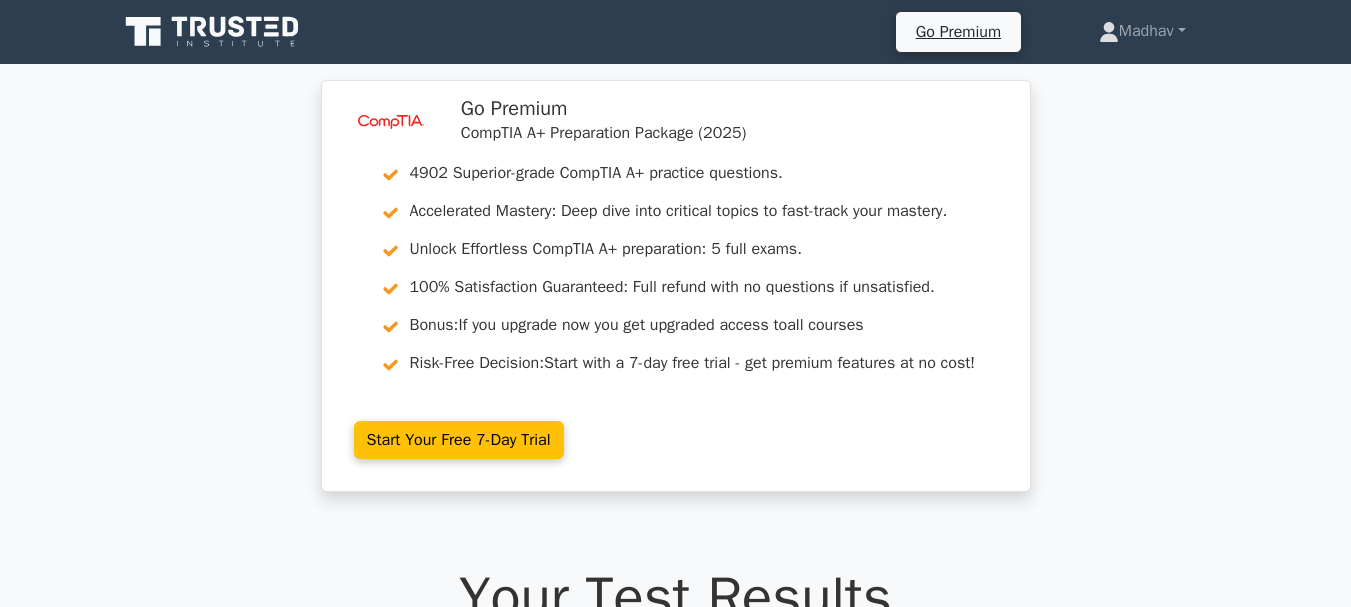 scroll, scrollTop: 885, scrollLeft: 0, axis: vertical 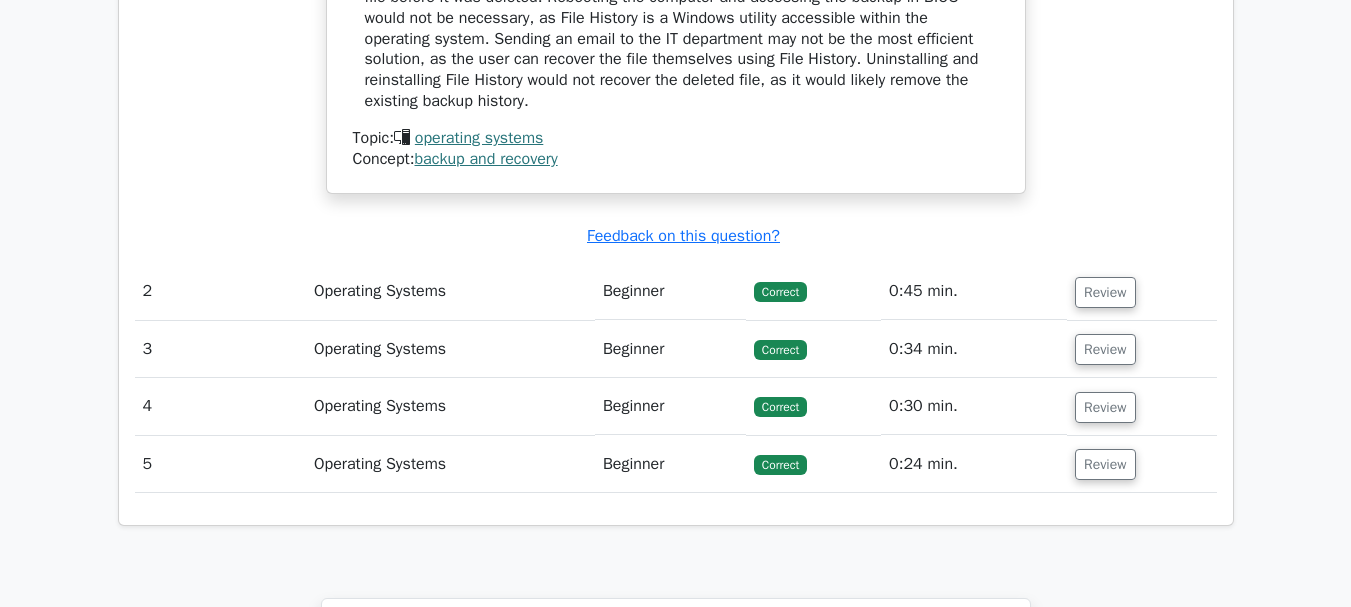 drag, startPoint x: 0, startPoint y: 0, endPoint x: 1362, endPoint y: 430, distance: 1428.2661 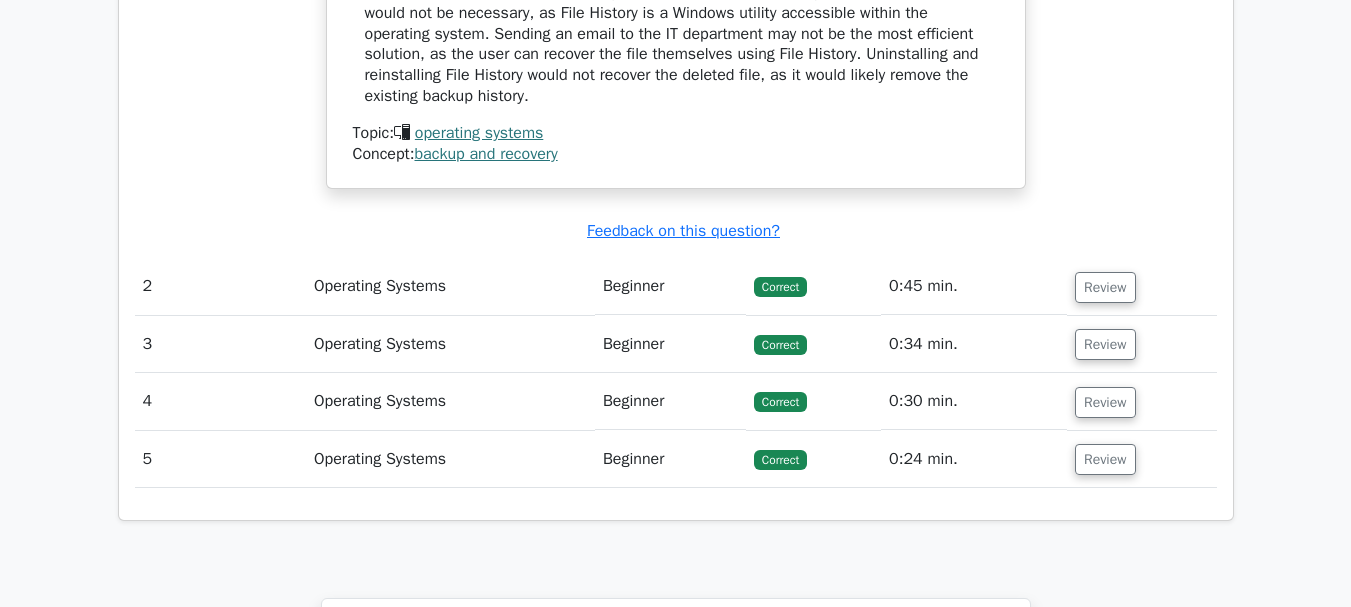 click on "Review" at bounding box center [1142, 286] 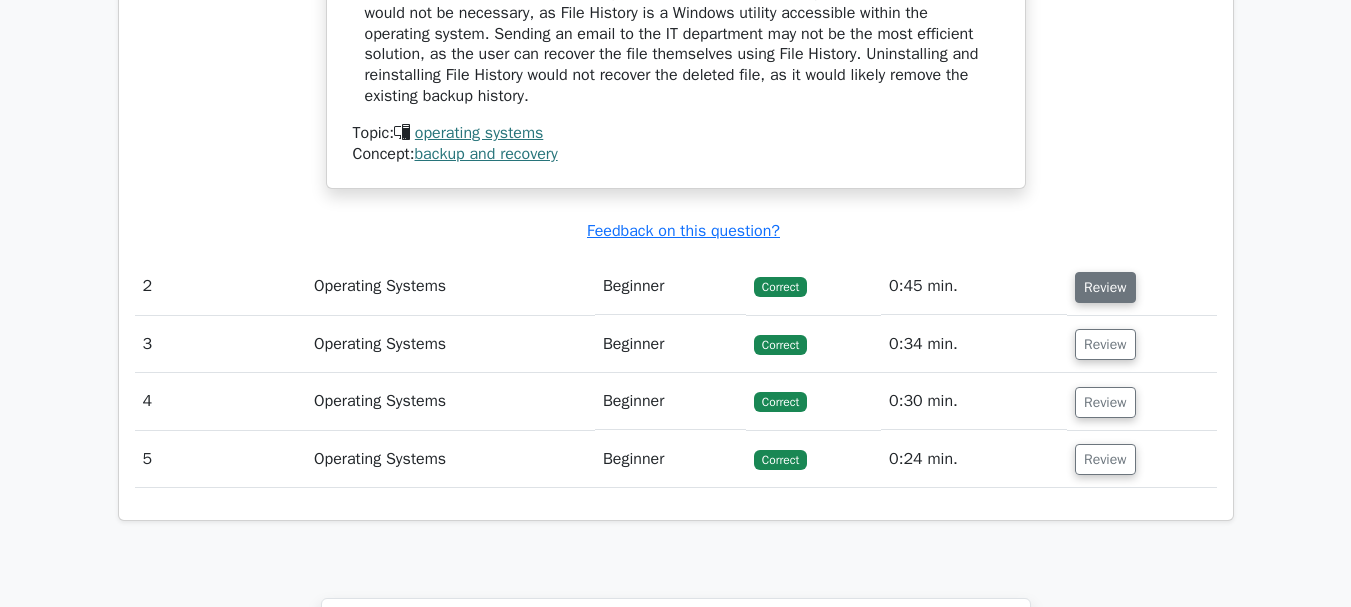 click on "Review" at bounding box center [1105, 287] 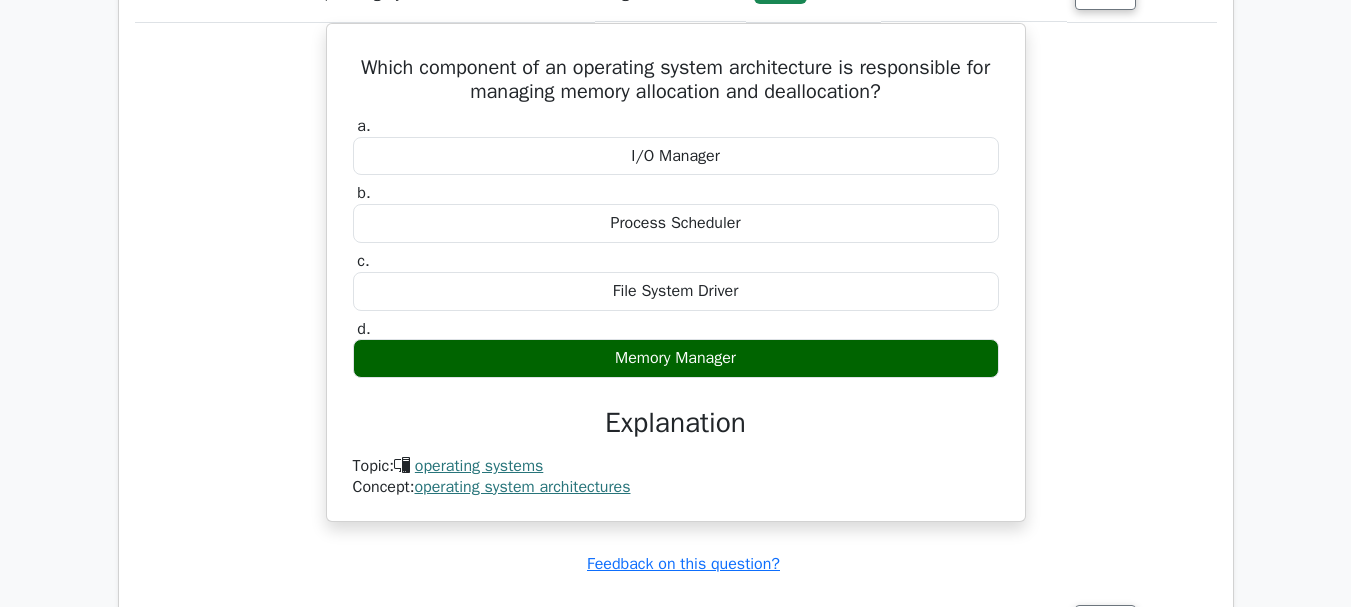 scroll, scrollTop: 2358, scrollLeft: 0, axis: vertical 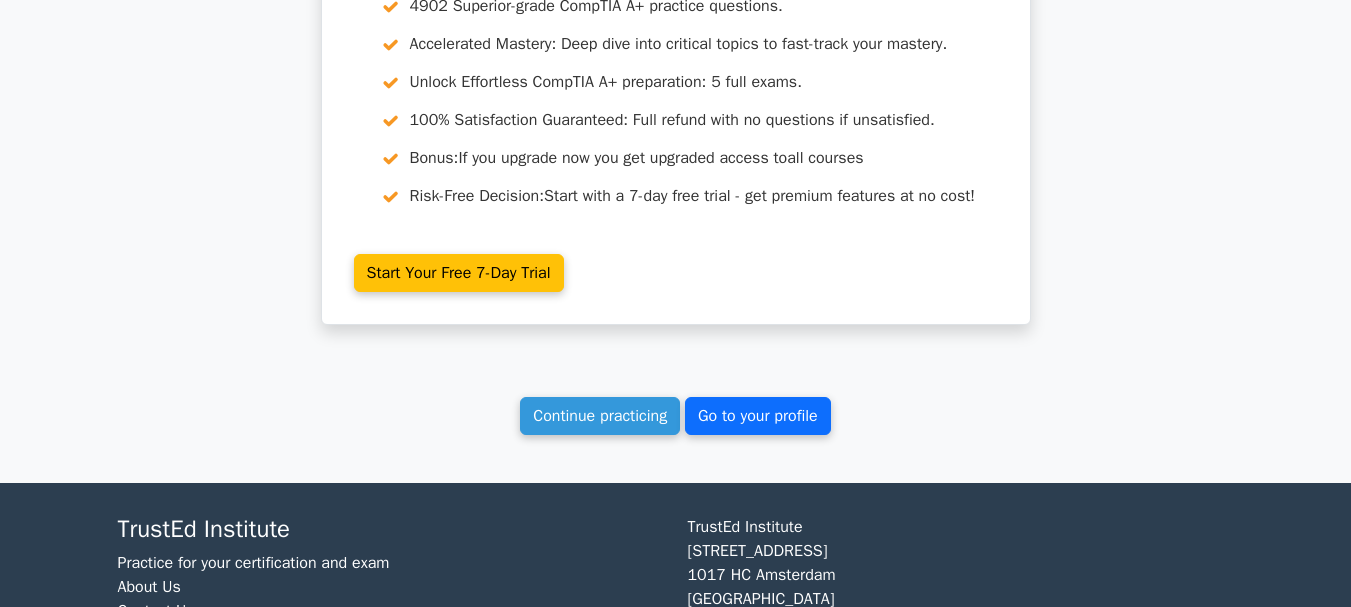 click on "Go to your profile" at bounding box center [758, 416] 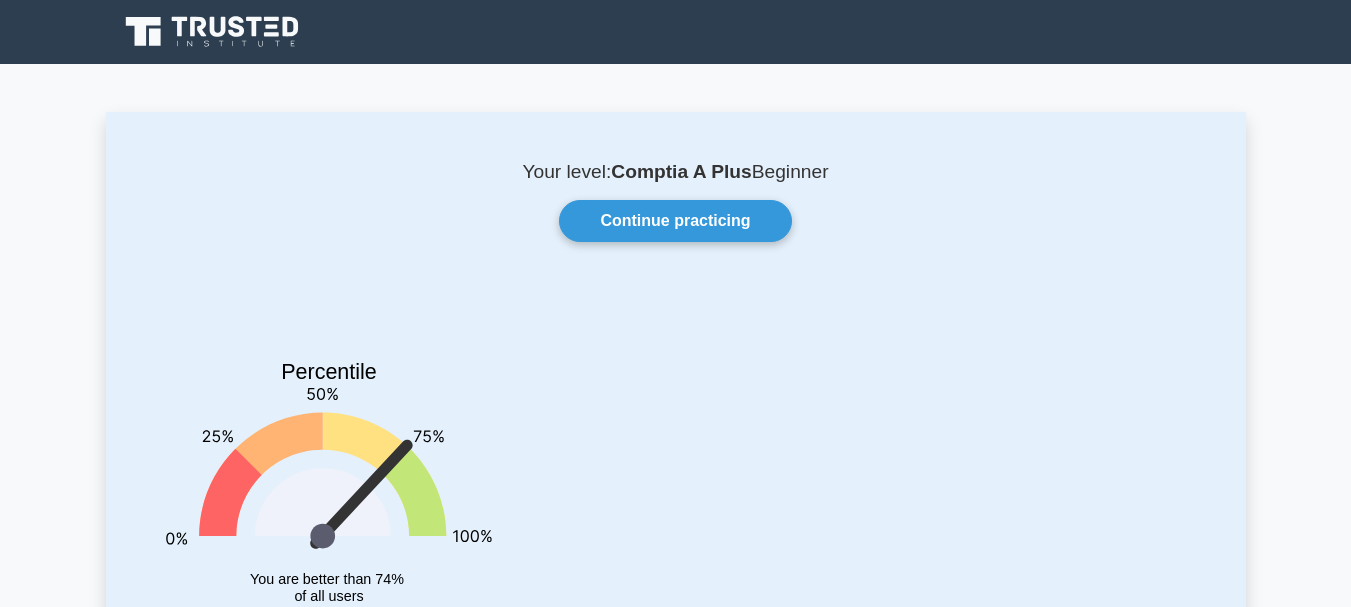 scroll, scrollTop: 0, scrollLeft: 0, axis: both 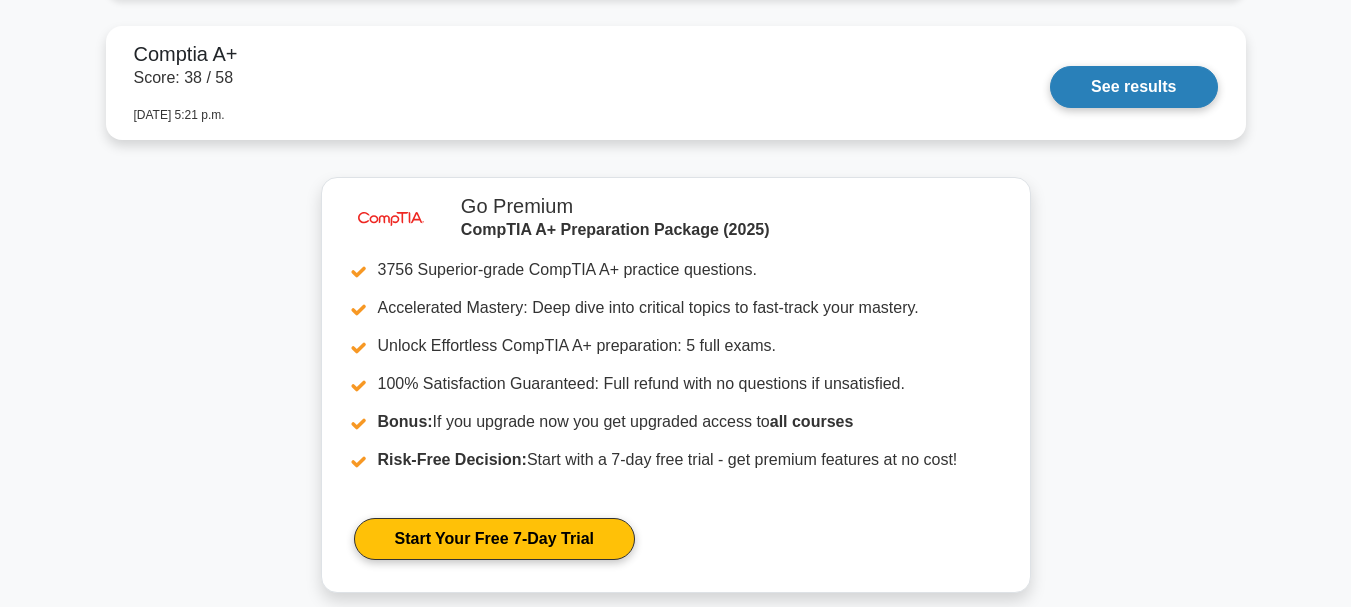 click on "See results" at bounding box center [1133, 87] 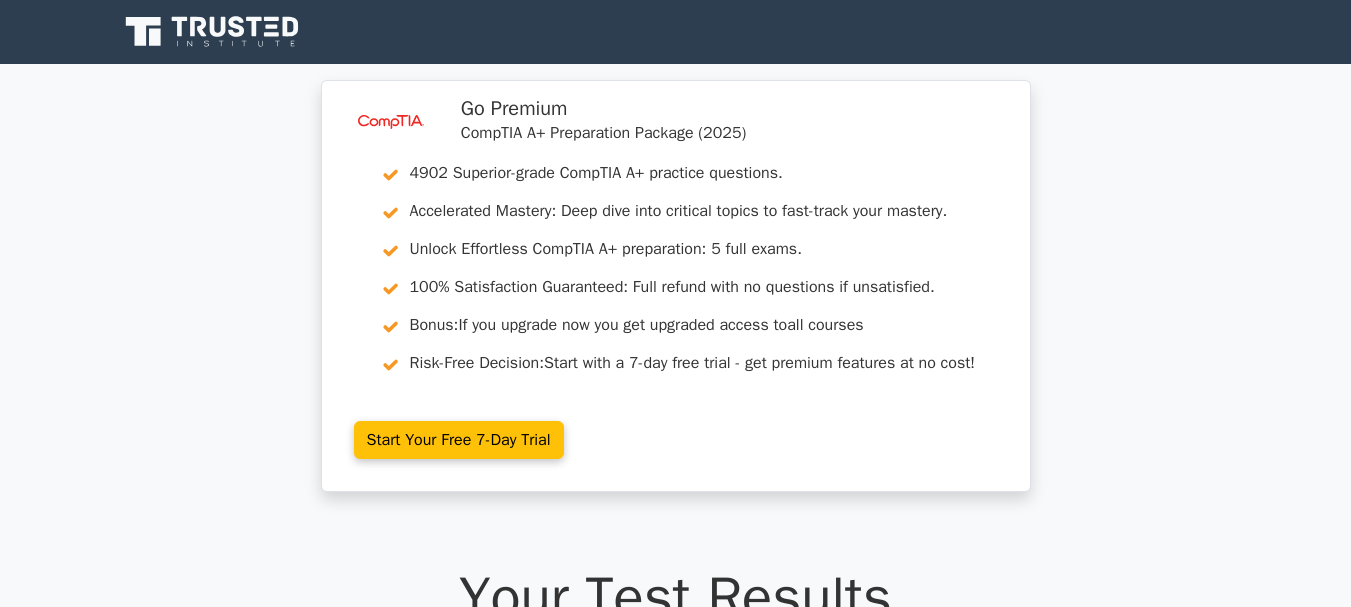 scroll, scrollTop: 531, scrollLeft: 0, axis: vertical 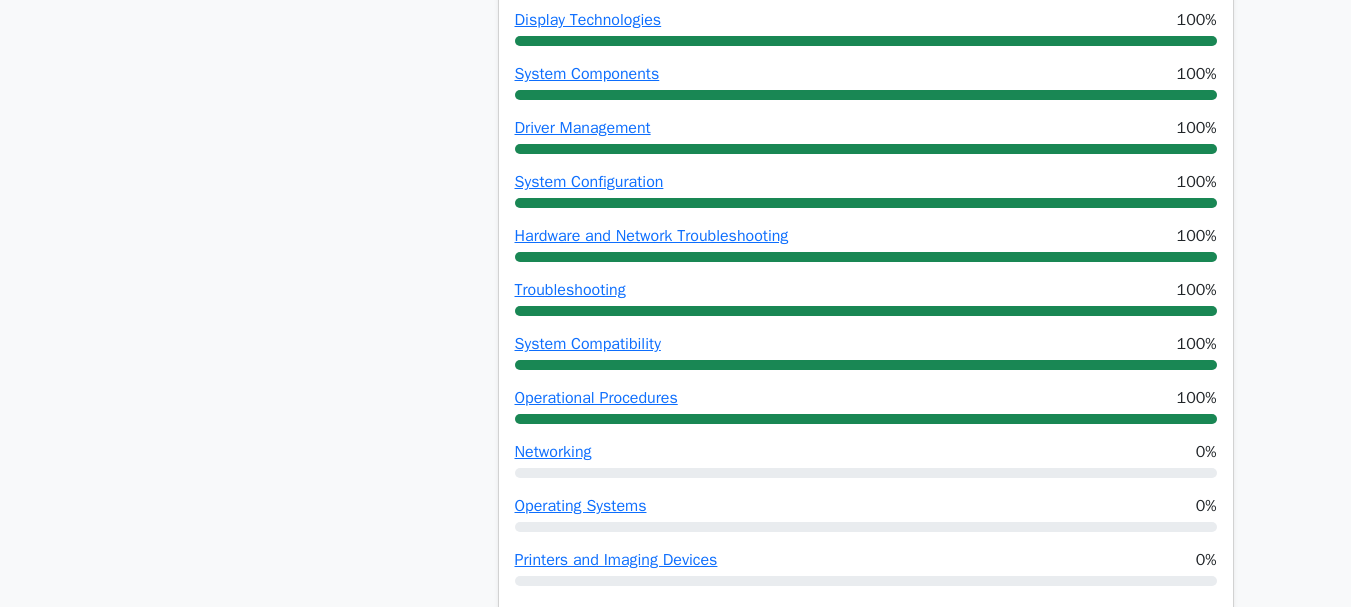 click on "Go Premium
Madhav" at bounding box center [675, 2702] 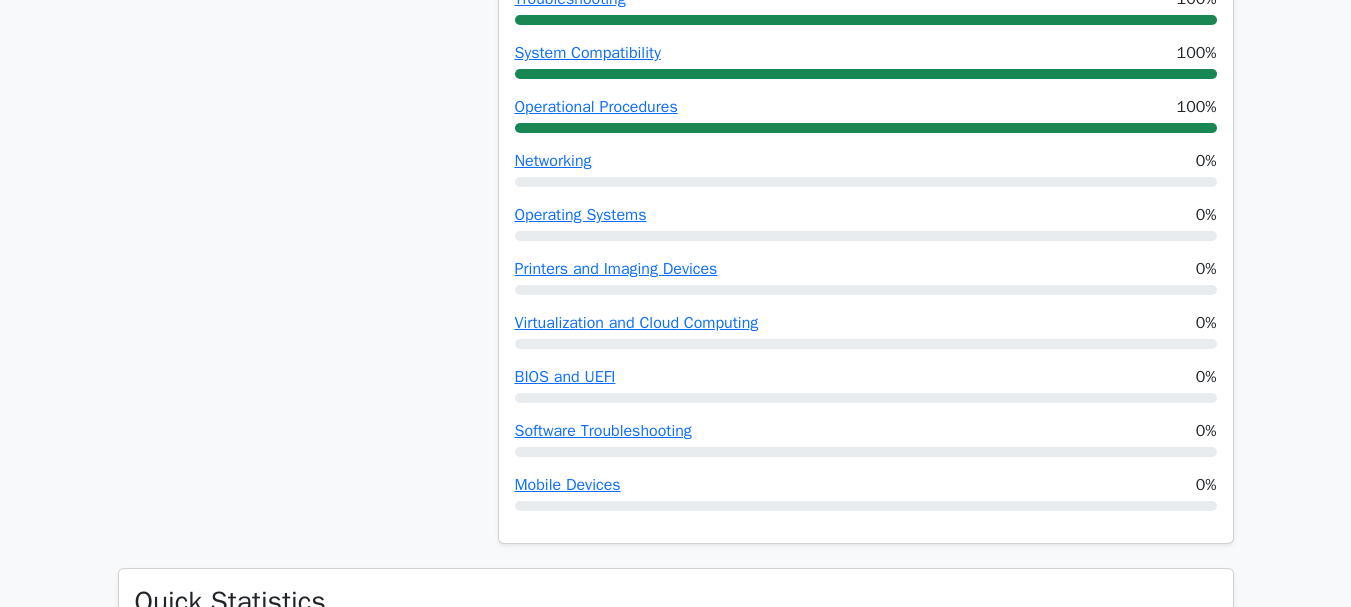 scroll, scrollTop: 1366, scrollLeft: 0, axis: vertical 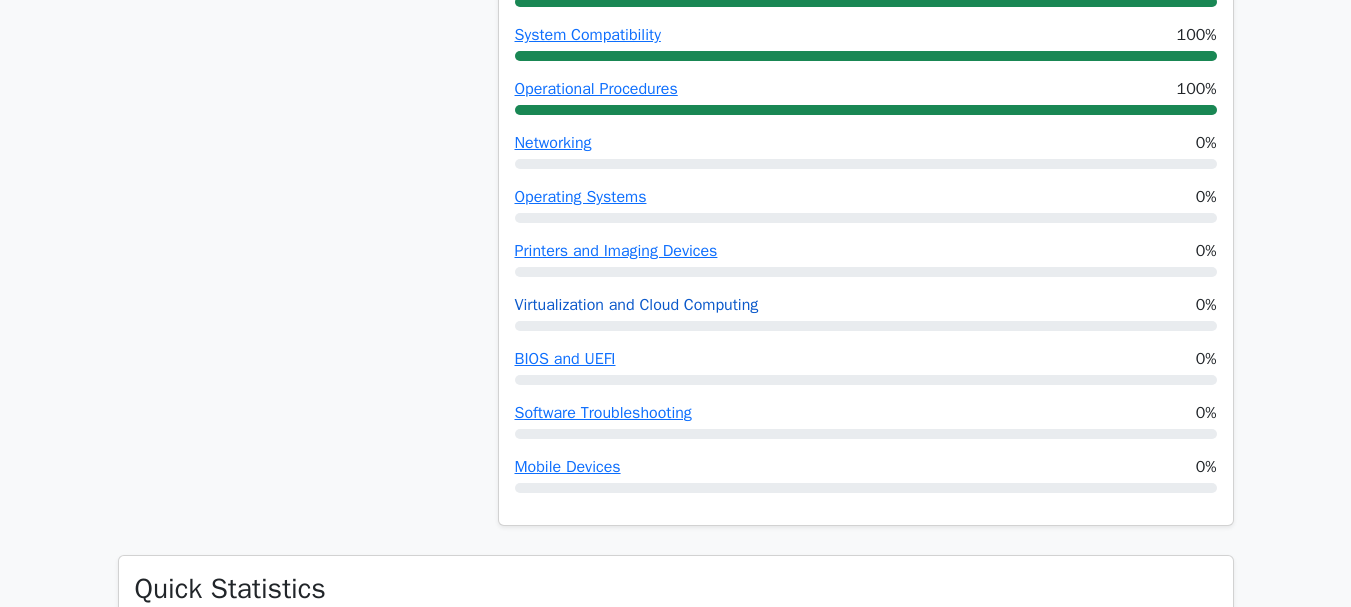click on "Virtualization and Cloud Computing" at bounding box center [637, 305] 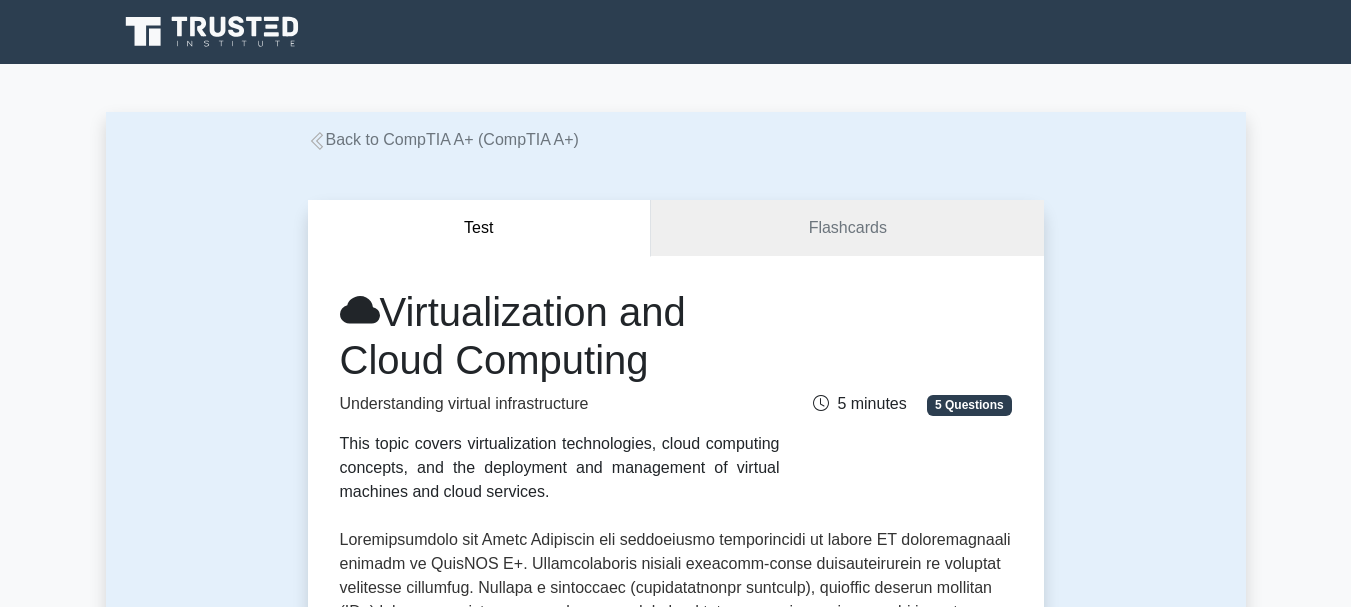 scroll, scrollTop: 0, scrollLeft: 0, axis: both 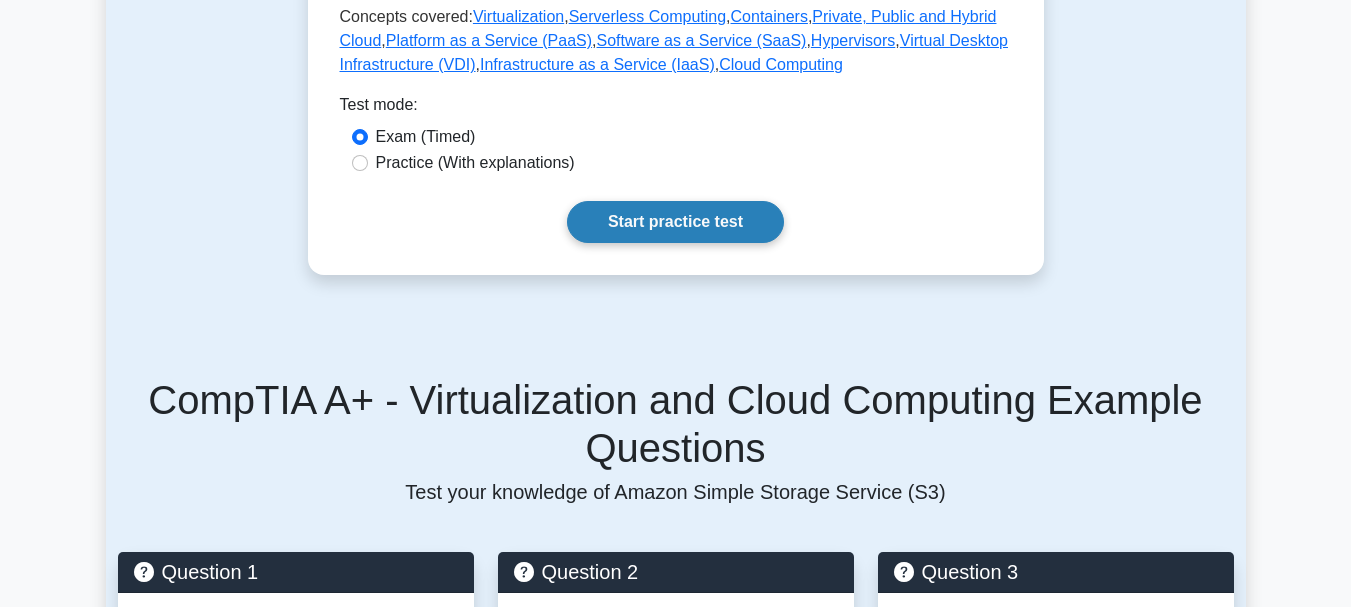 click on "Start practice test" at bounding box center (675, 222) 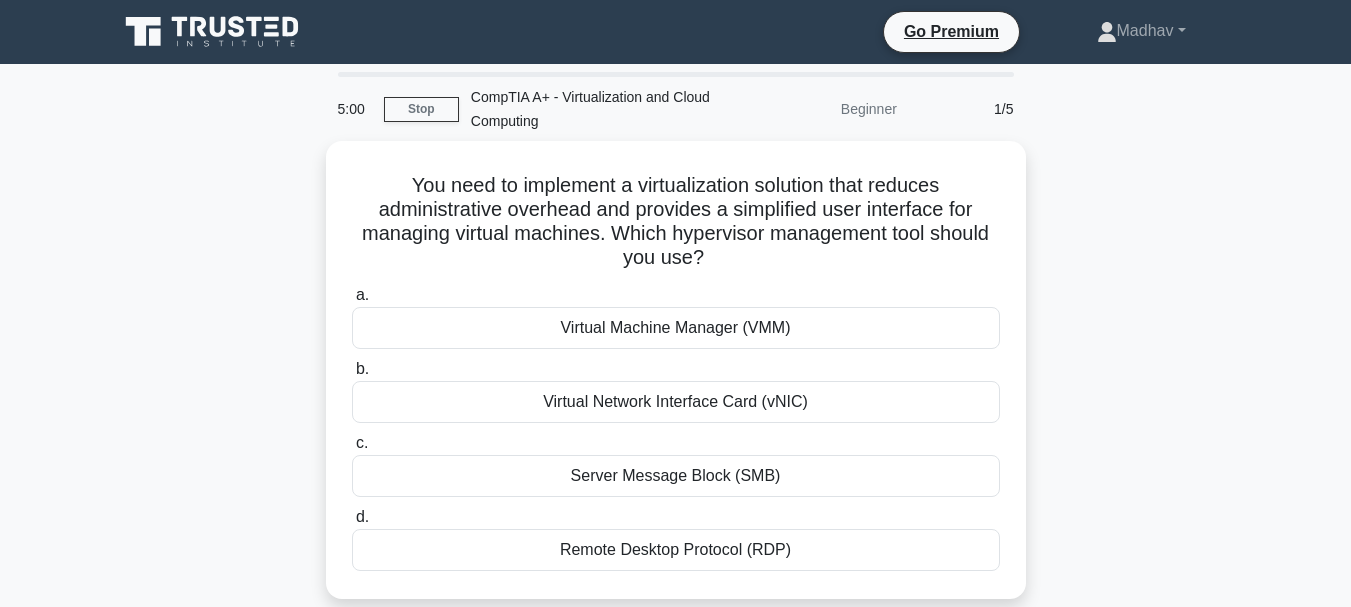 scroll, scrollTop: 0, scrollLeft: 0, axis: both 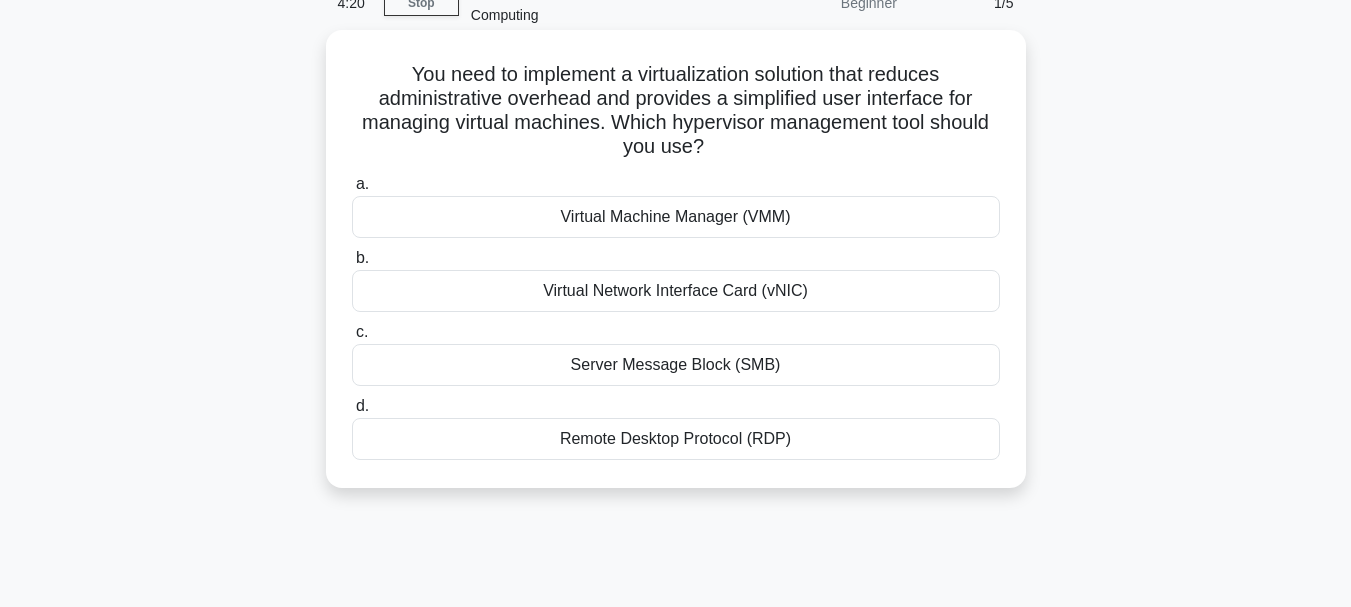 click on "Virtual Machine Manager (VMM)" at bounding box center (676, 217) 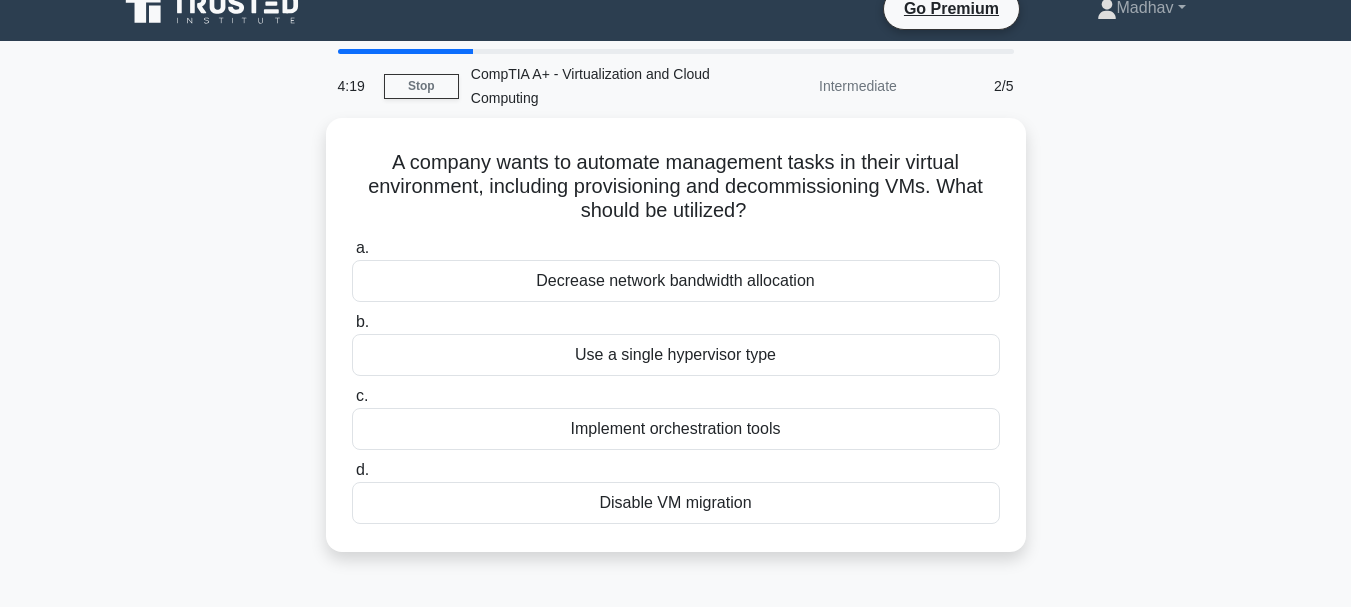 scroll, scrollTop: 0, scrollLeft: 0, axis: both 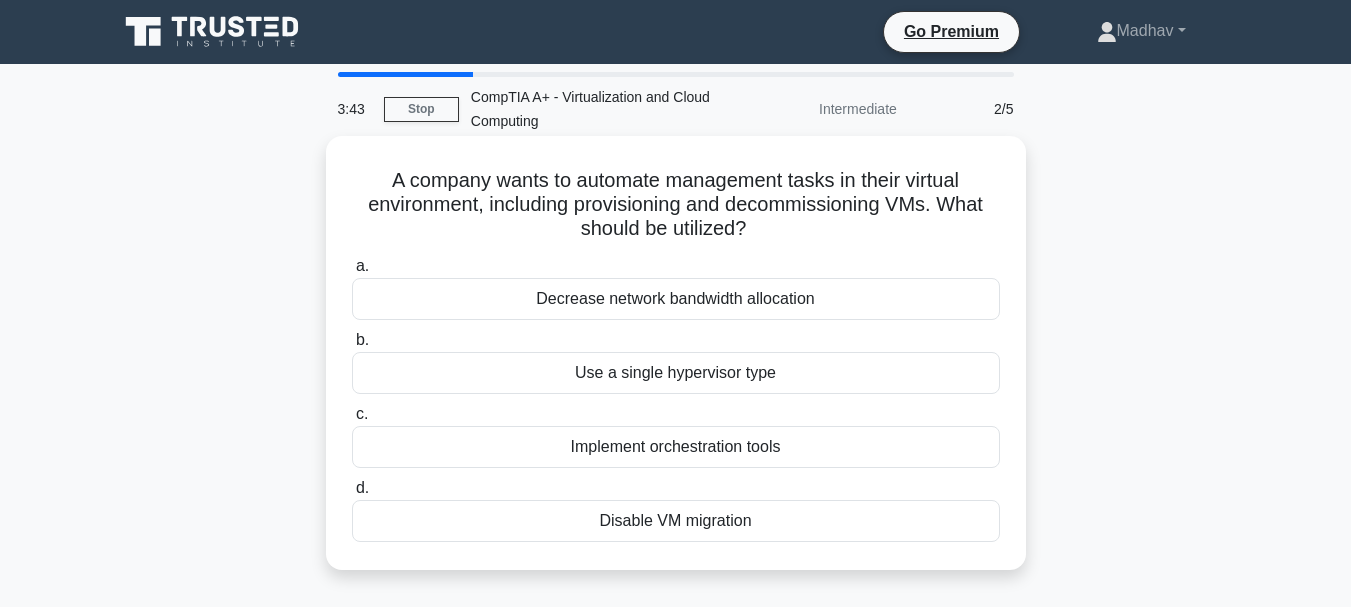 click on "Implement orchestration tools" at bounding box center (676, 447) 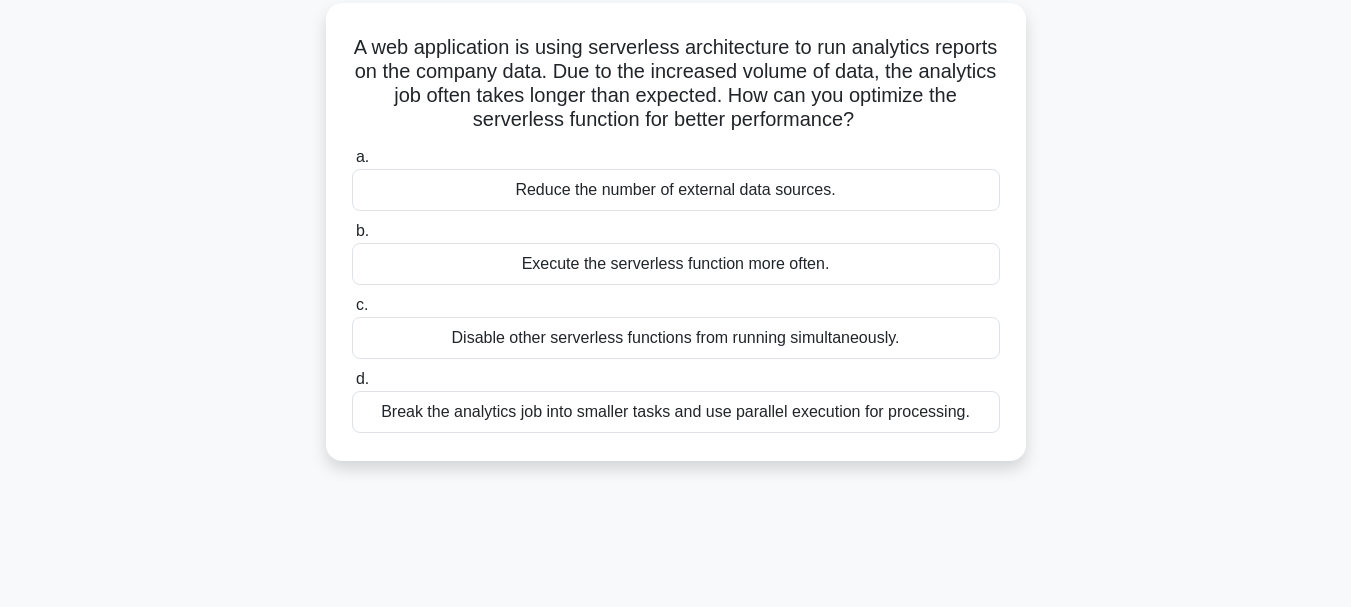 scroll, scrollTop: 168, scrollLeft: 0, axis: vertical 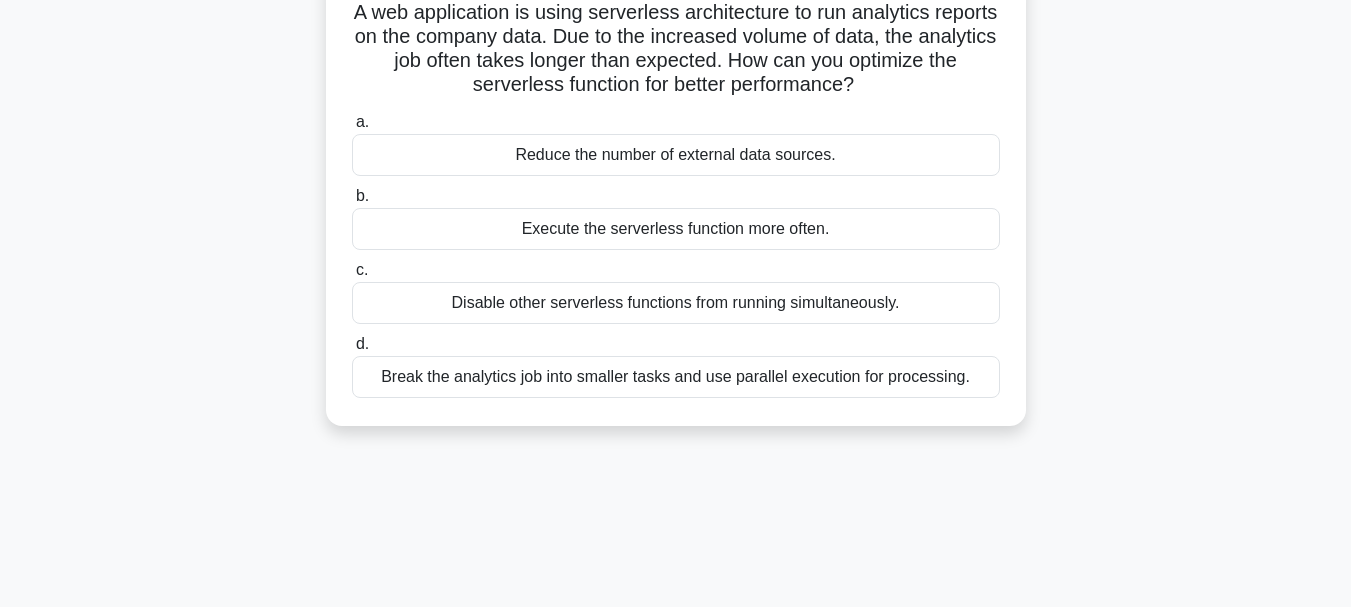 click on "Break the analytics job into smaller tasks and use parallel execution for processing." at bounding box center (676, 377) 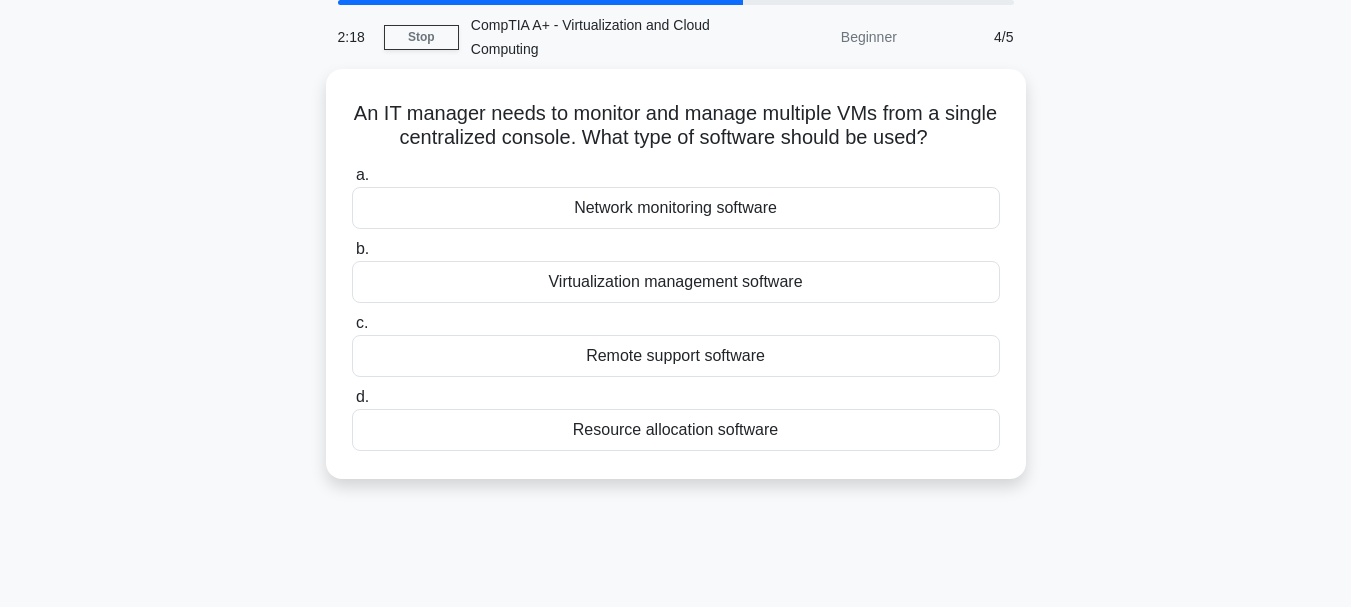 scroll, scrollTop: 0, scrollLeft: 0, axis: both 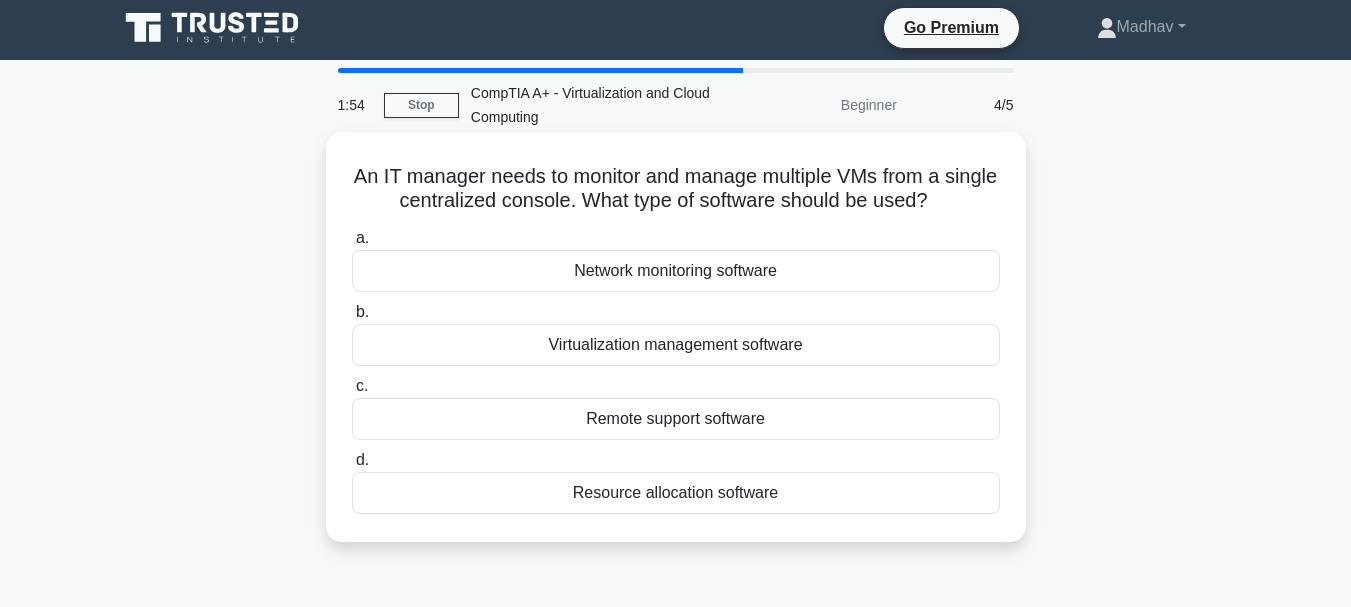 click on "Virtualization management software" at bounding box center [676, 345] 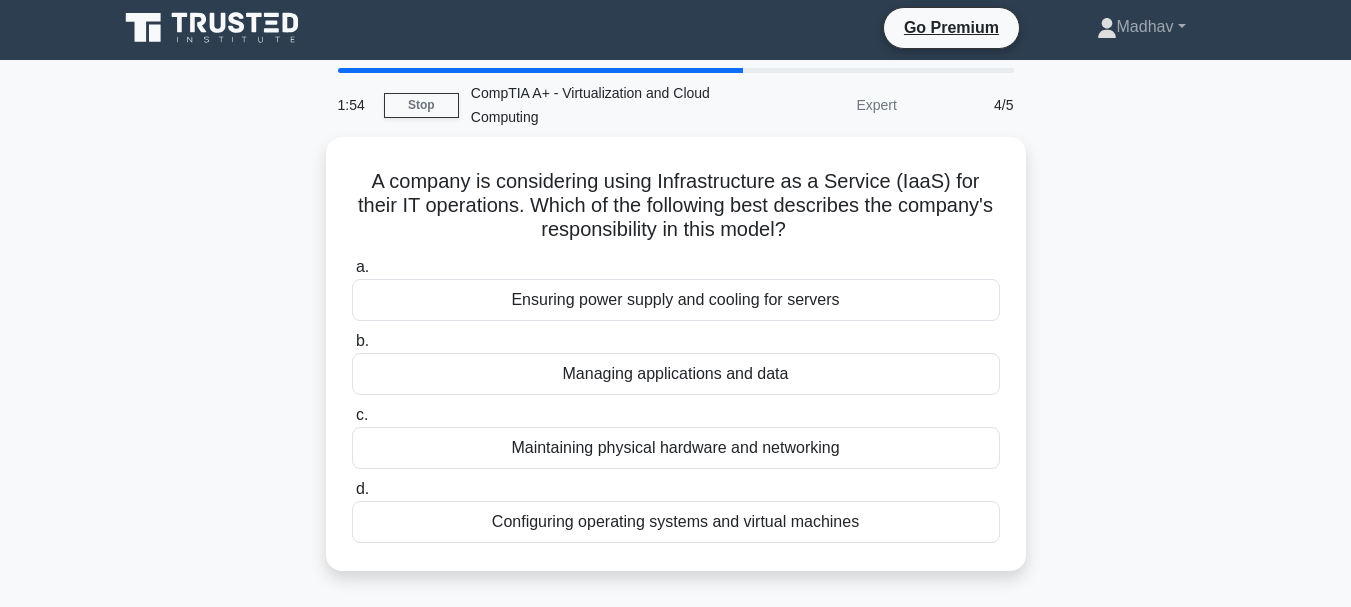 scroll, scrollTop: 0, scrollLeft: 0, axis: both 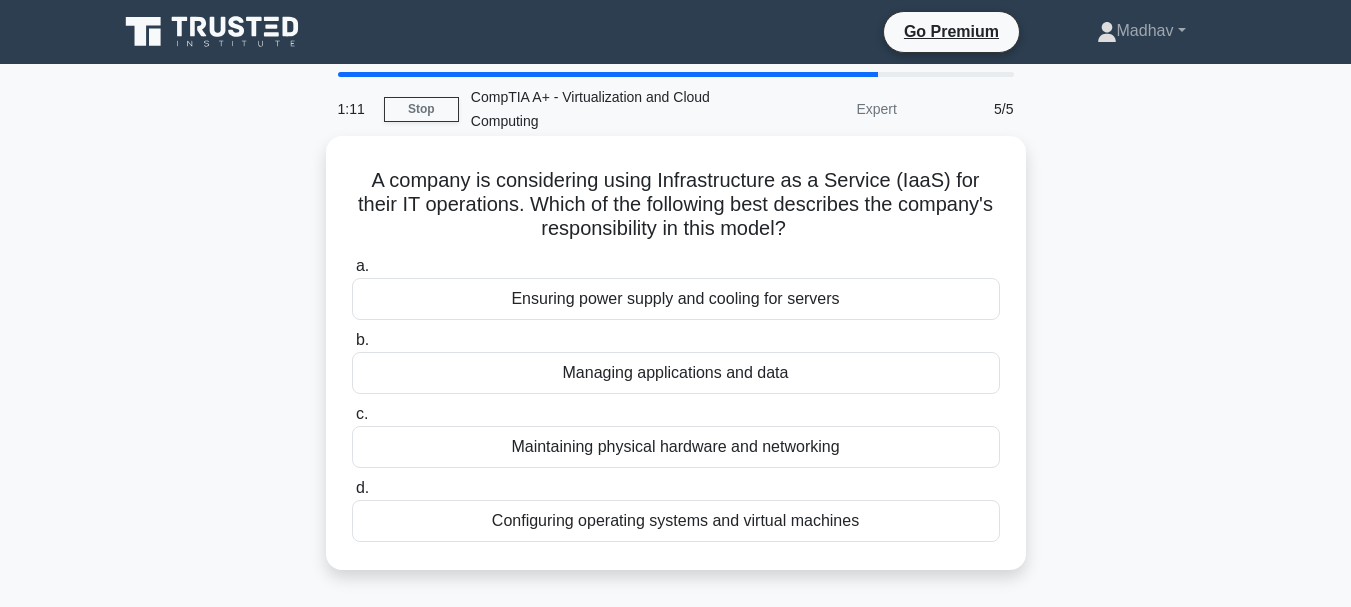 click on "Configuring operating systems and virtual machines" at bounding box center [676, 521] 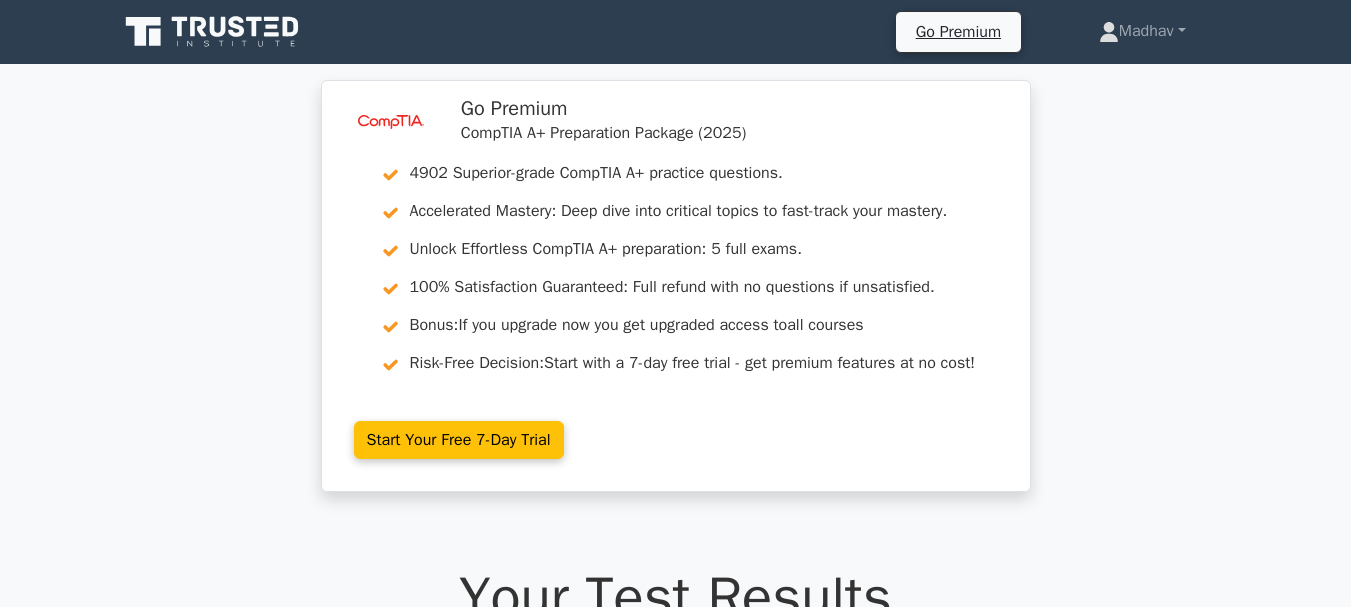 scroll, scrollTop: 531, scrollLeft: 0, axis: vertical 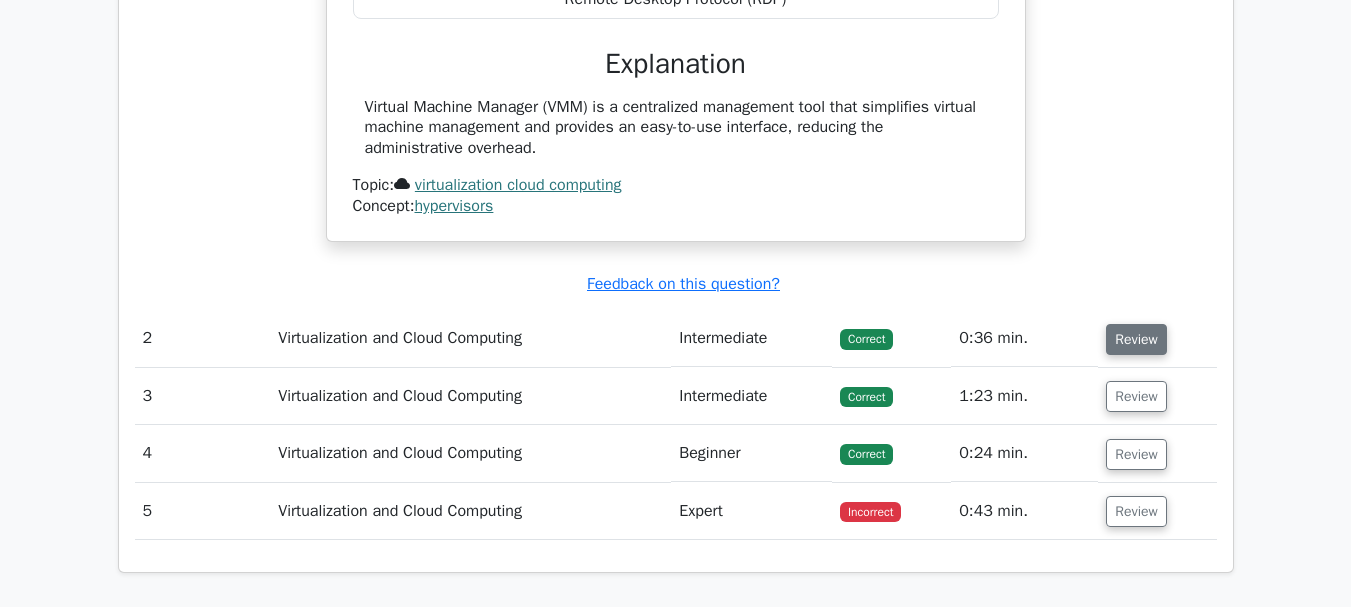 click on "Review" at bounding box center [1136, 339] 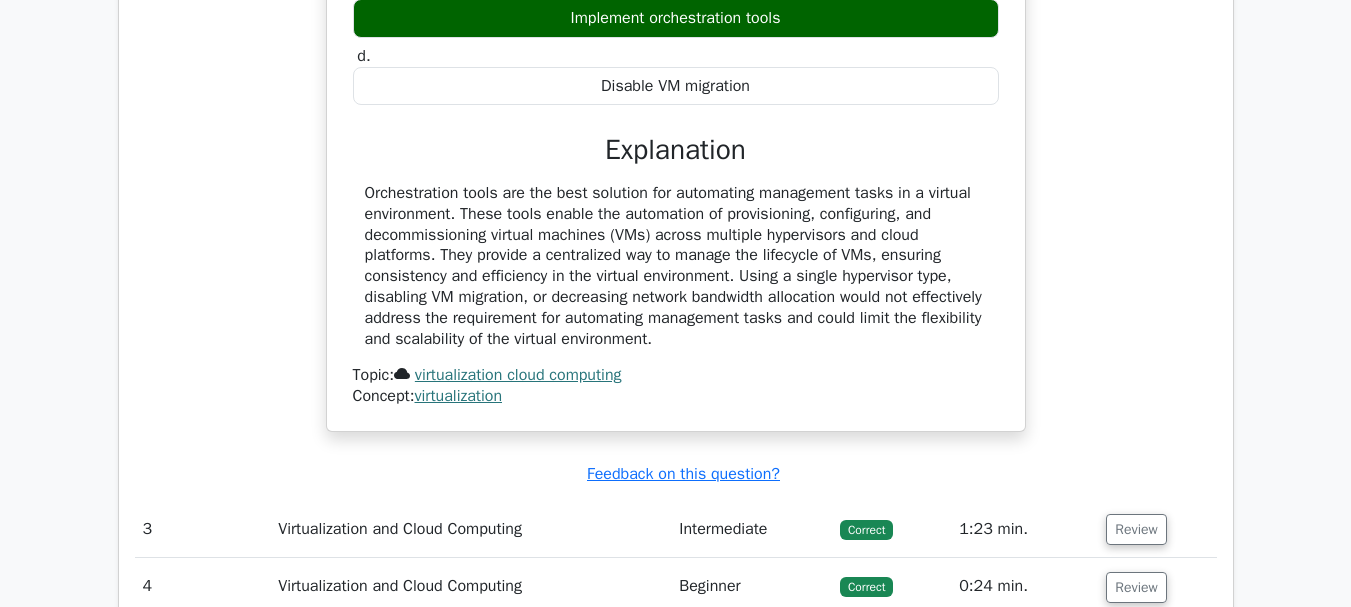 scroll, scrollTop: 2584, scrollLeft: 0, axis: vertical 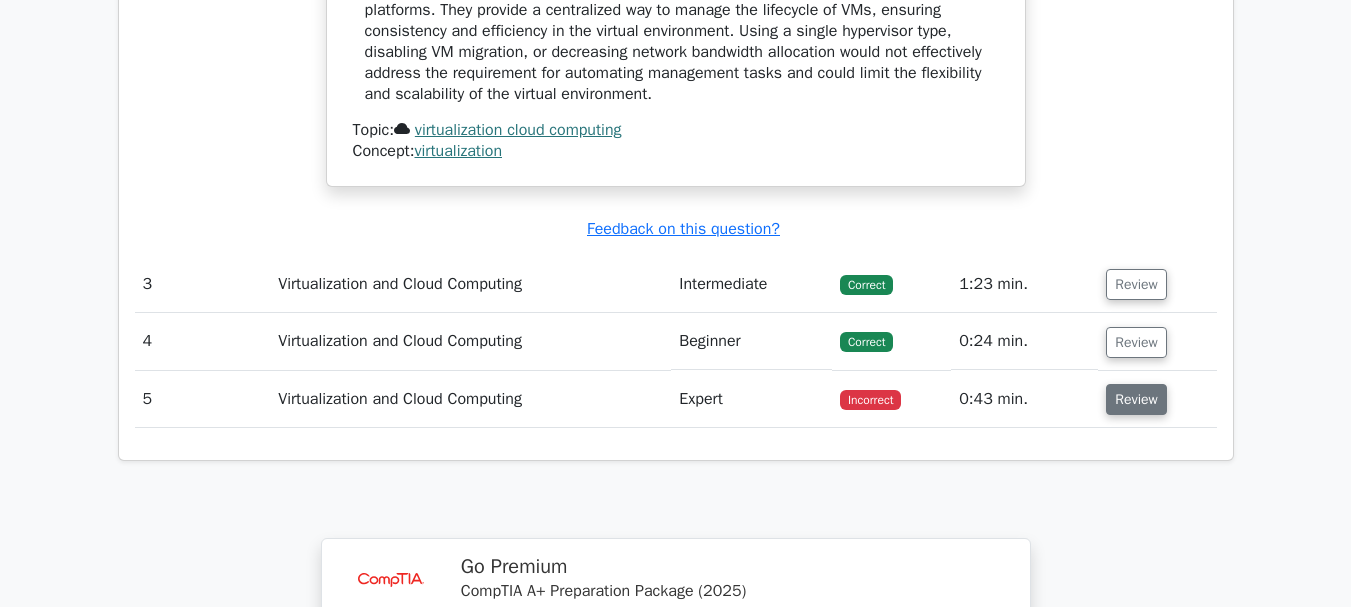 click on "Review" at bounding box center [1136, 399] 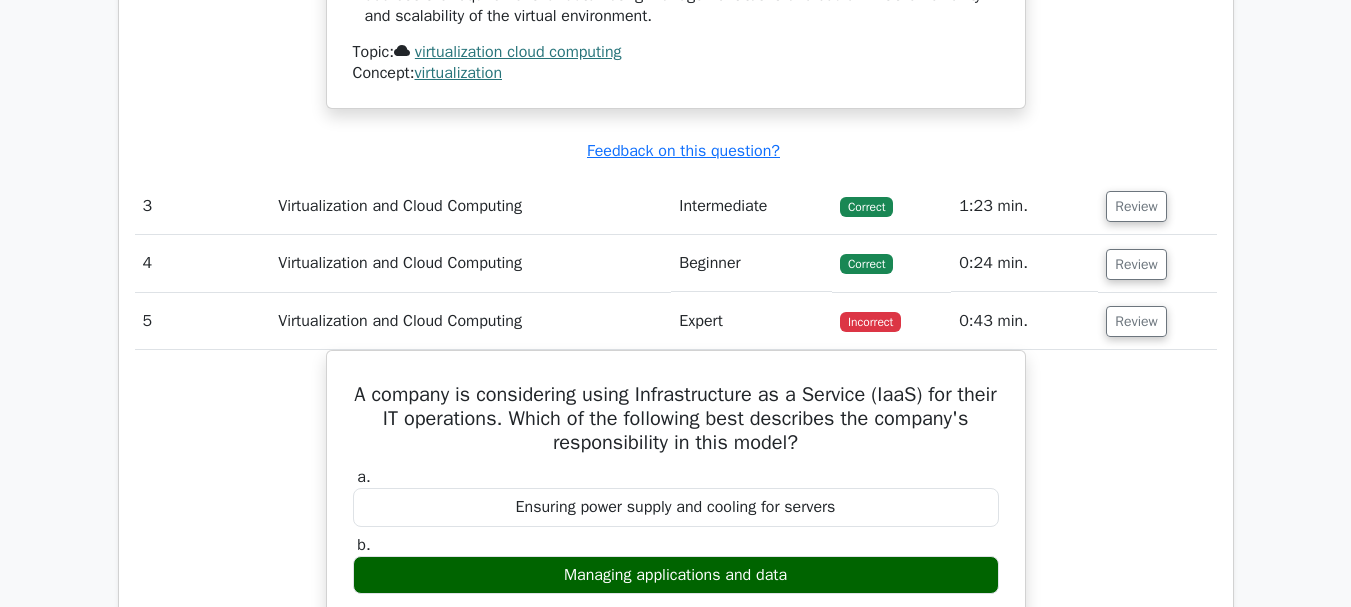 scroll, scrollTop: 2887, scrollLeft: 0, axis: vertical 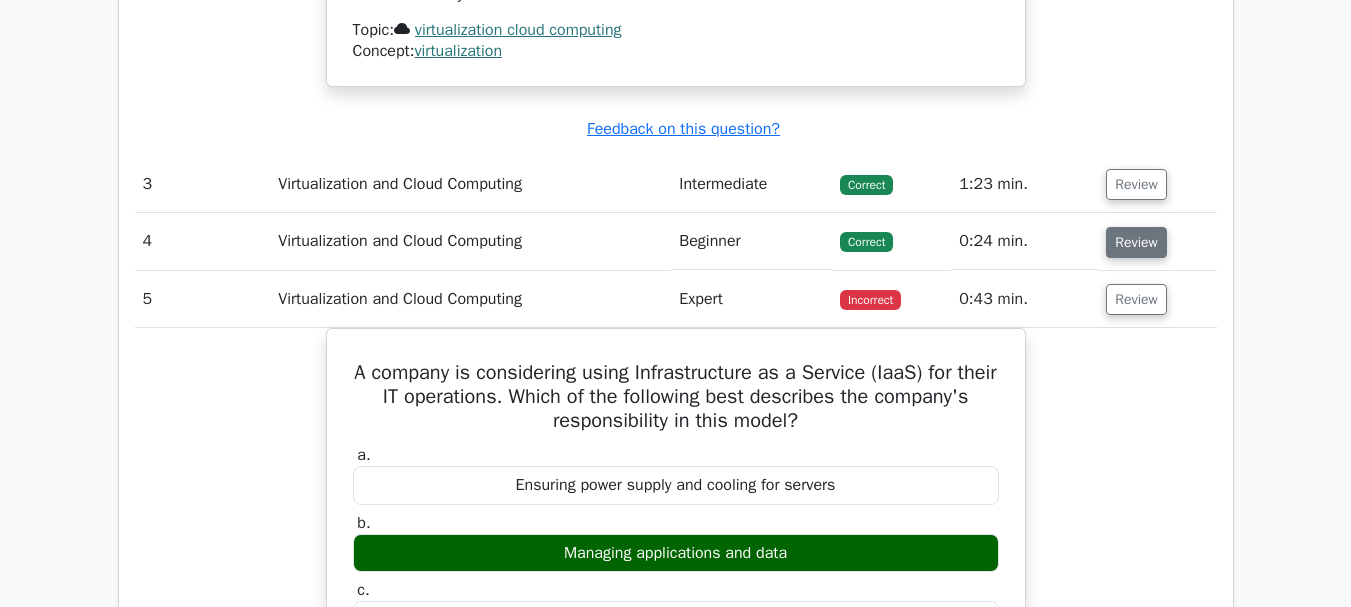 click on "Review" at bounding box center [1136, 242] 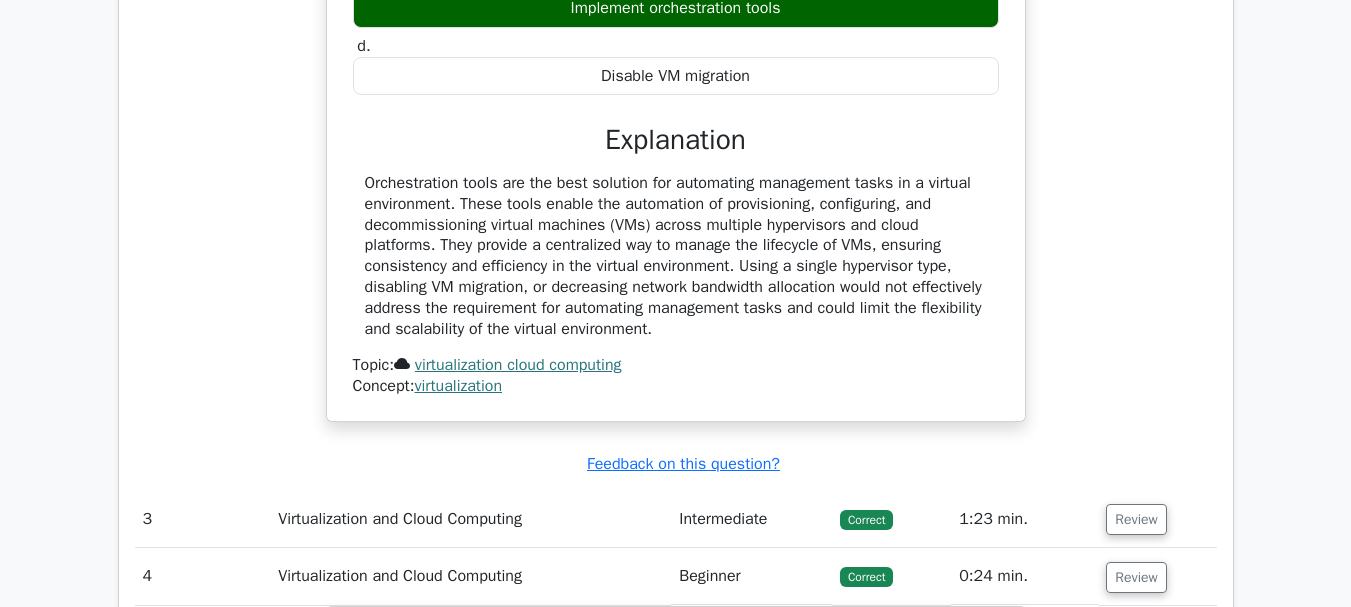 scroll, scrollTop: 2663, scrollLeft: 0, axis: vertical 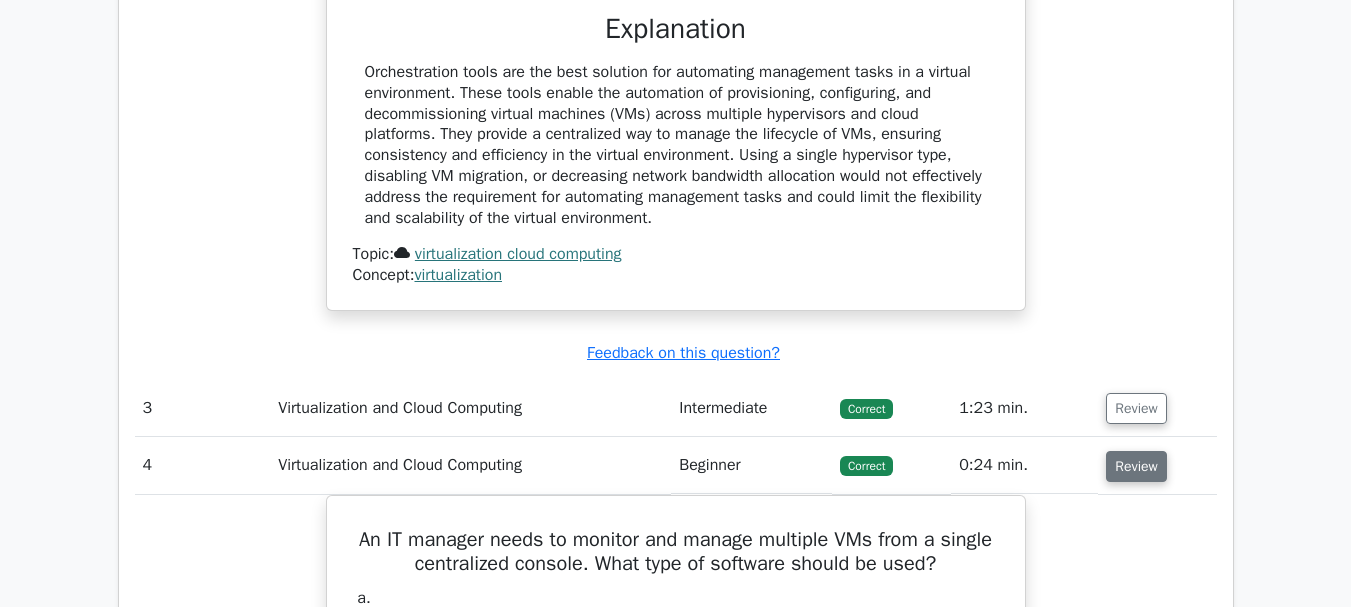 click on "Review" at bounding box center (1136, 466) 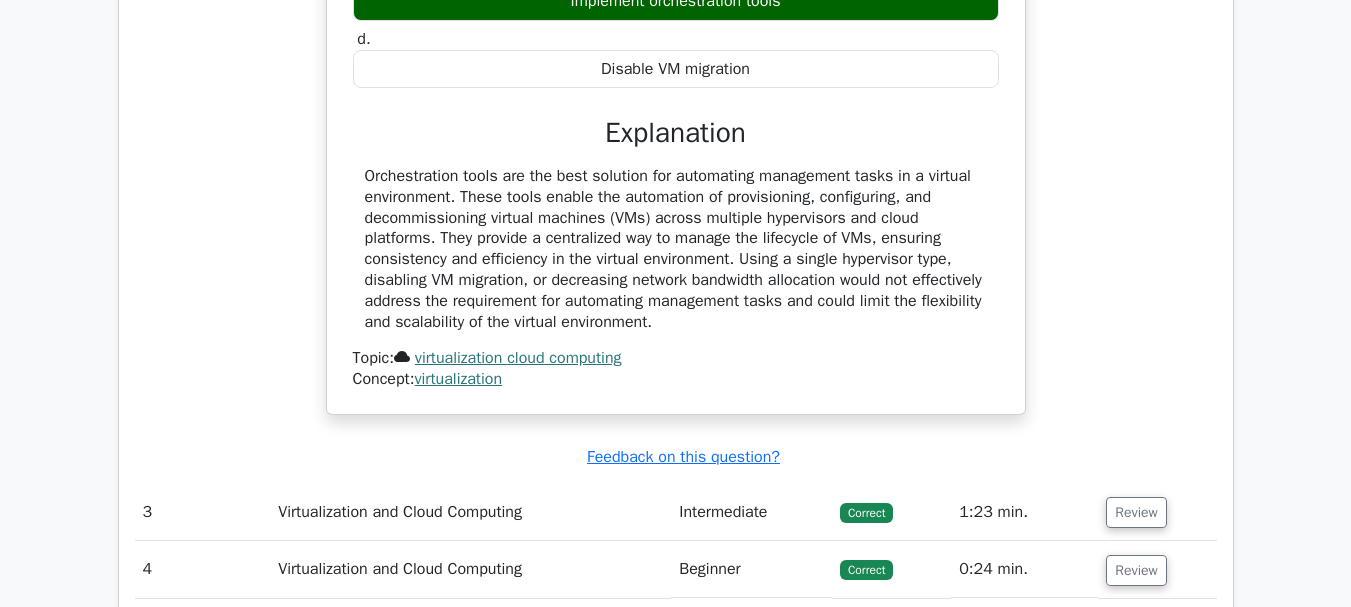 scroll, scrollTop: 2846, scrollLeft: 0, axis: vertical 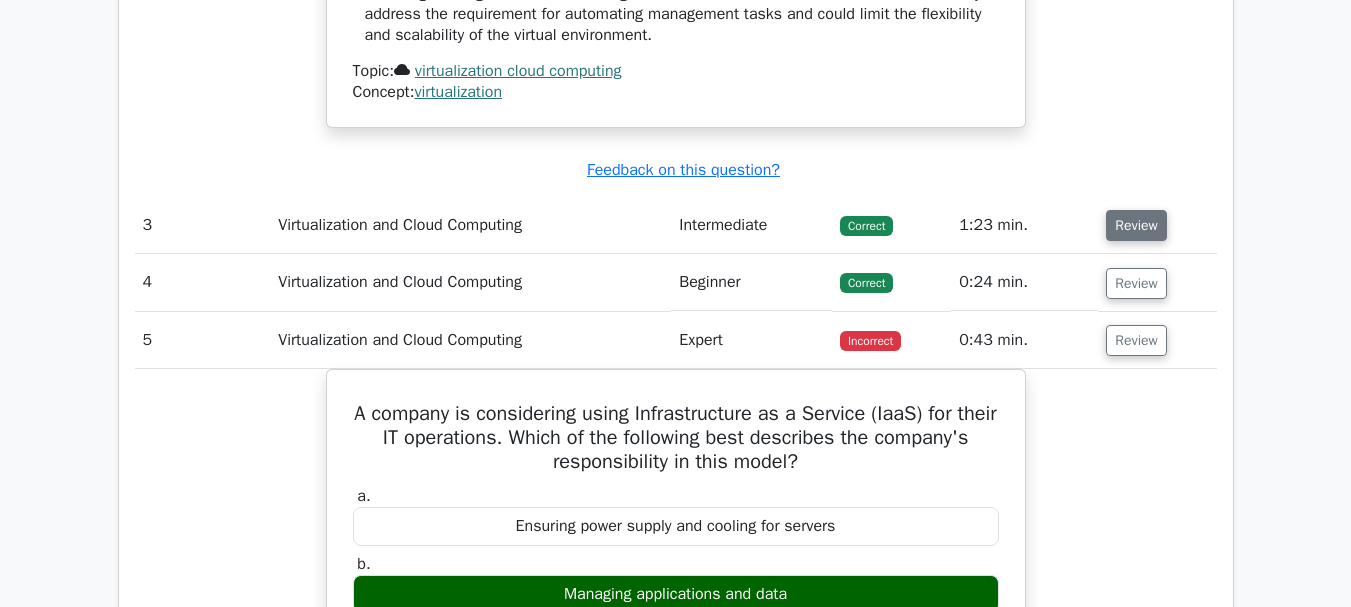 click on "Review" at bounding box center (1136, 225) 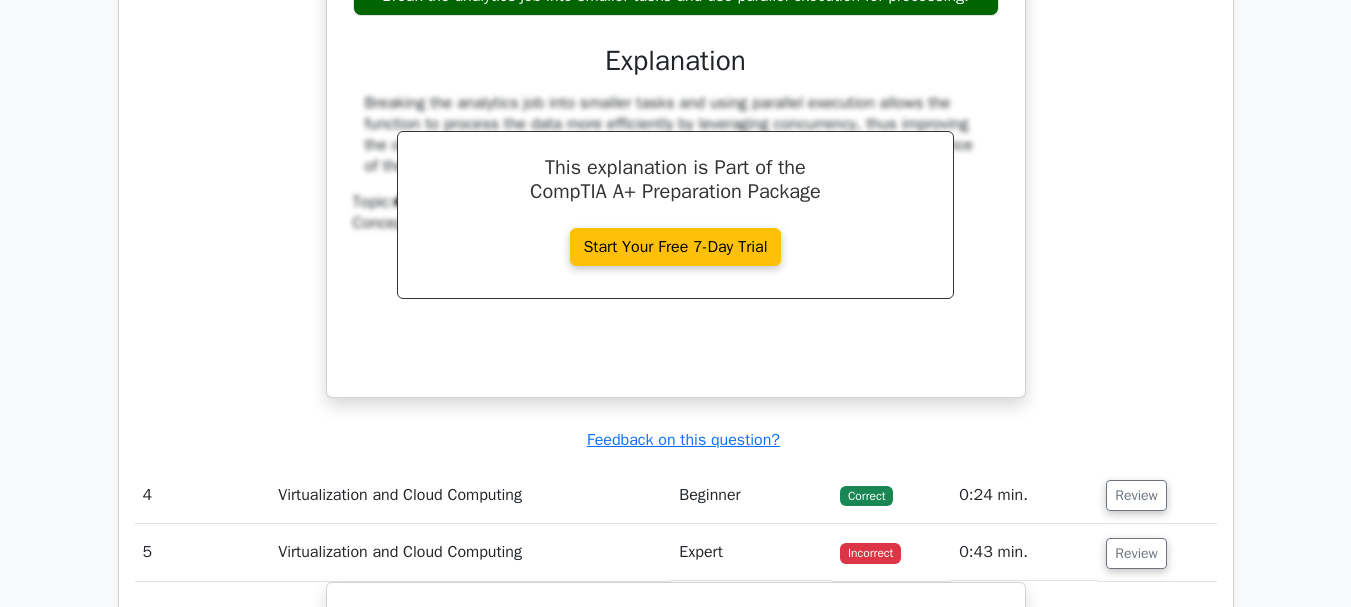 scroll, scrollTop: 3630, scrollLeft: 0, axis: vertical 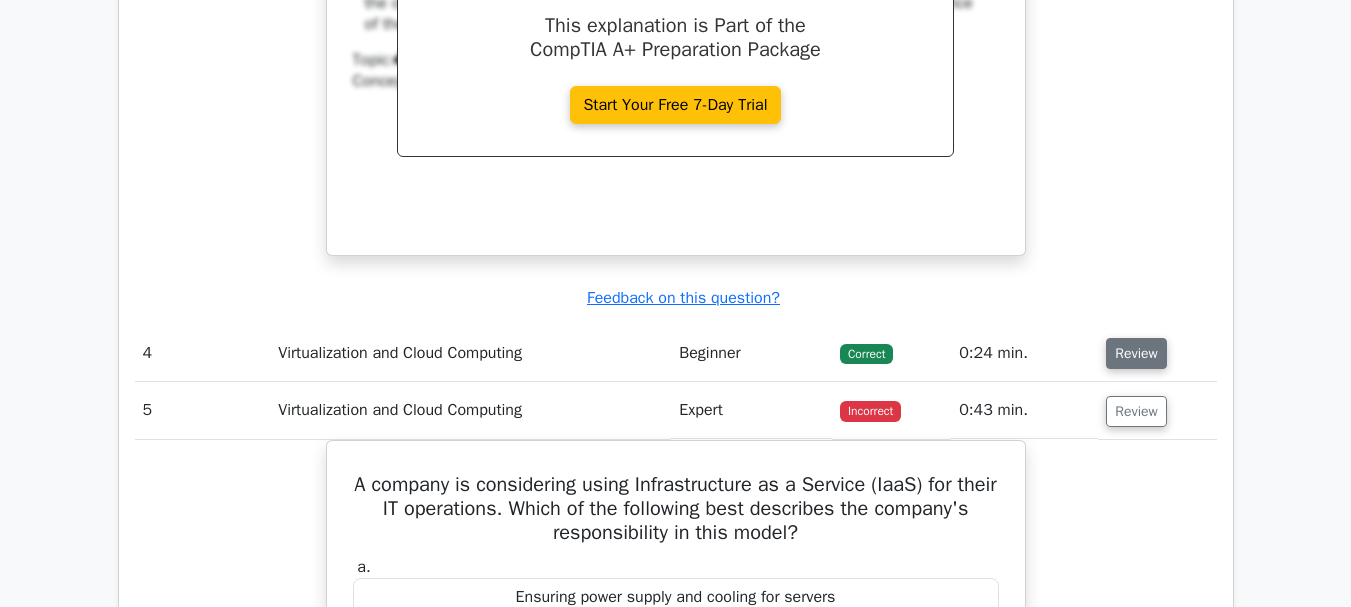 click on "Review" at bounding box center (1136, 353) 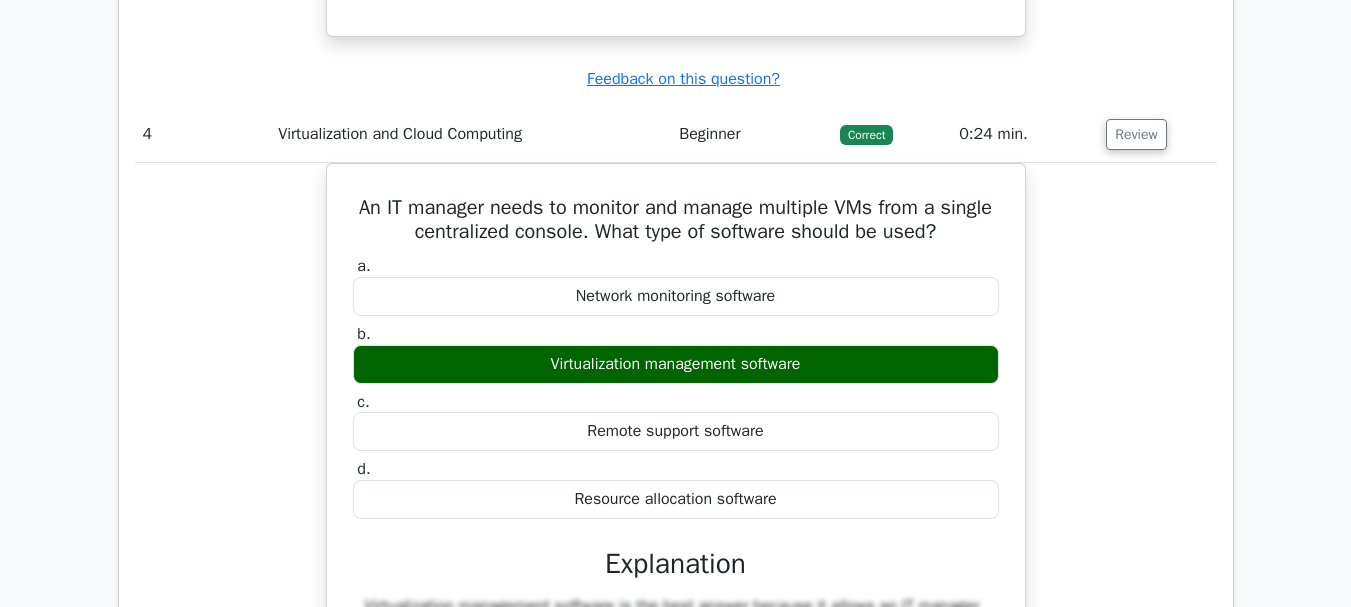 scroll, scrollTop: 3865, scrollLeft: 0, axis: vertical 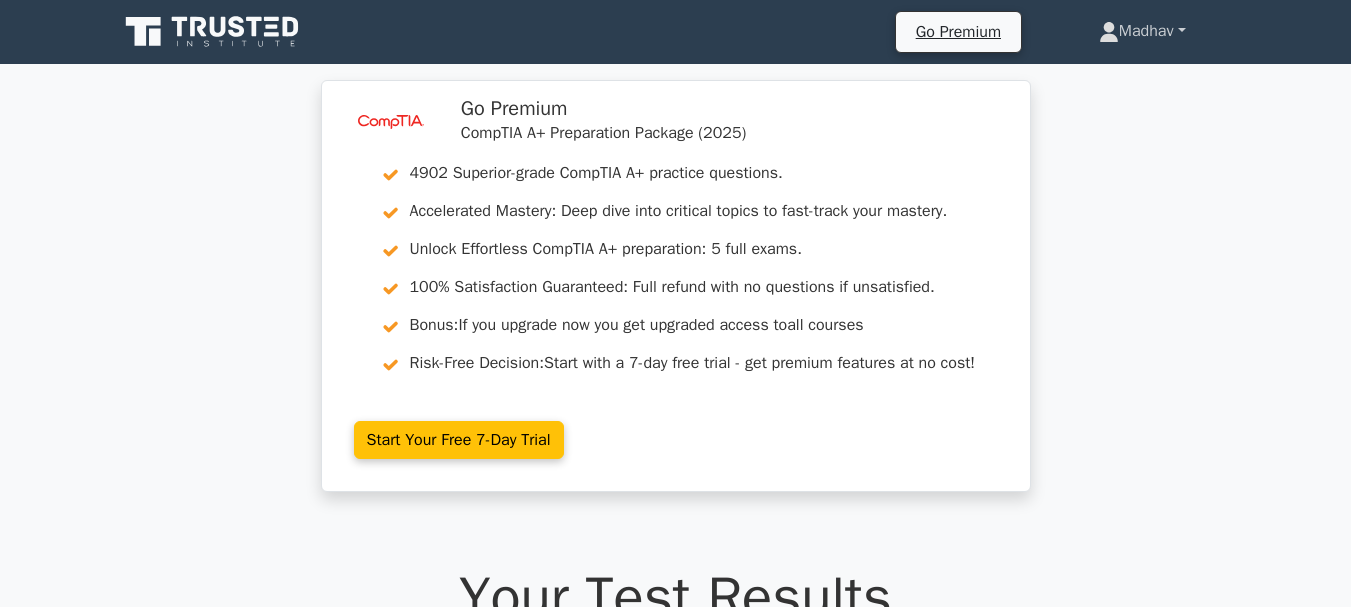 click on "Madhav" at bounding box center (1142, 31) 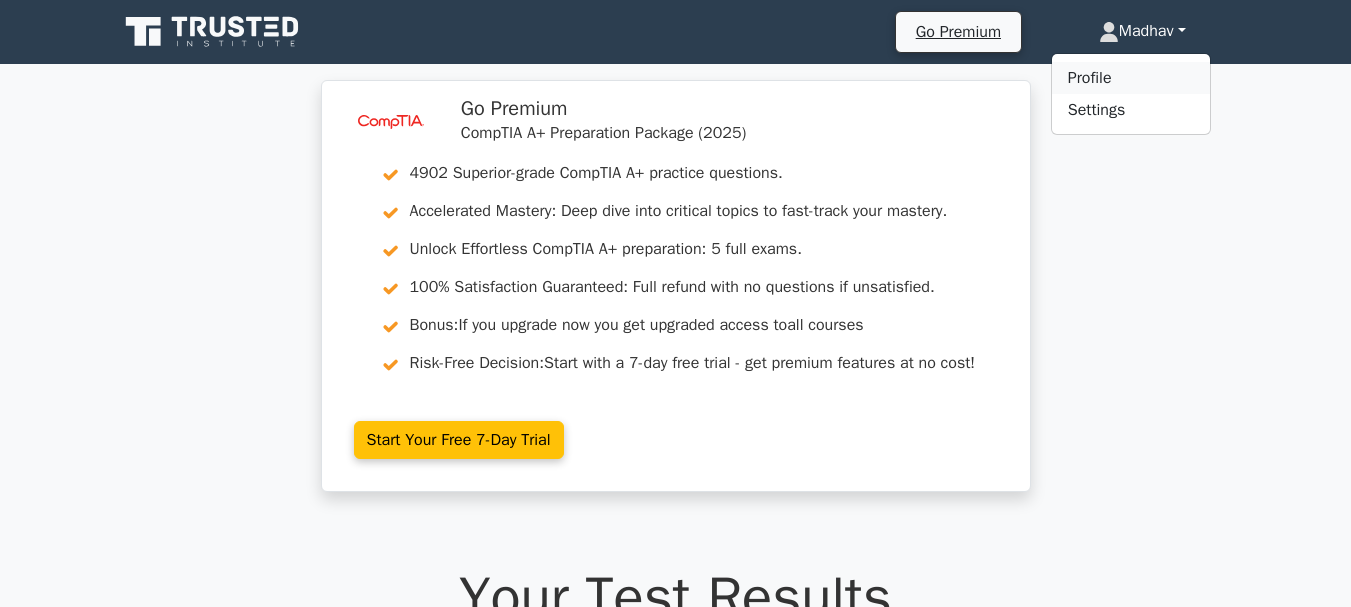 click on "Profile" at bounding box center [1131, 78] 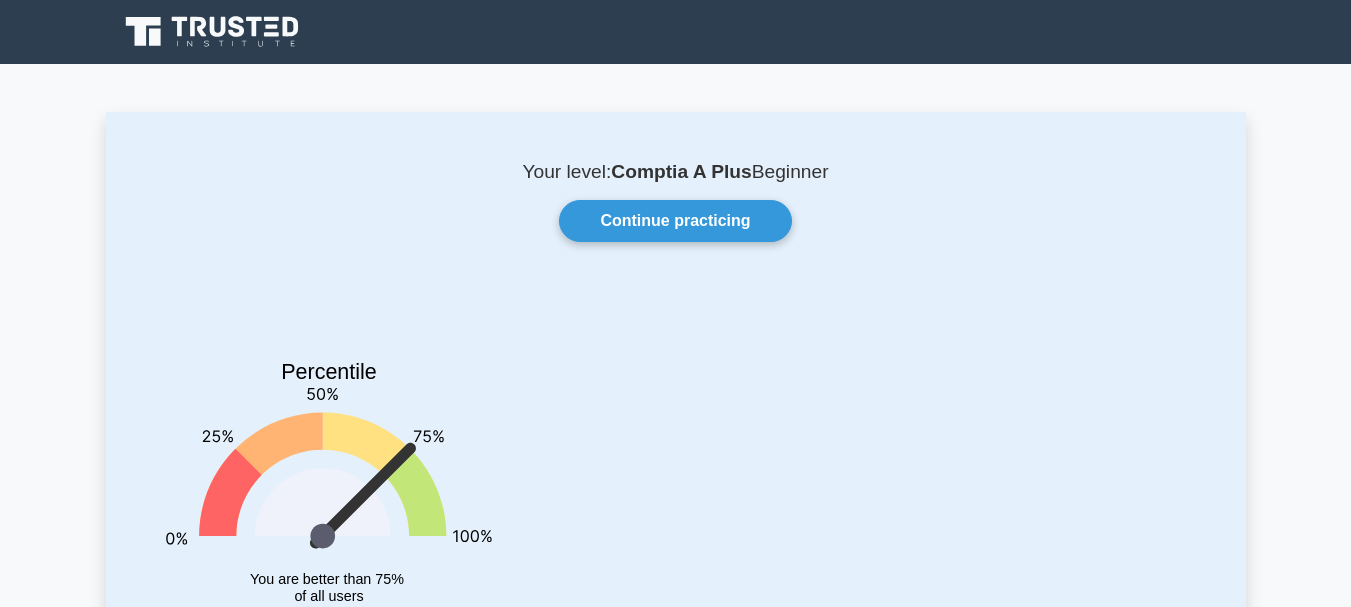 scroll, scrollTop: 531, scrollLeft: 0, axis: vertical 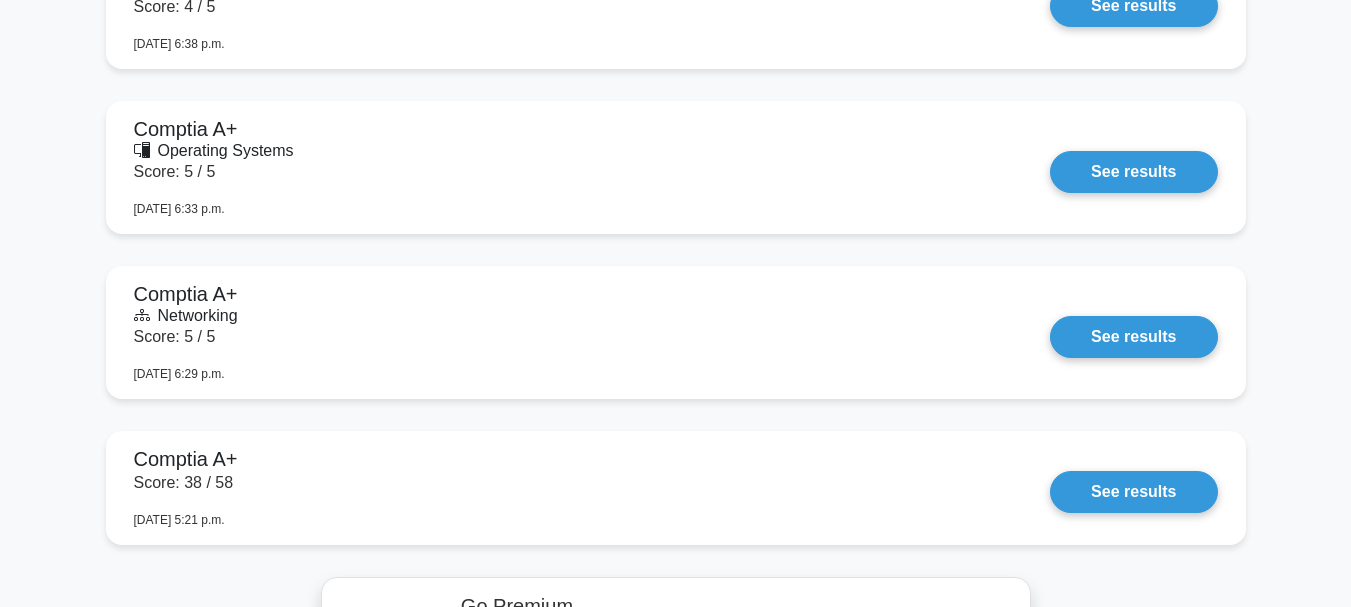 drag, startPoint x: 0, startPoint y: 0, endPoint x: 1337, endPoint y: 375, distance: 1388.5942 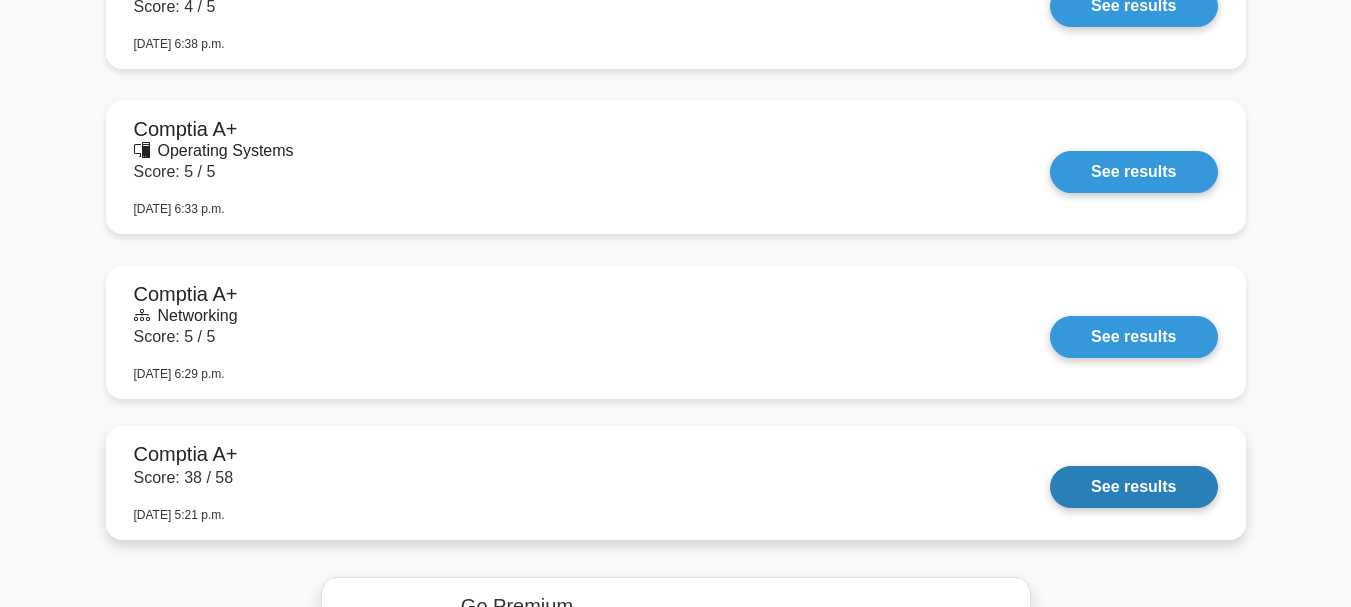 click on "See results" at bounding box center (1133, 487) 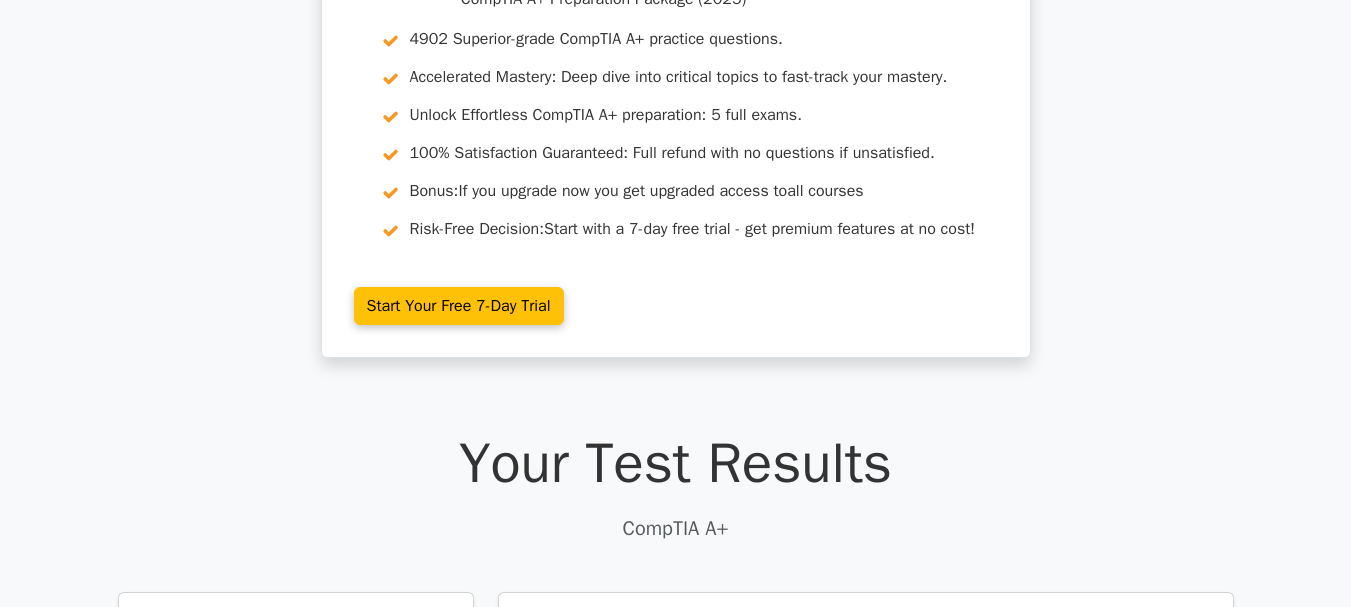 scroll, scrollTop: 531, scrollLeft: 0, axis: vertical 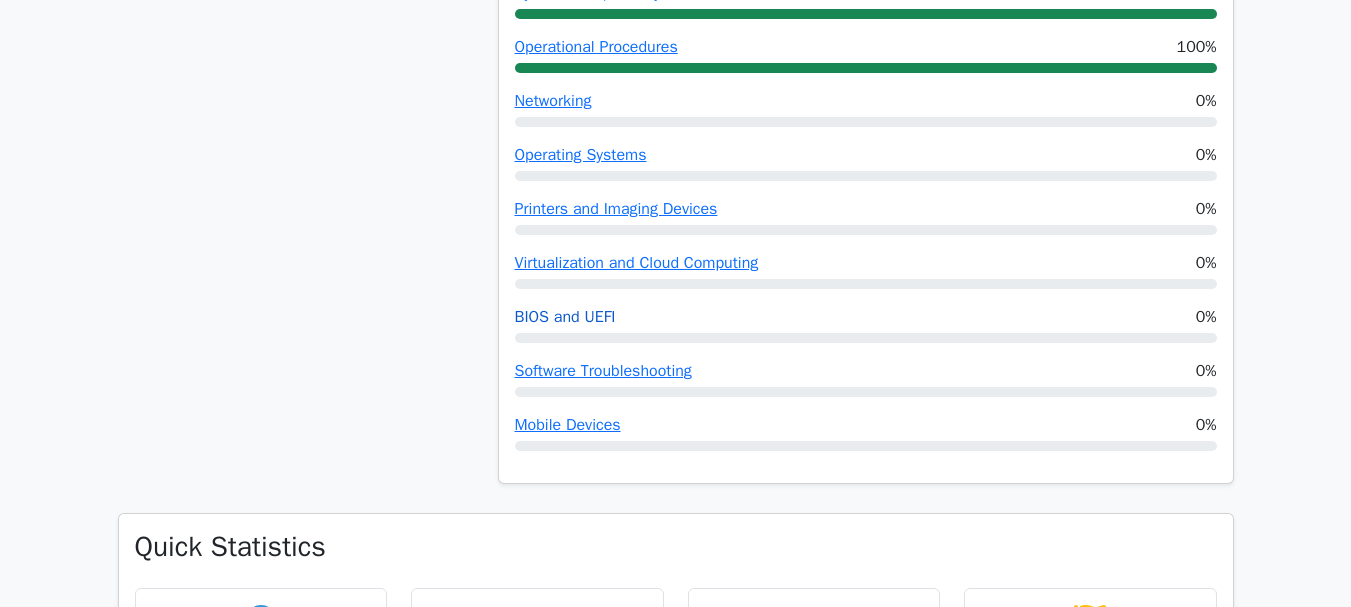 click on "BIOS and UEFI" at bounding box center (565, 317) 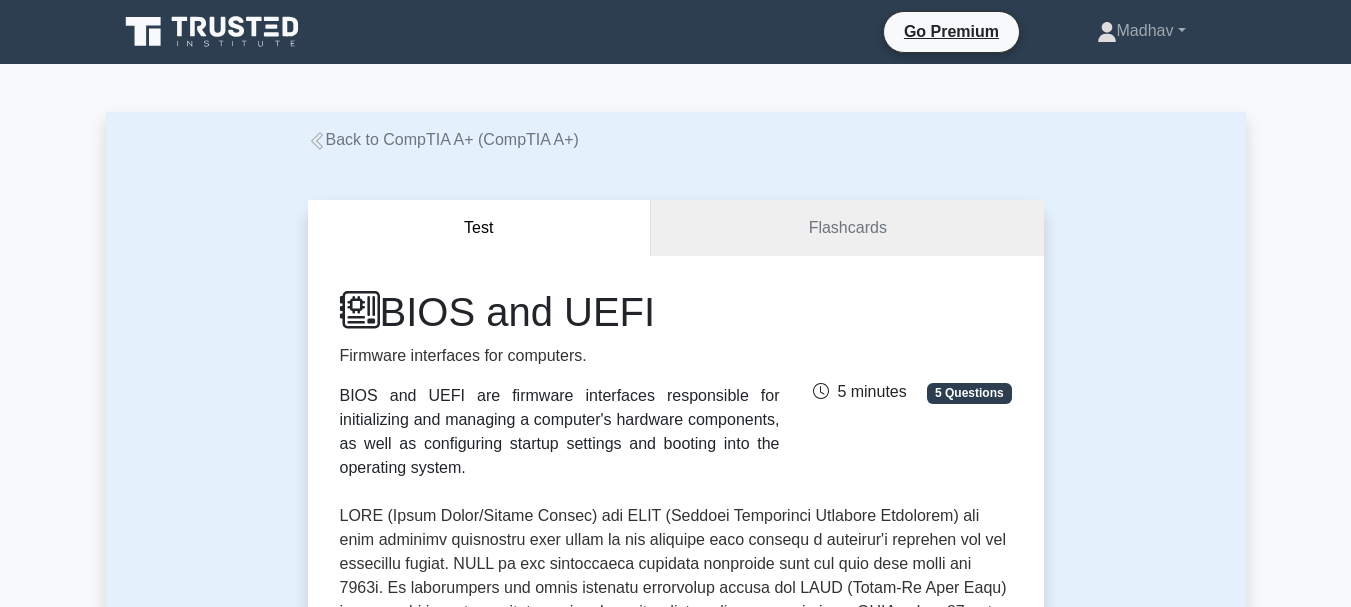 scroll, scrollTop: 0, scrollLeft: 0, axis: both 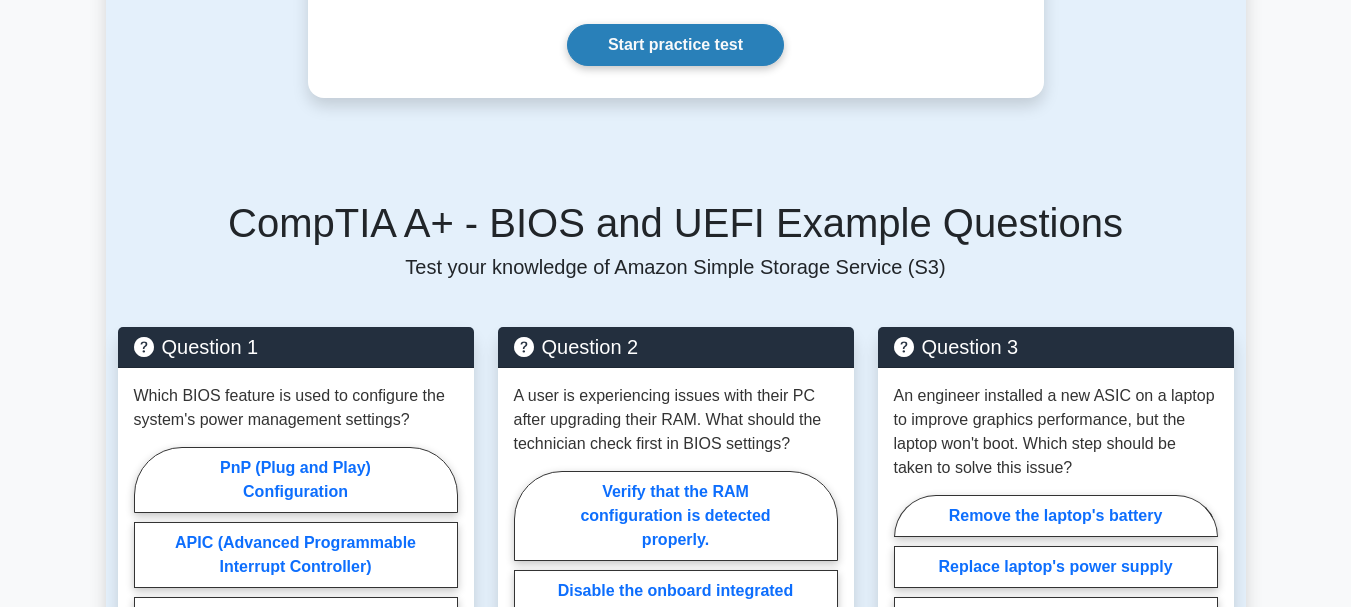 click on "Start practice test" at bounding box center (675, 45) 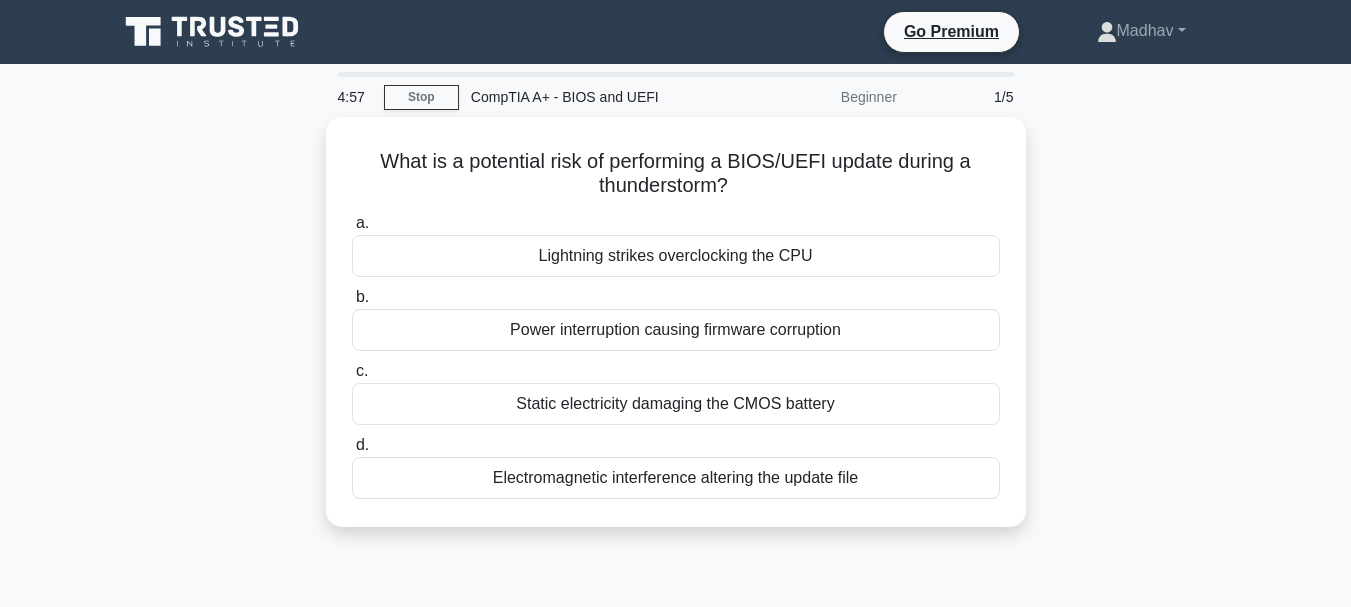 scroll, scrollTop: 0, scrollLeft: 0, axis: both 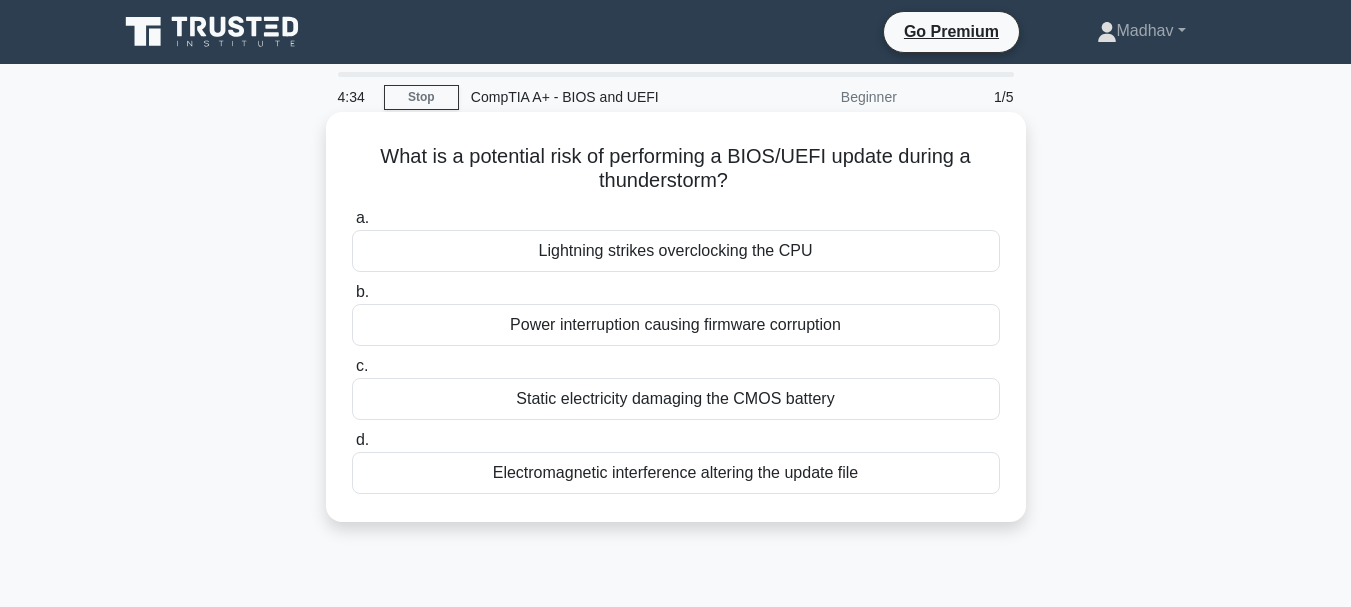 click on "Power interruption causing firmware corruption" at bounding box center [676, 325] 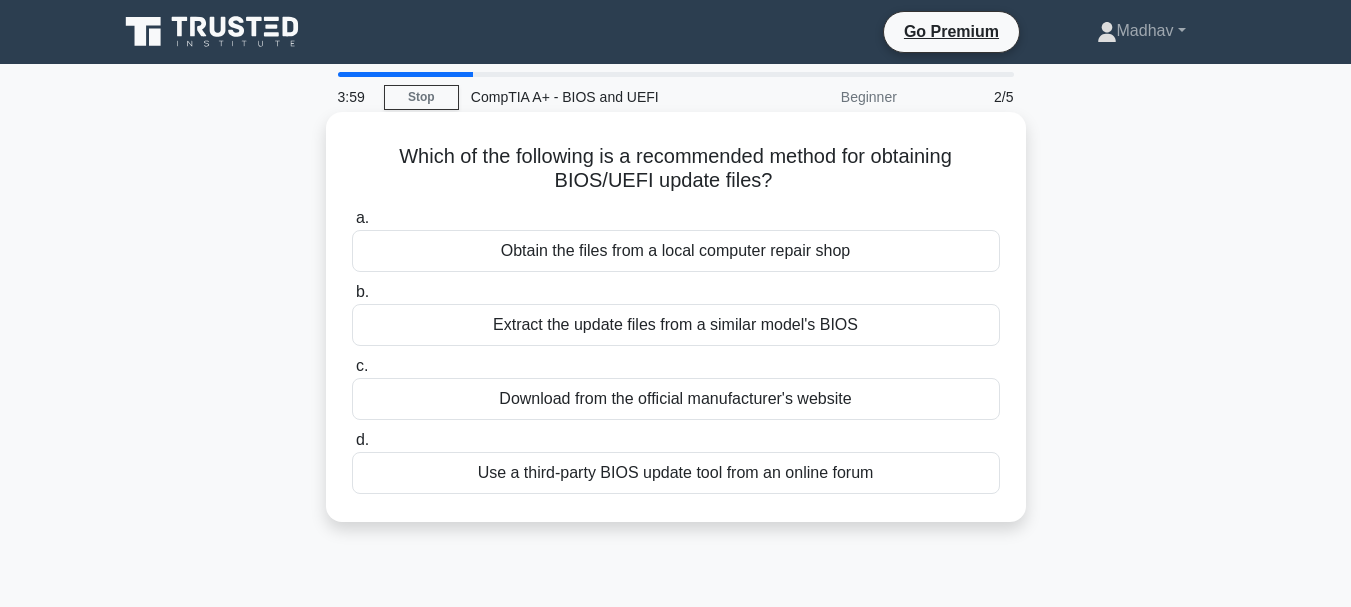 click on "Download from the official manufacturer's website" at bounding box center [676, 399] 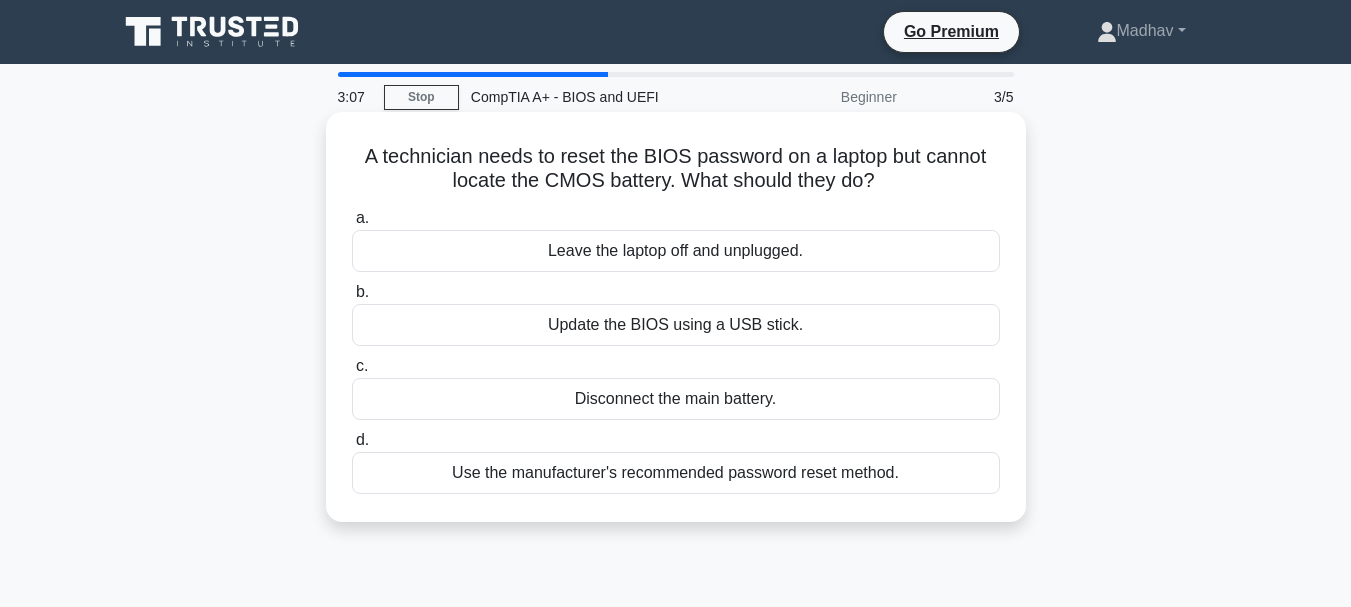 click on "Use the manufacturer's recommended password reset method." at bounding box center (676, 473) 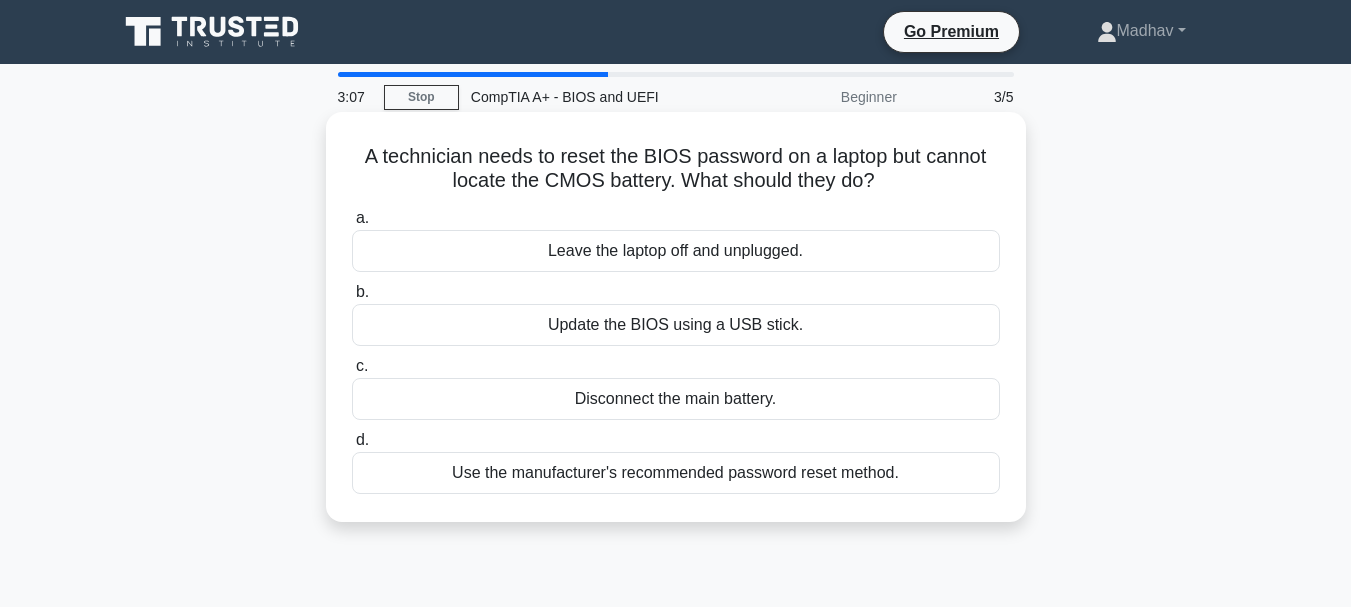 click on "d.
Use the manufacturer's recommended password reset method." at bounding box center [352, 440] 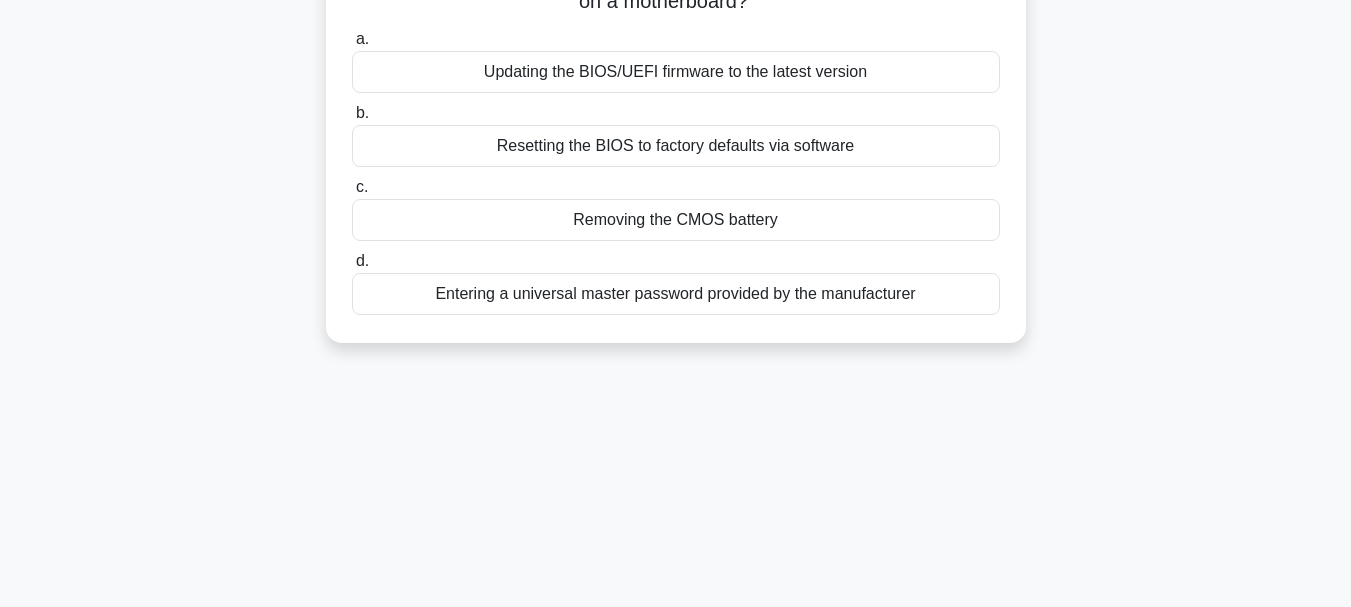 scroll, scrollTop: 187, scrollLeft: 0, axis: vertical 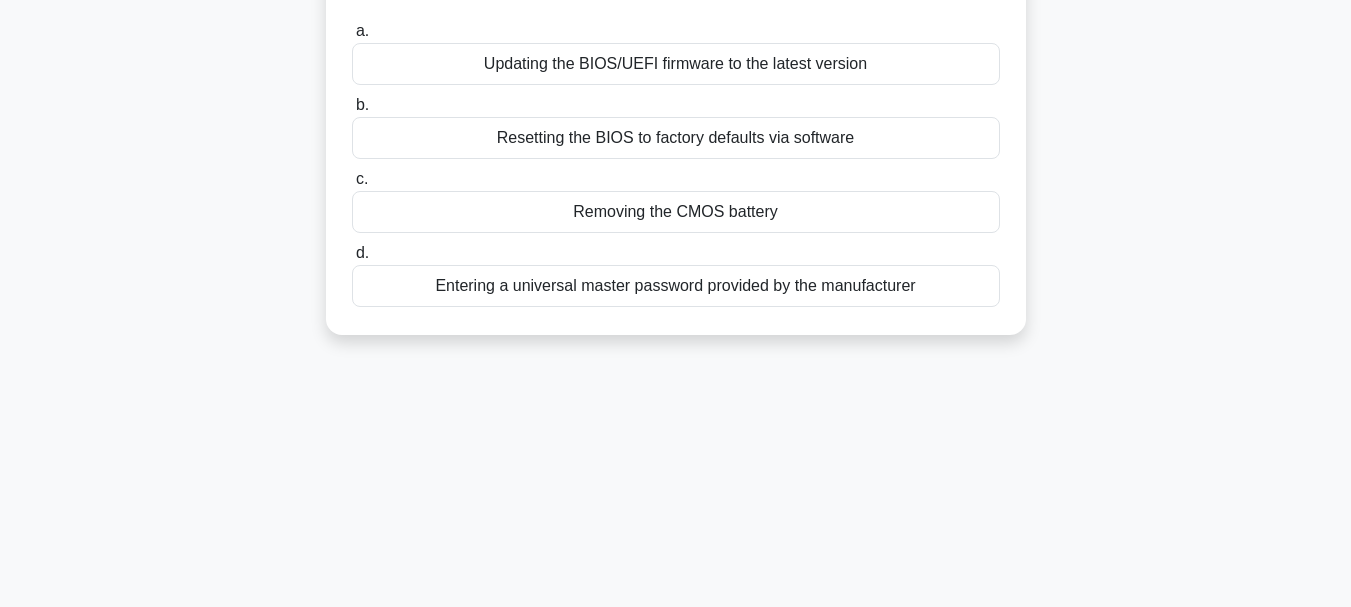 click on "Entering a universal master password provided by the manufacturer" at bounding box center (676, 286) 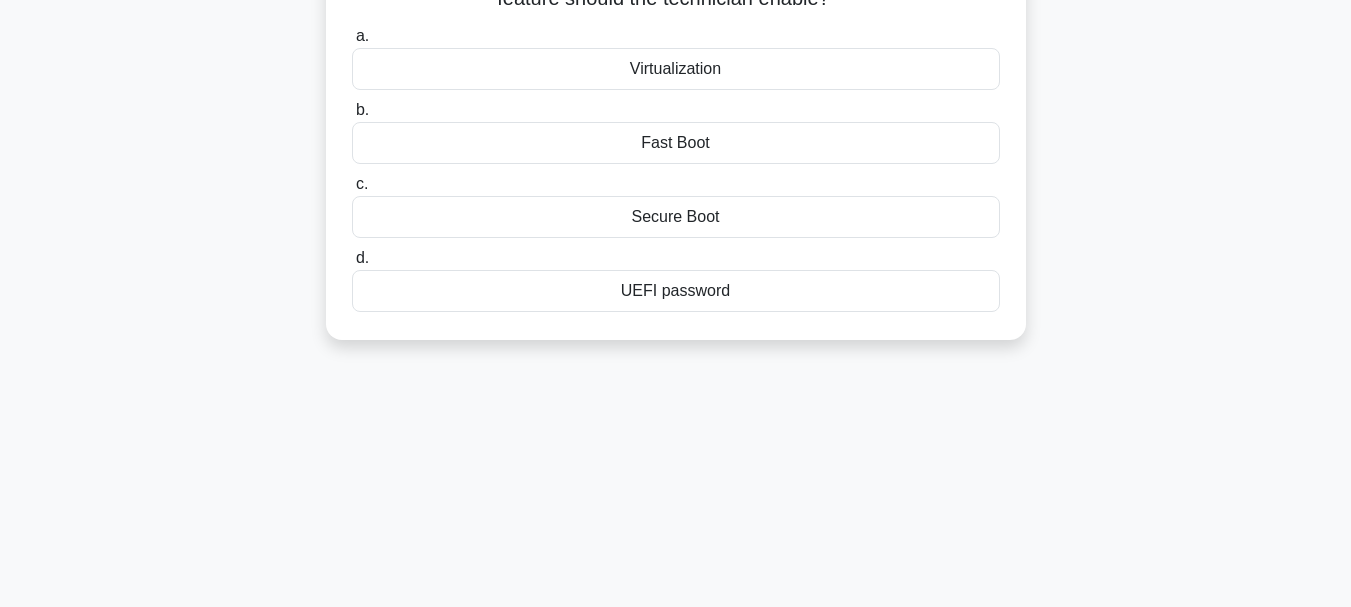scroll, scrollTop: 0, scrollLeft: 0, axis: both 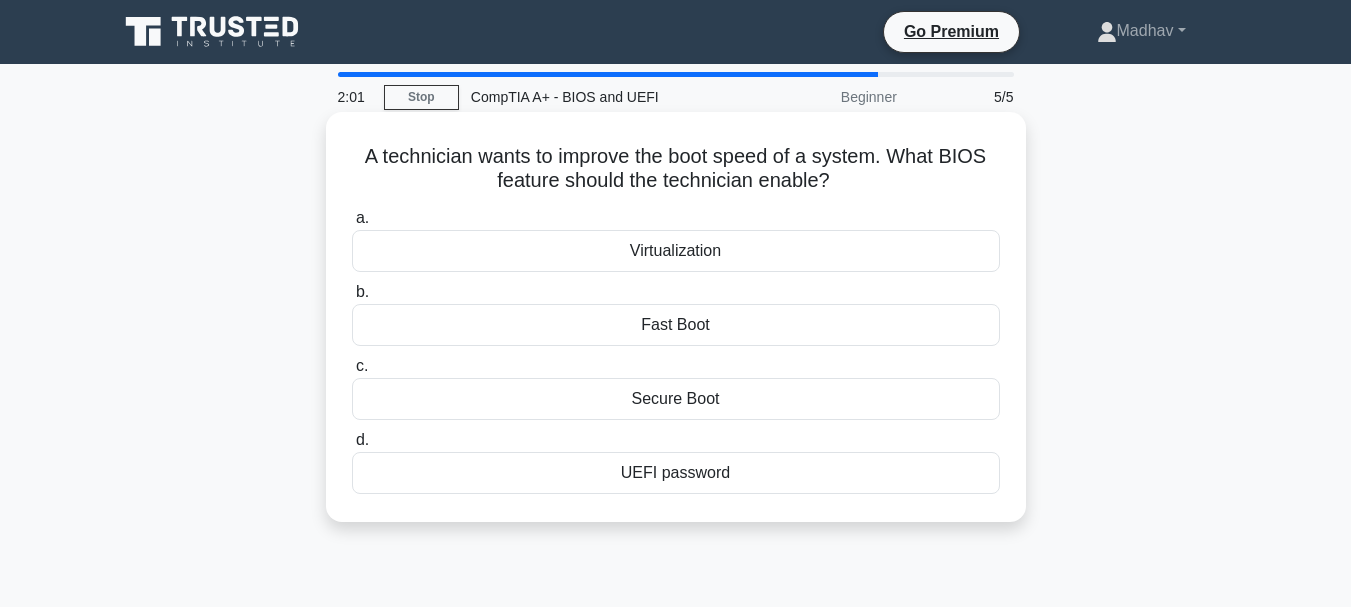 click on "Fast Boot" at bounding box center (676, 325) 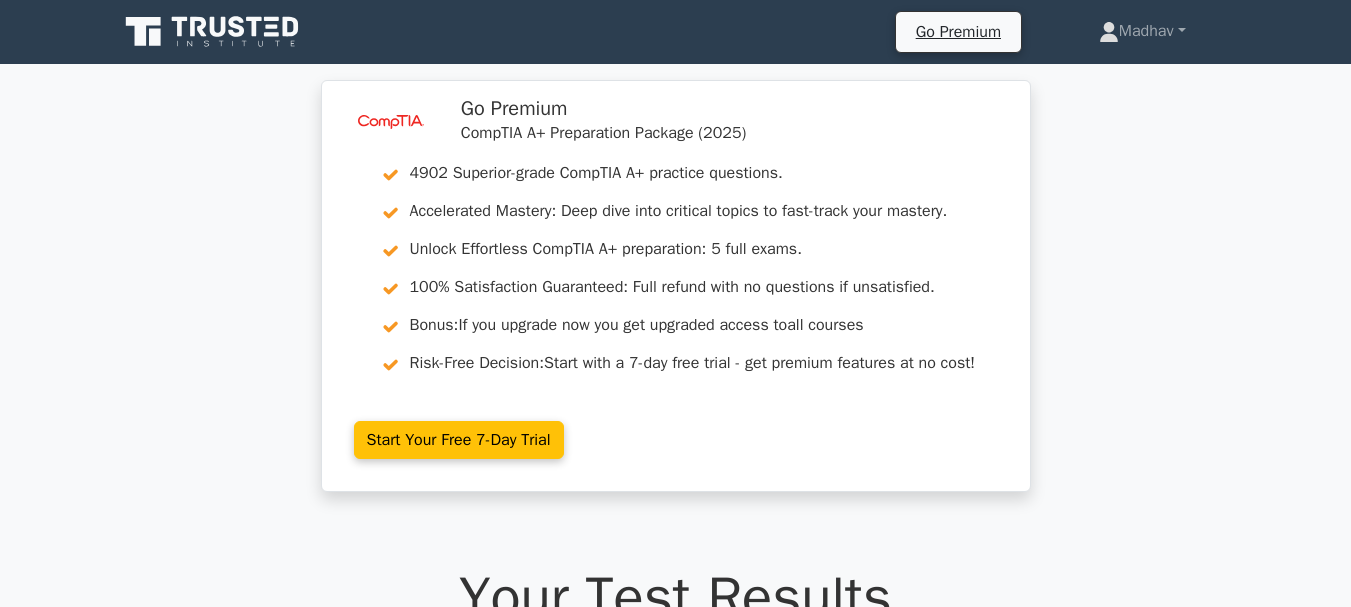 scroll, scrollTop: 1062, scrollLeft: 0, axis: vertical 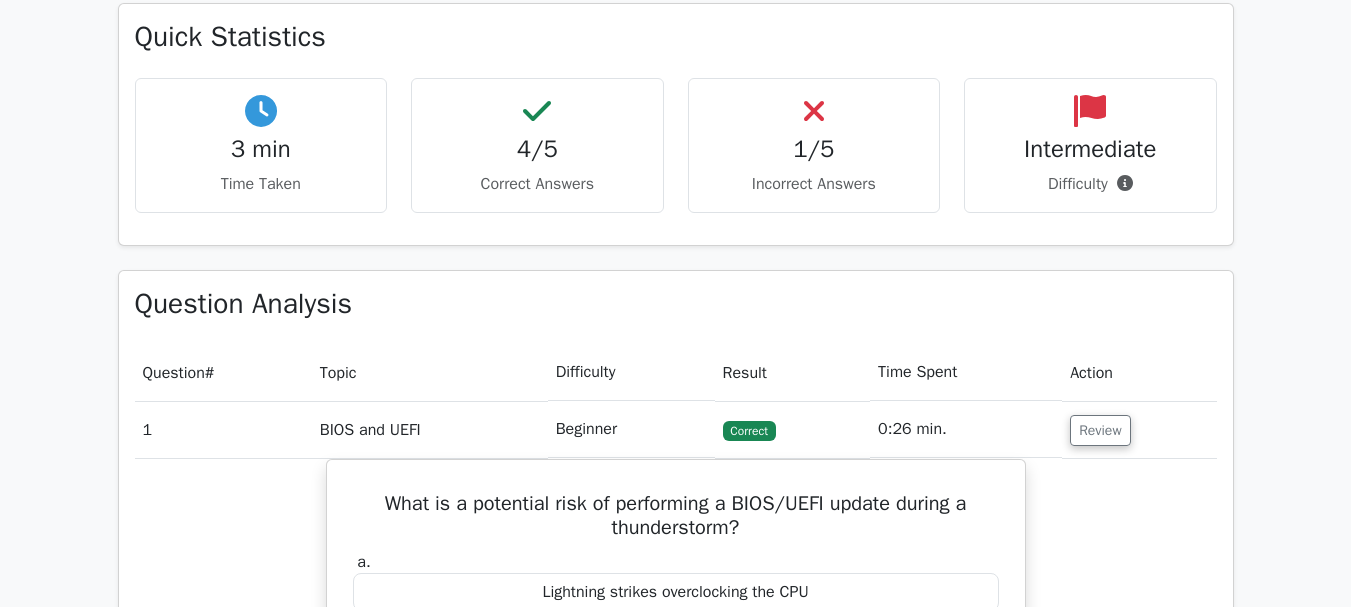 click on "Go Premium
Madhav" at bounding box center [675, 811] 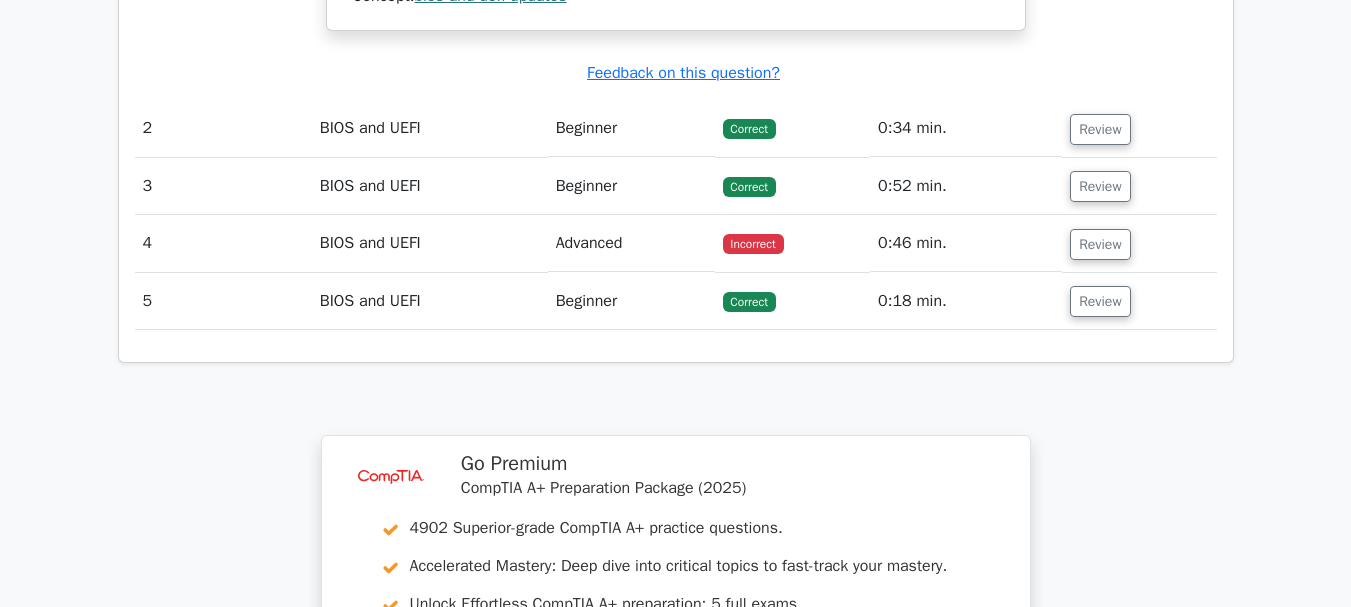 scroll, scrollTop: 2511, scrollLeft: 0, axis: vertical 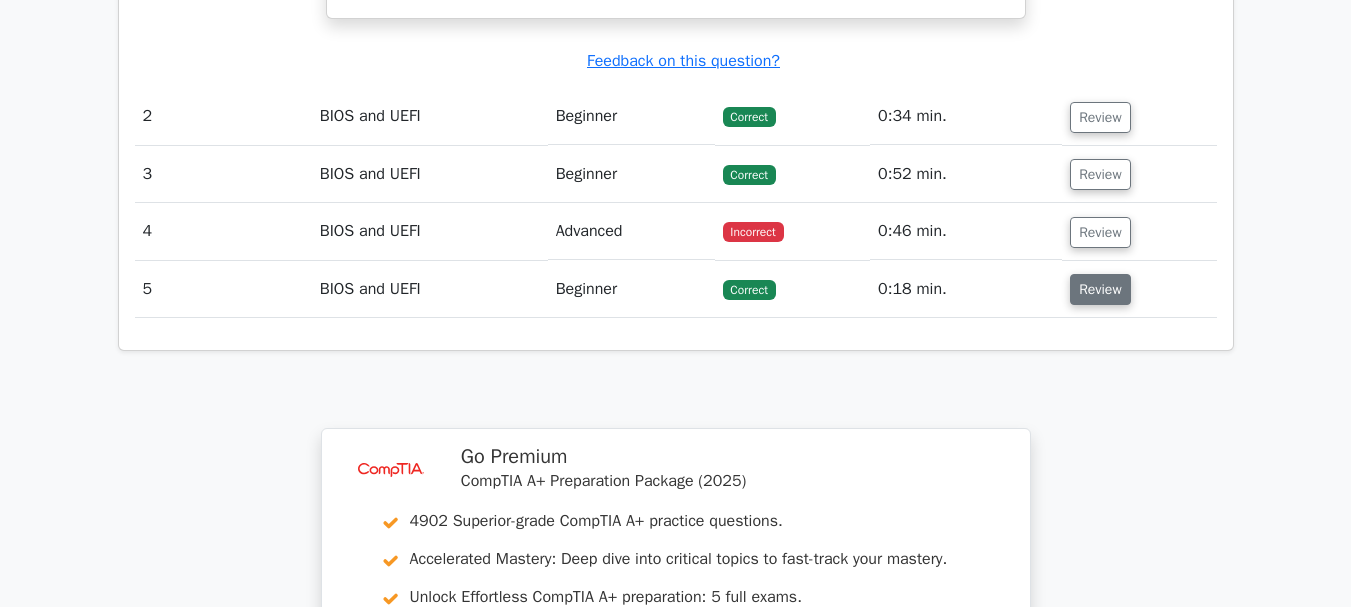 click on "Review" 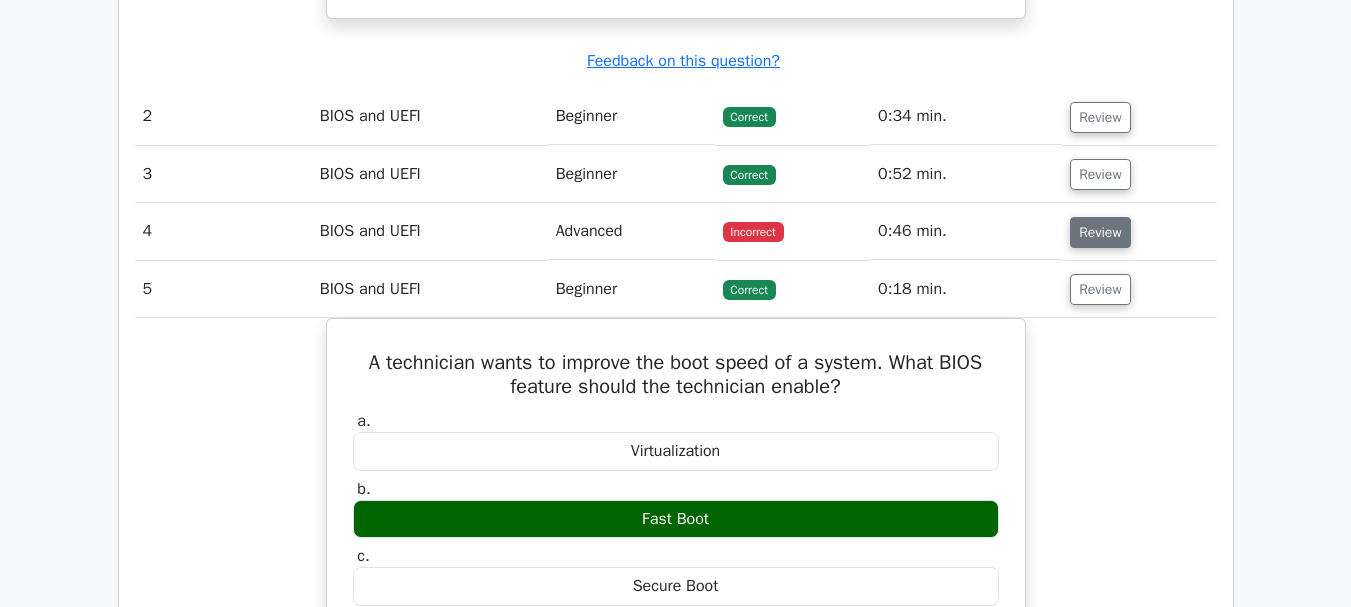 click on "Review" 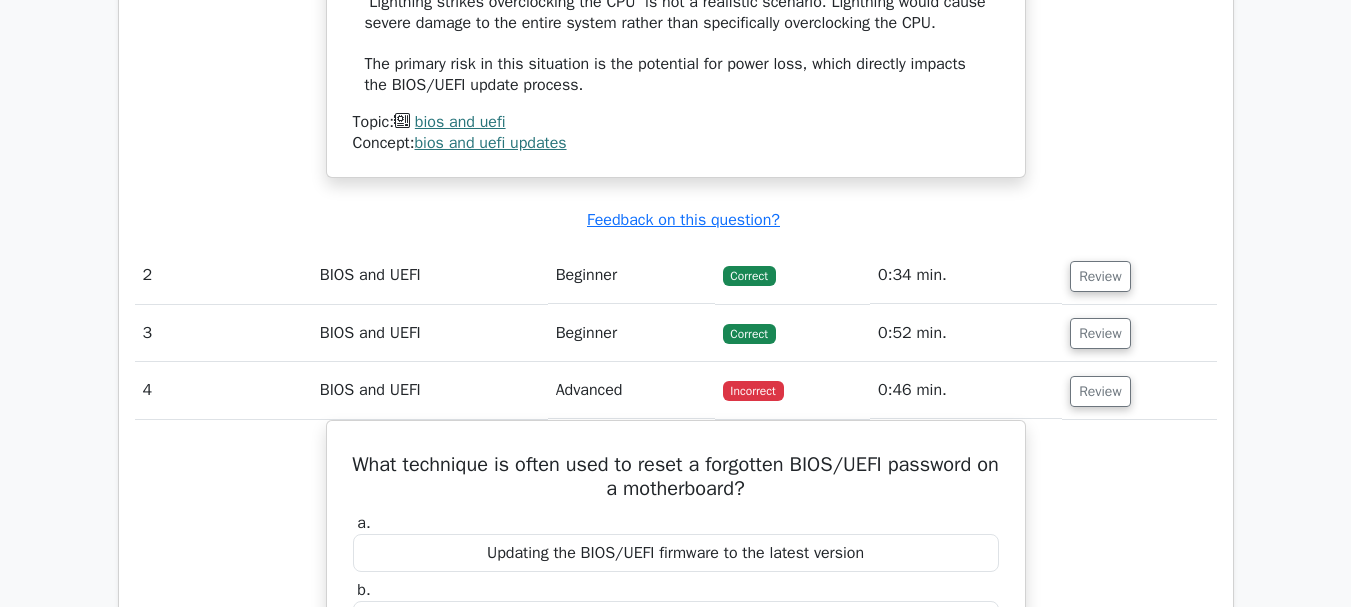 scroll, scrollTop: 2377, scrollLeft: 0, axis: vertical 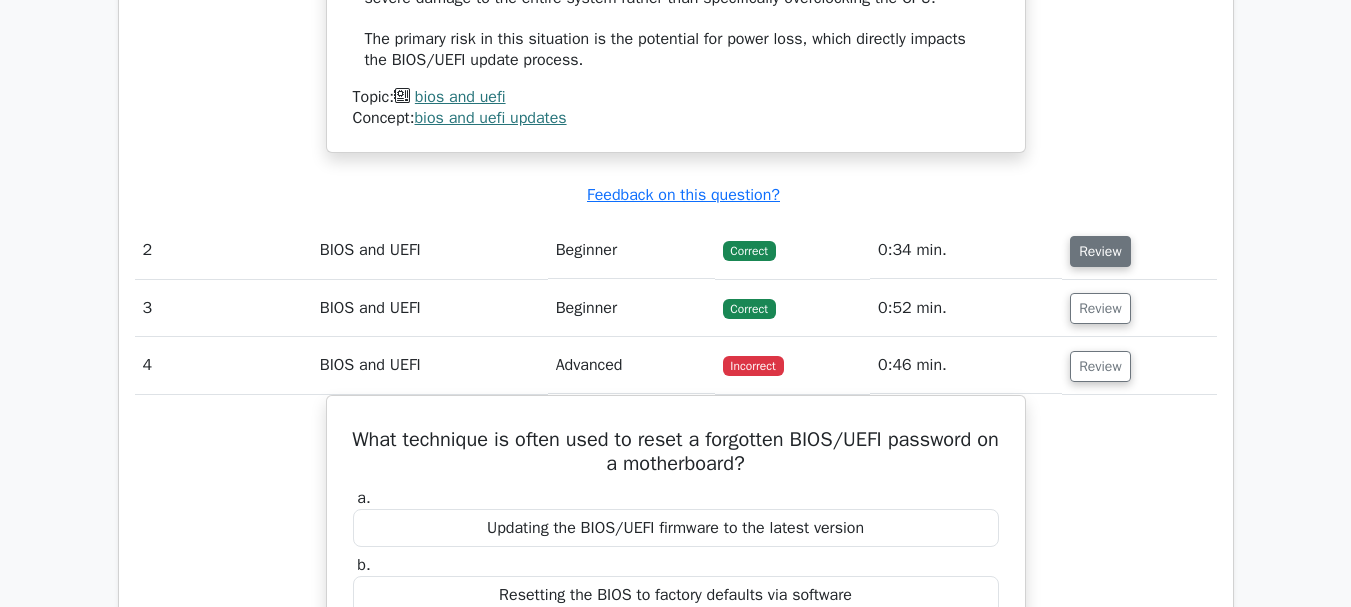 click on "Review" 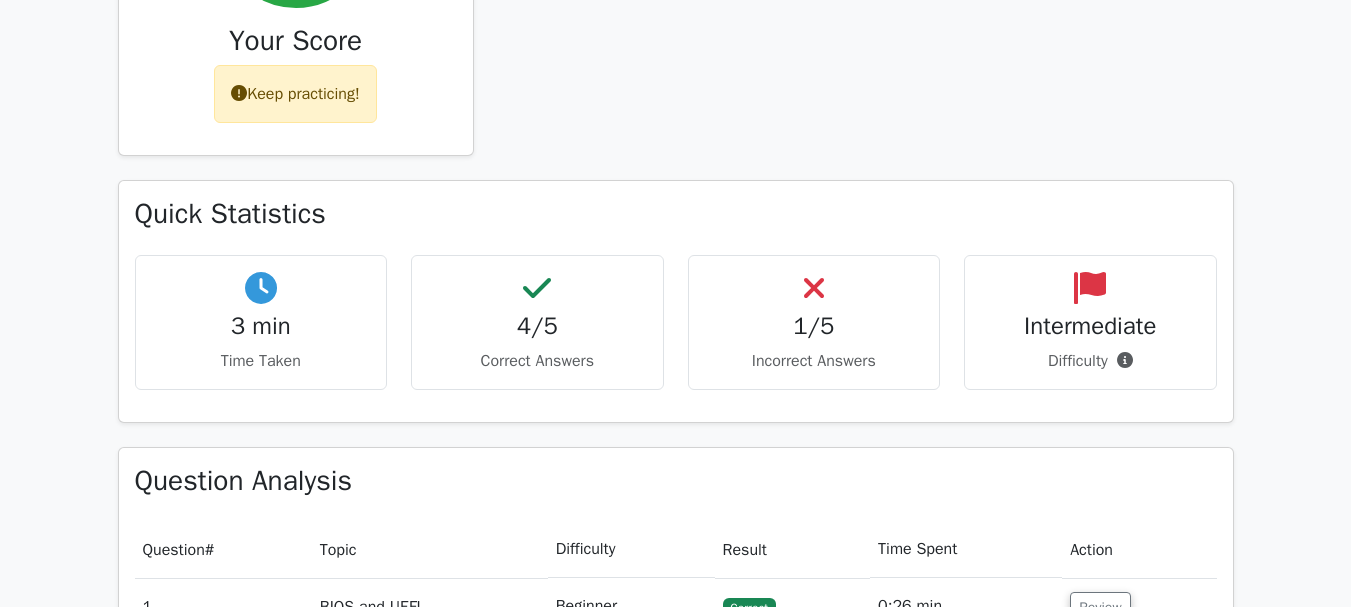 scroll, scrollTop: 1032, scrollLeft: 0, axis: vertical 